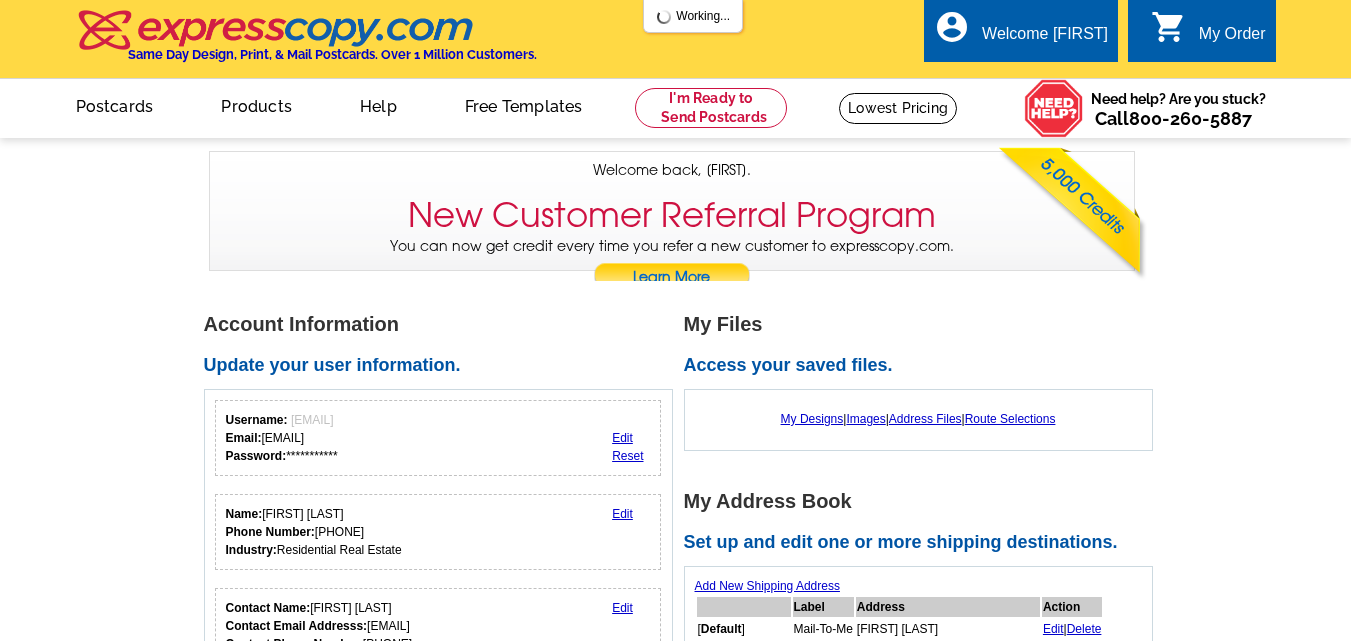 scroll, scrollTop: 0, scrollLeft: 0, axis: both 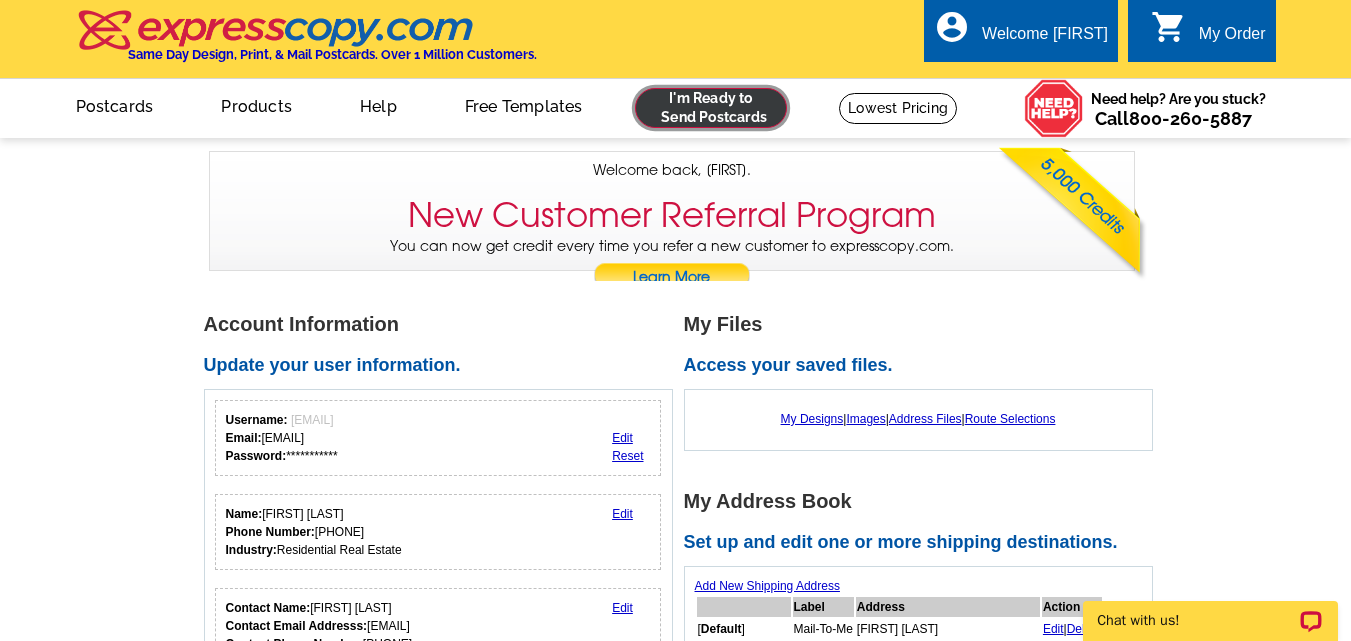 click at bounding box center (711, 108) 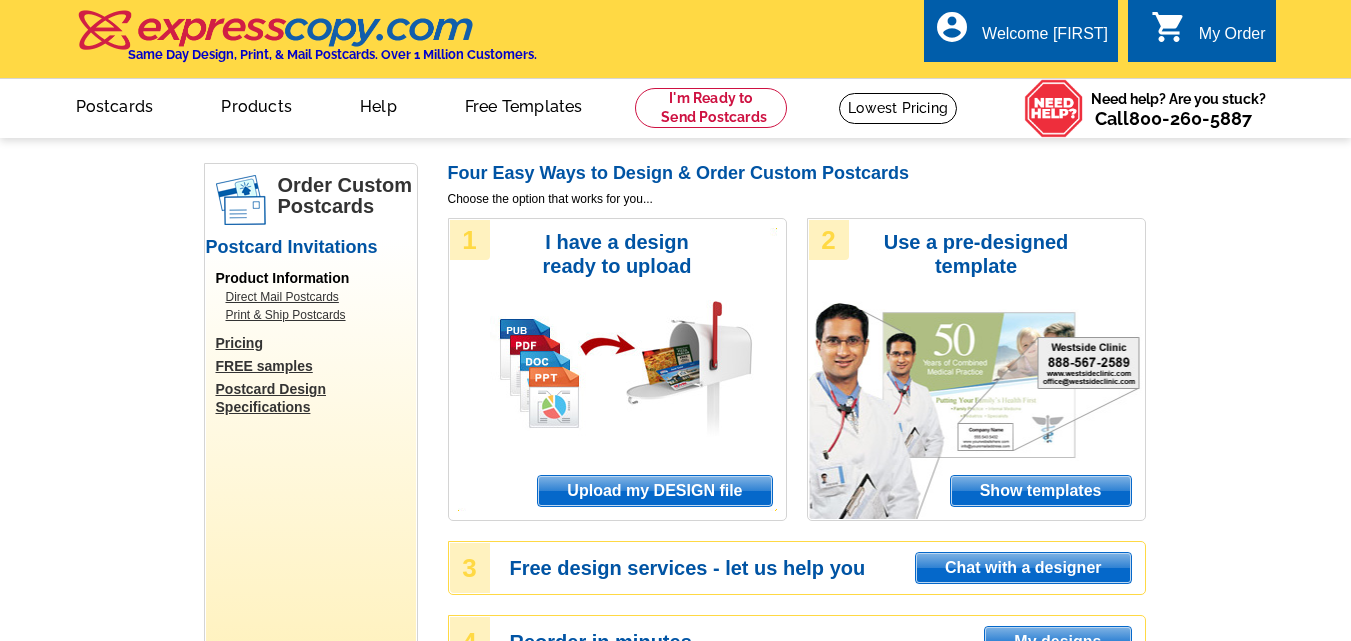 scroll, scrollTop: 0, scrollLeft: 0, axis: both 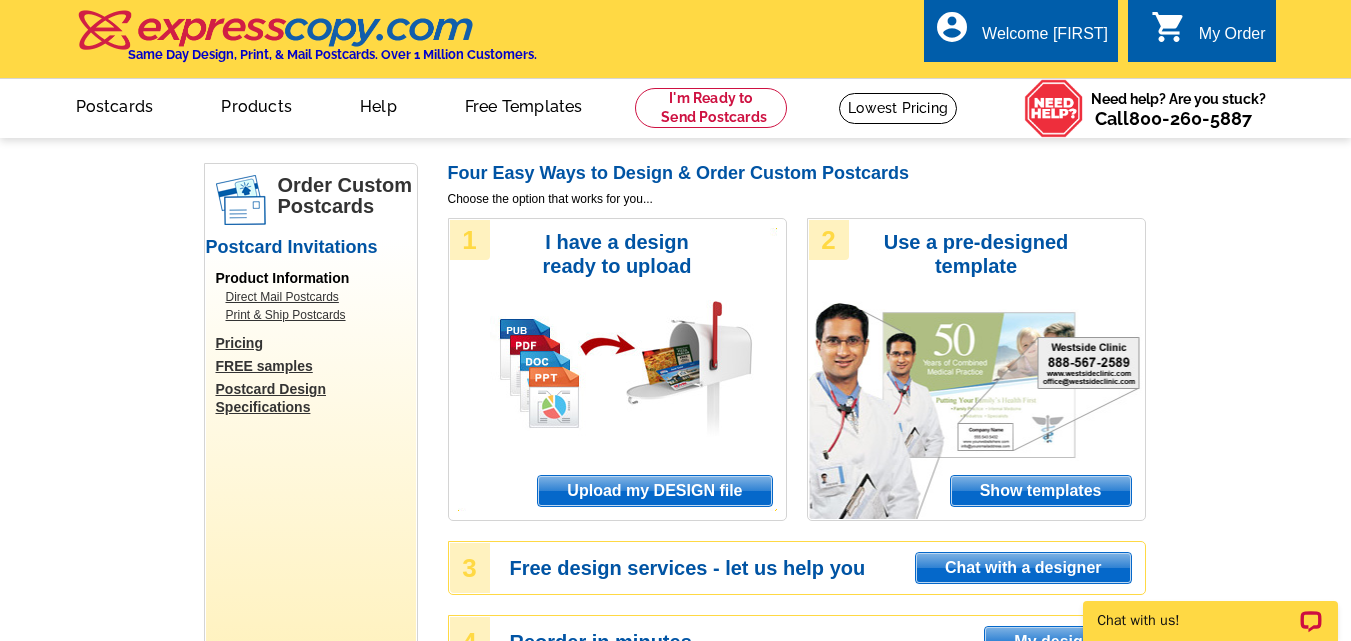 click on "Upload my DESIGN file" at bounding box center [654, 491] 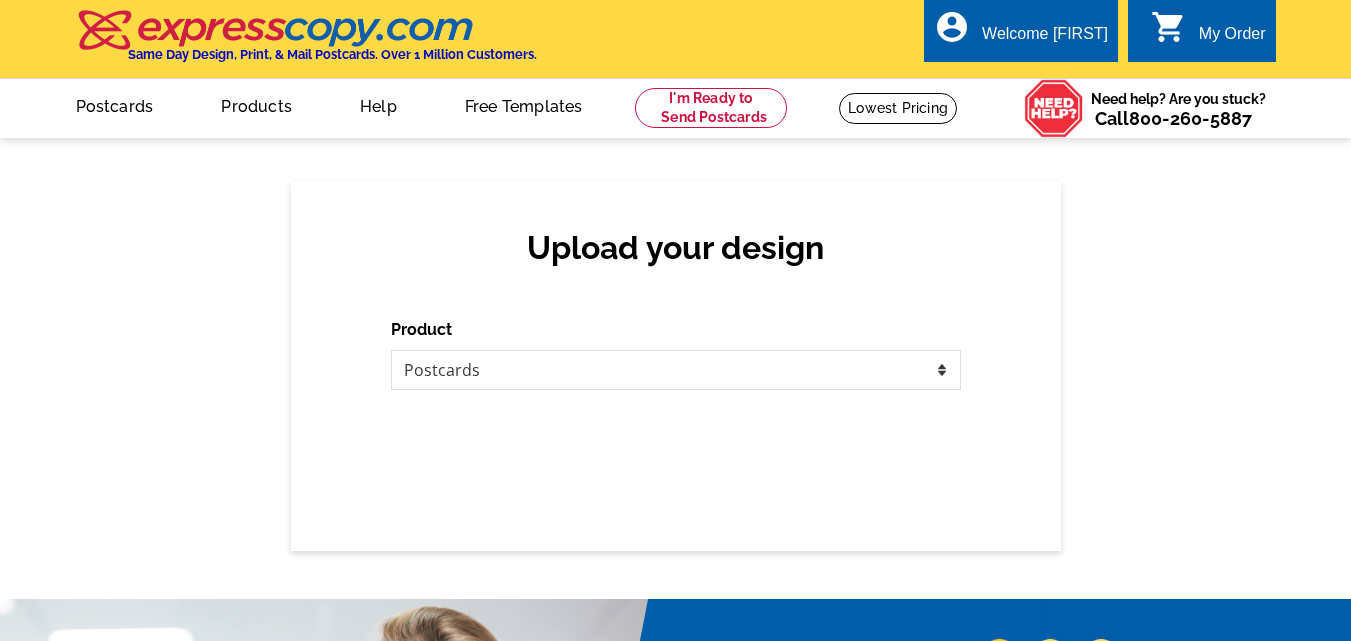scroll, scrollTop: 0, scrollLeft: 0, axis: both 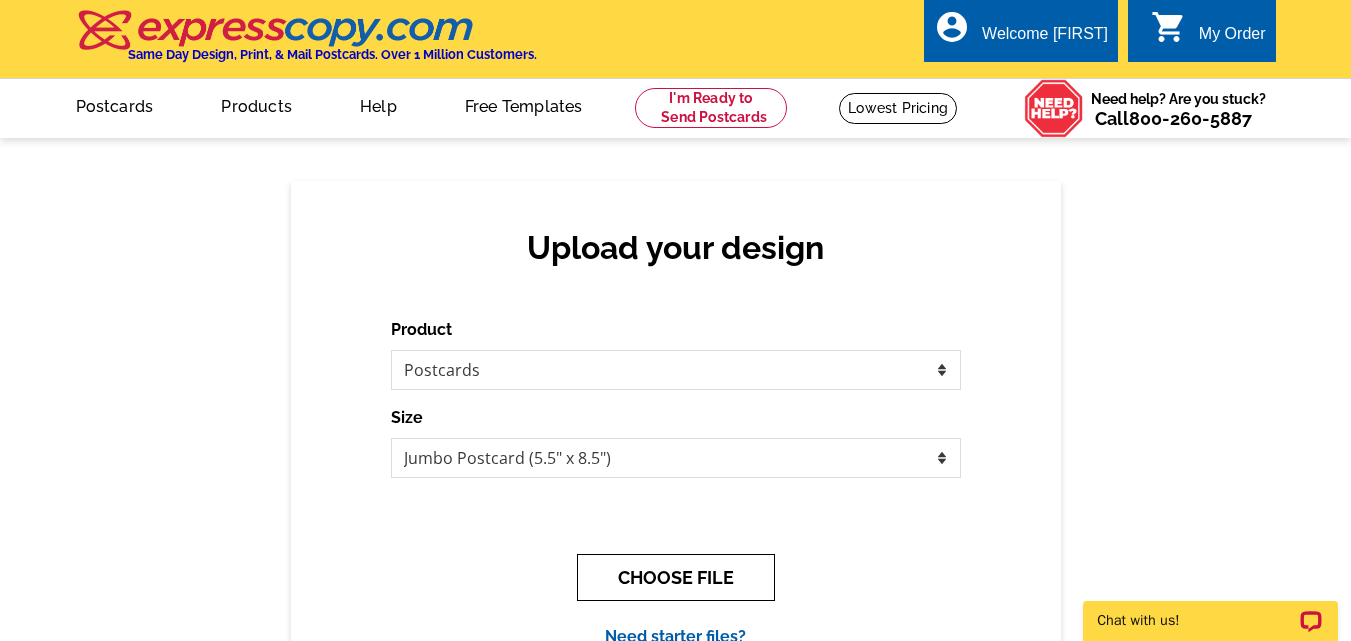 click on "CHOOSE FILE" at bounding box center (676, 577) 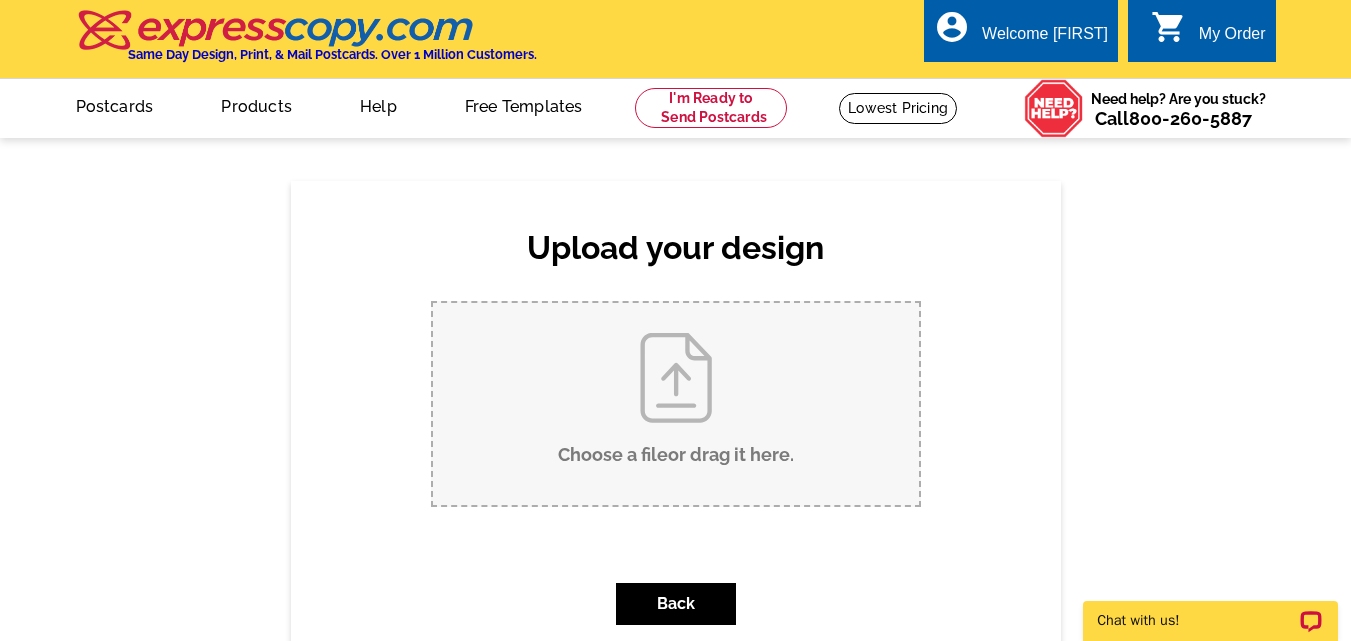 click on "Choose a file  or drag it here ." at bounding box center [676, 404] 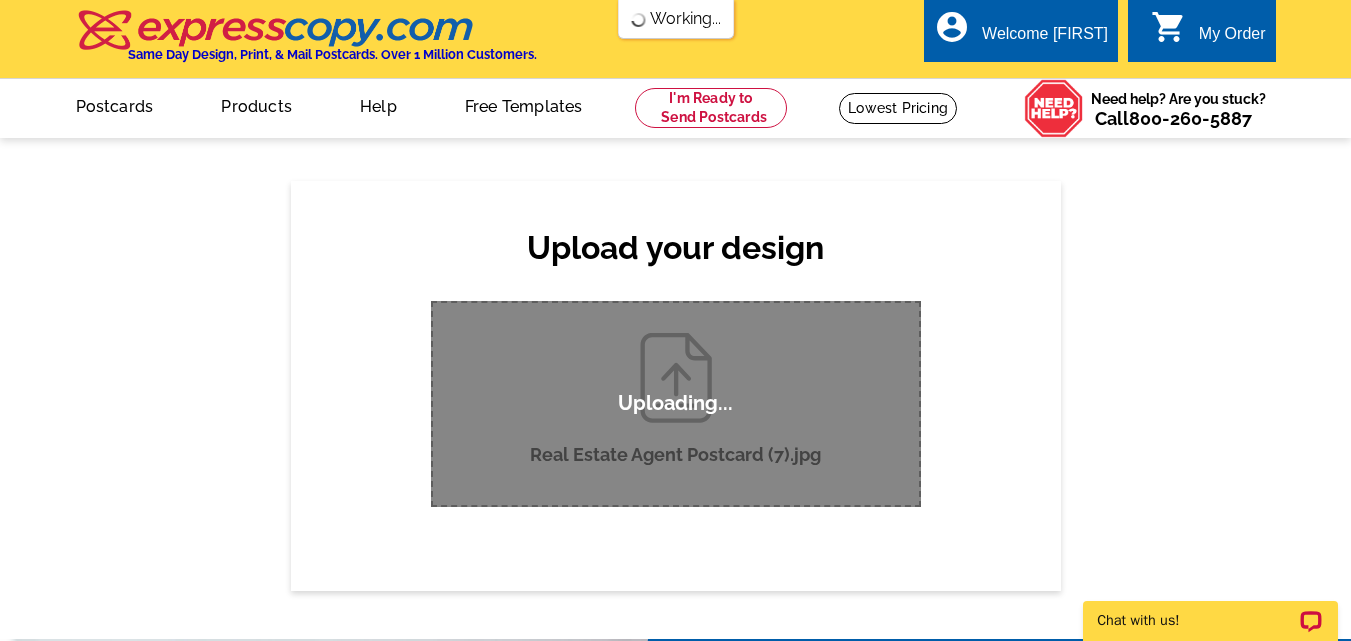 scroll, scrollTop: 0, scrollLeft: 0, axis: both 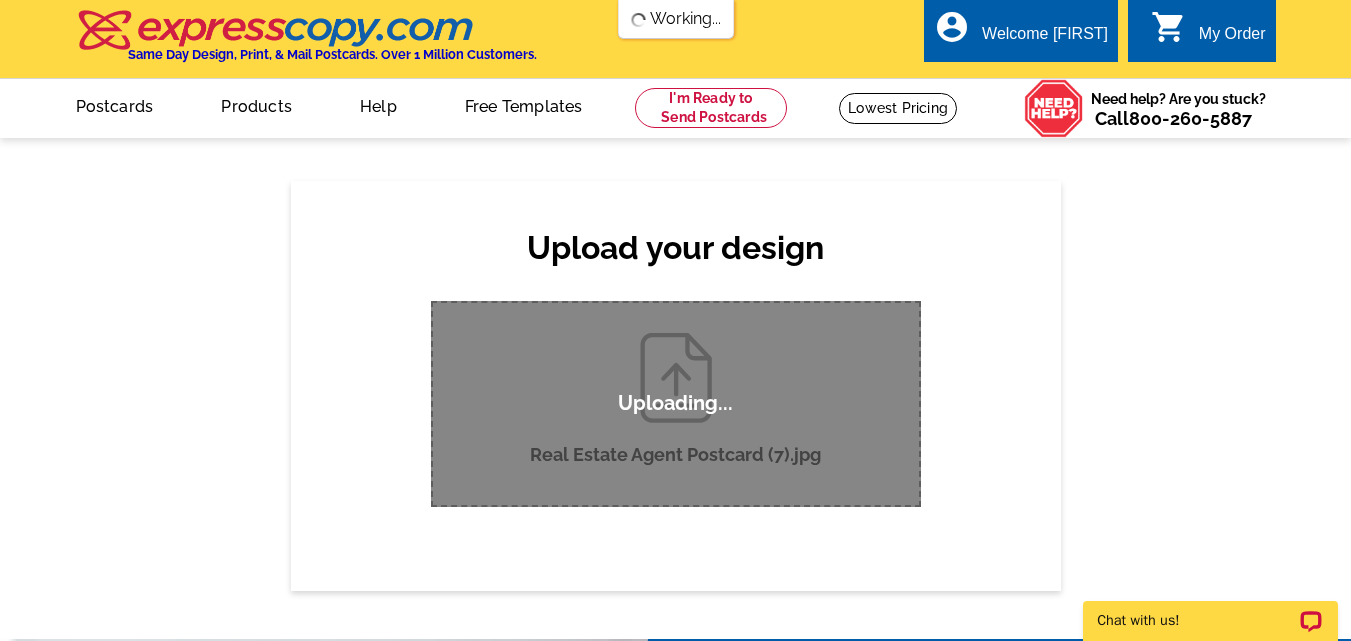 type 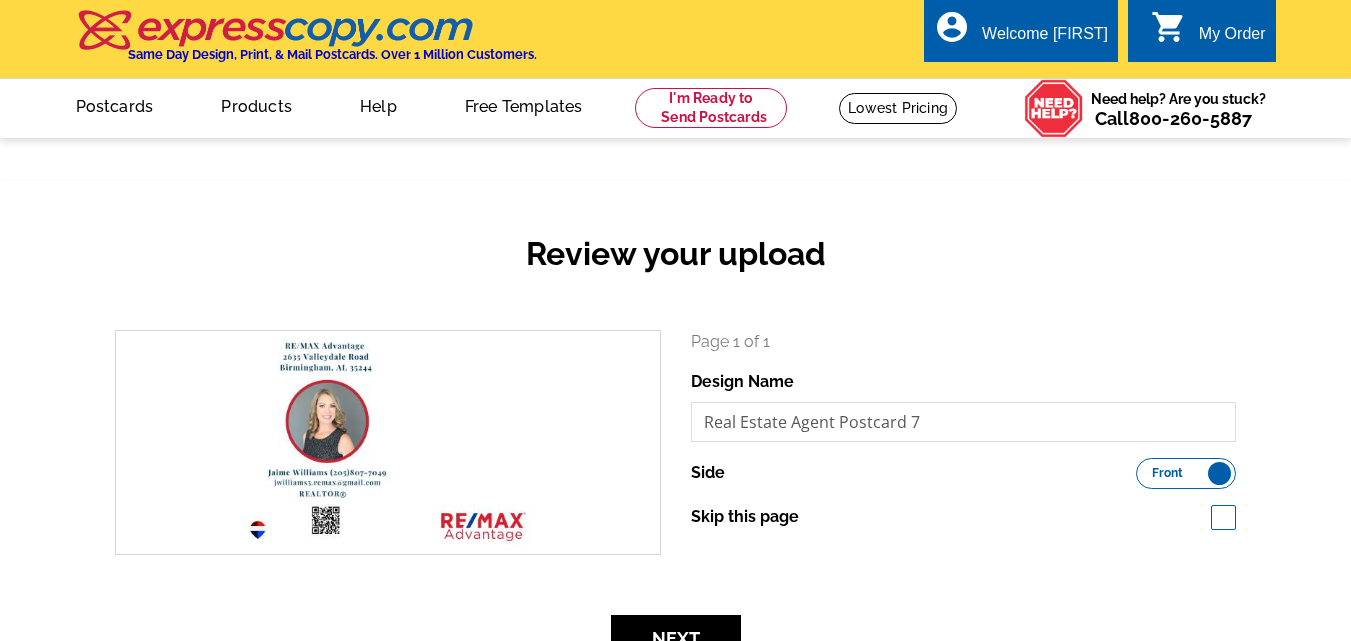 scroll, scrollTop: 0, scrollLeft: 0, axis: both 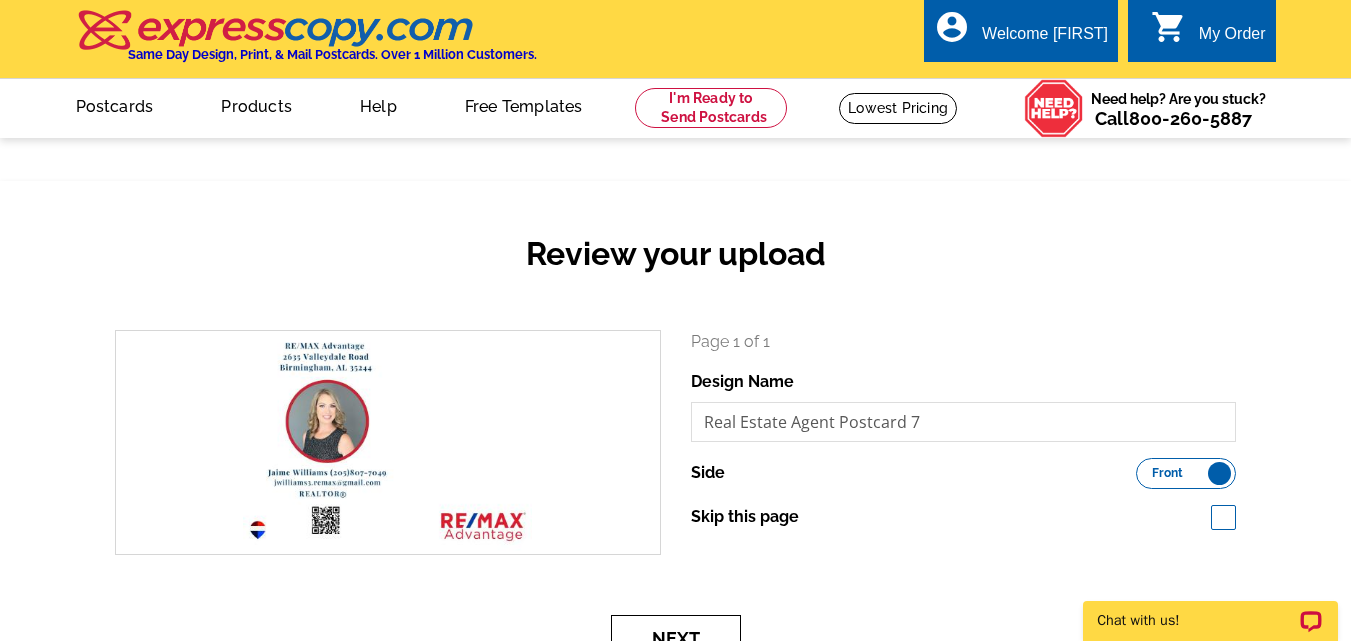 click on "Next" at bounding box center [676, 638] 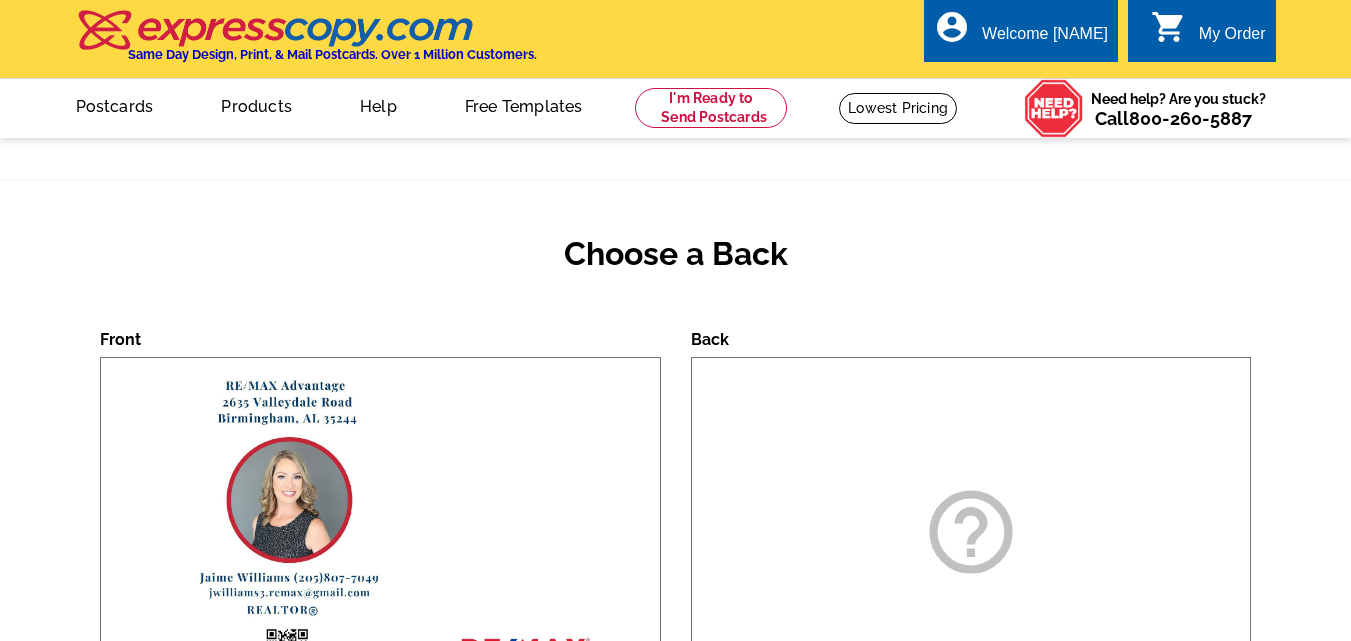 scroll, scrollTop: 0, scrollLeft: 0, axis: both 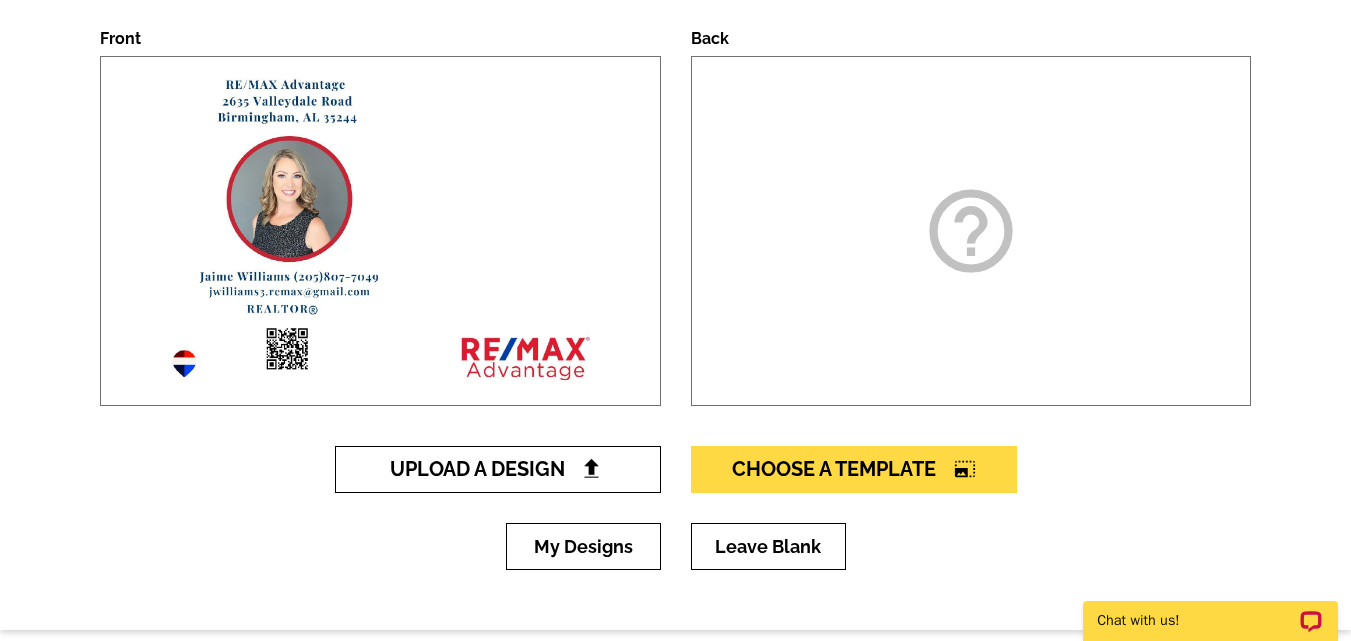 click at bounding box center (591, 468) 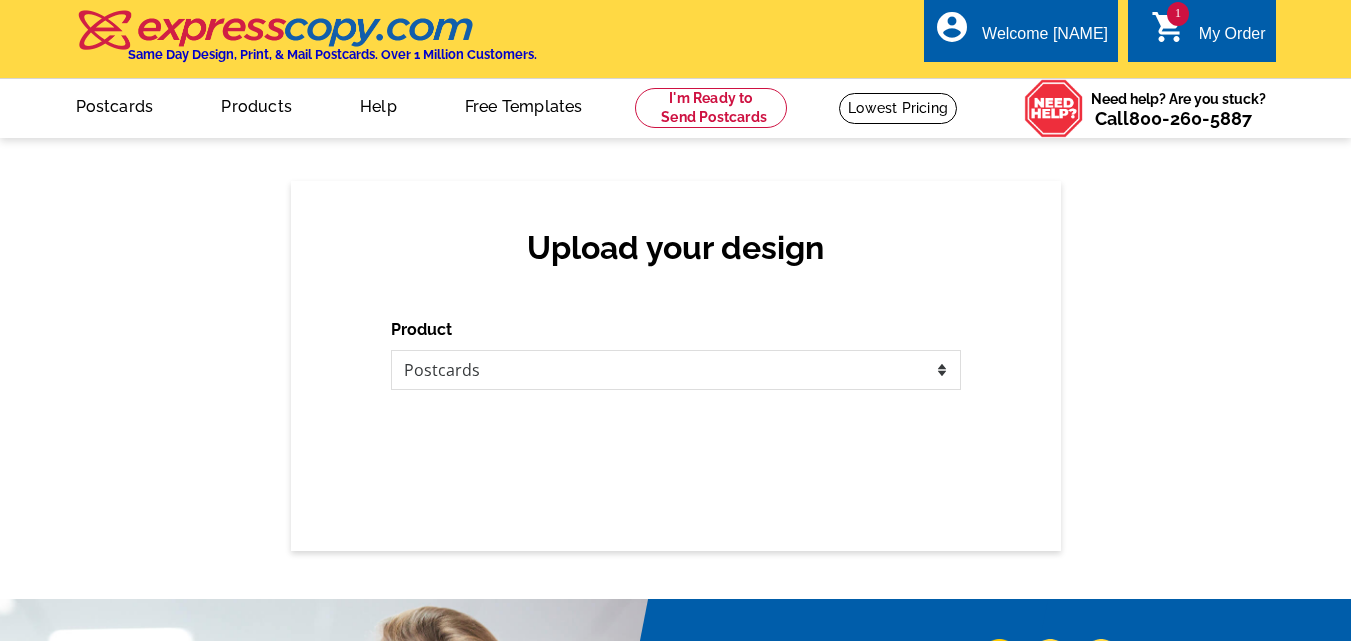 scroll, scrollTop: 0, scrollLeft: 0, axis: both 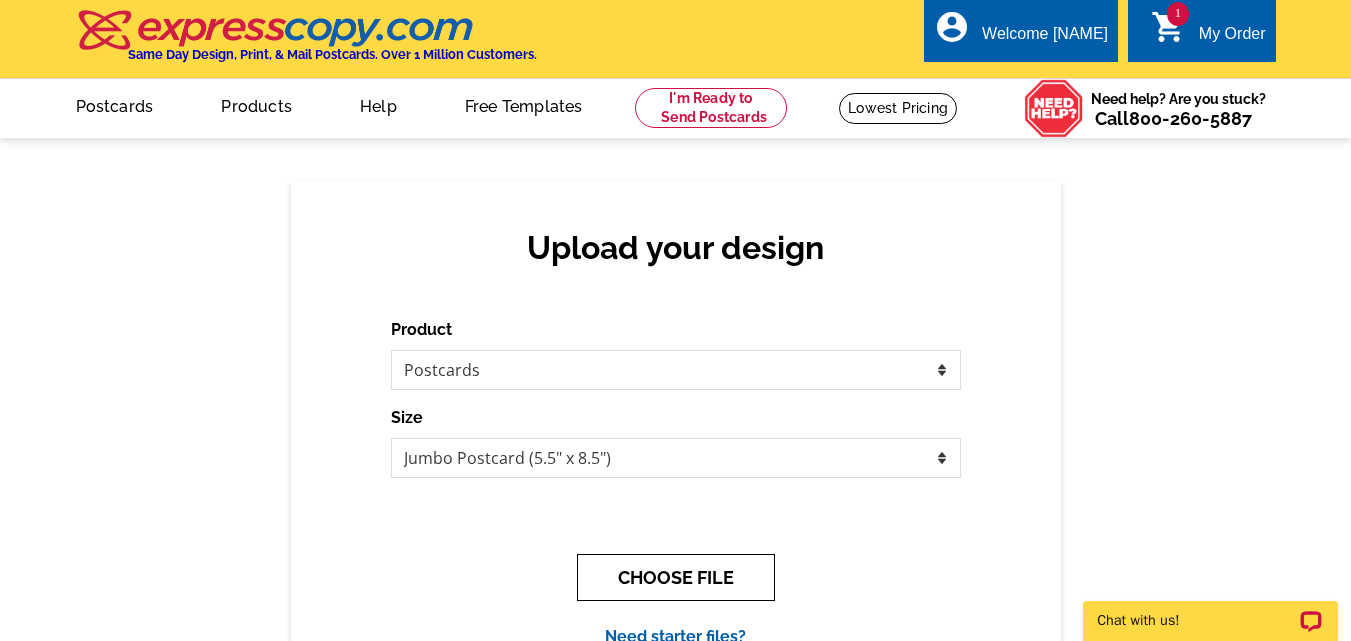 click on "CHOOSE FILE" at bounding box center [676, 577] 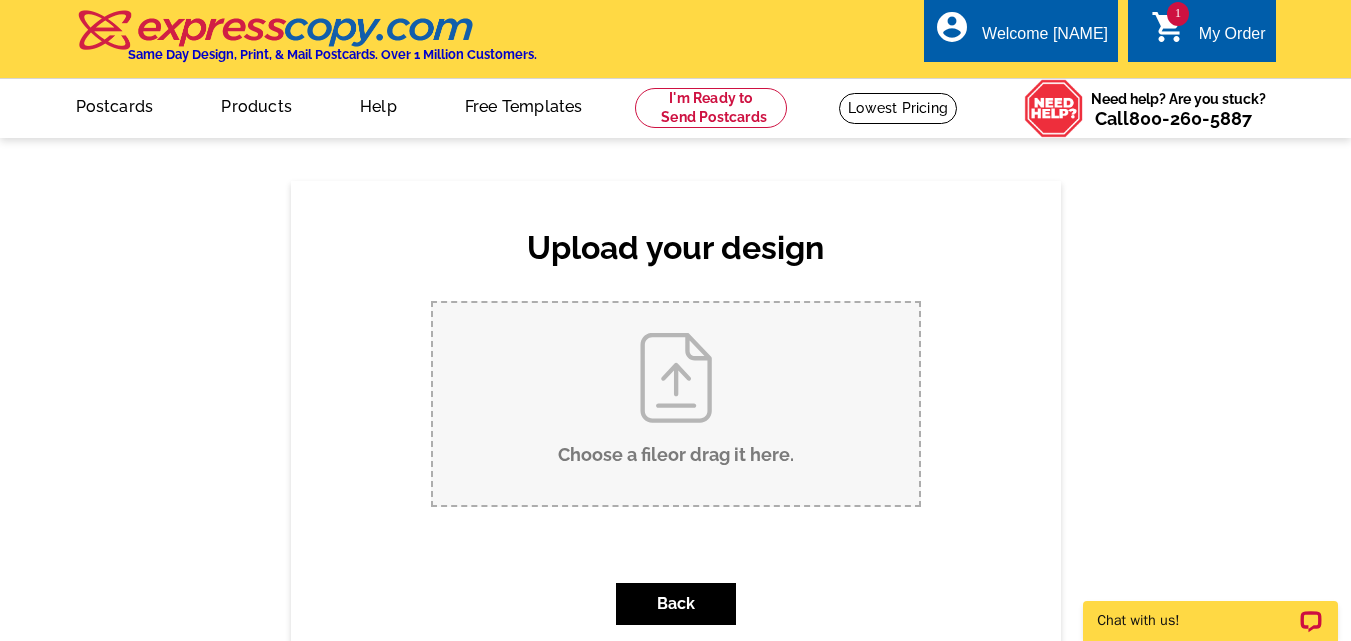 click on "Choose a file  or drag it here ." at bounding box center [676, 404] 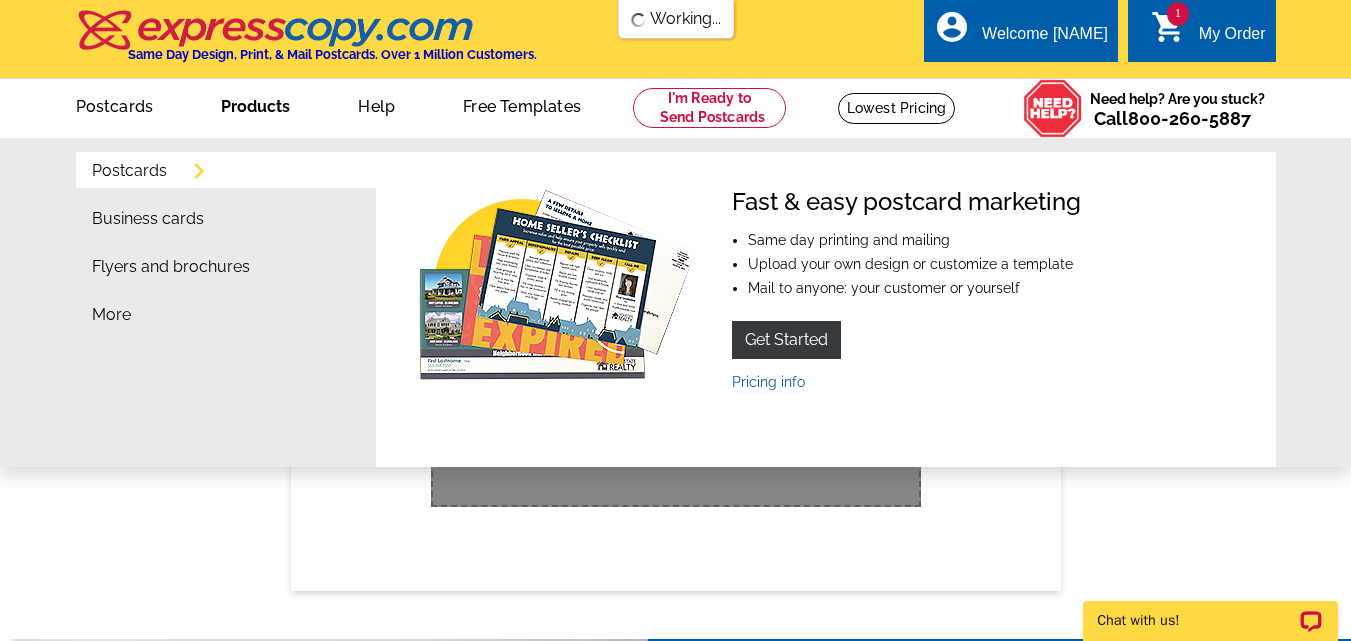 scroll, scrollTop: 0, scrollLeft: 0, axis: both 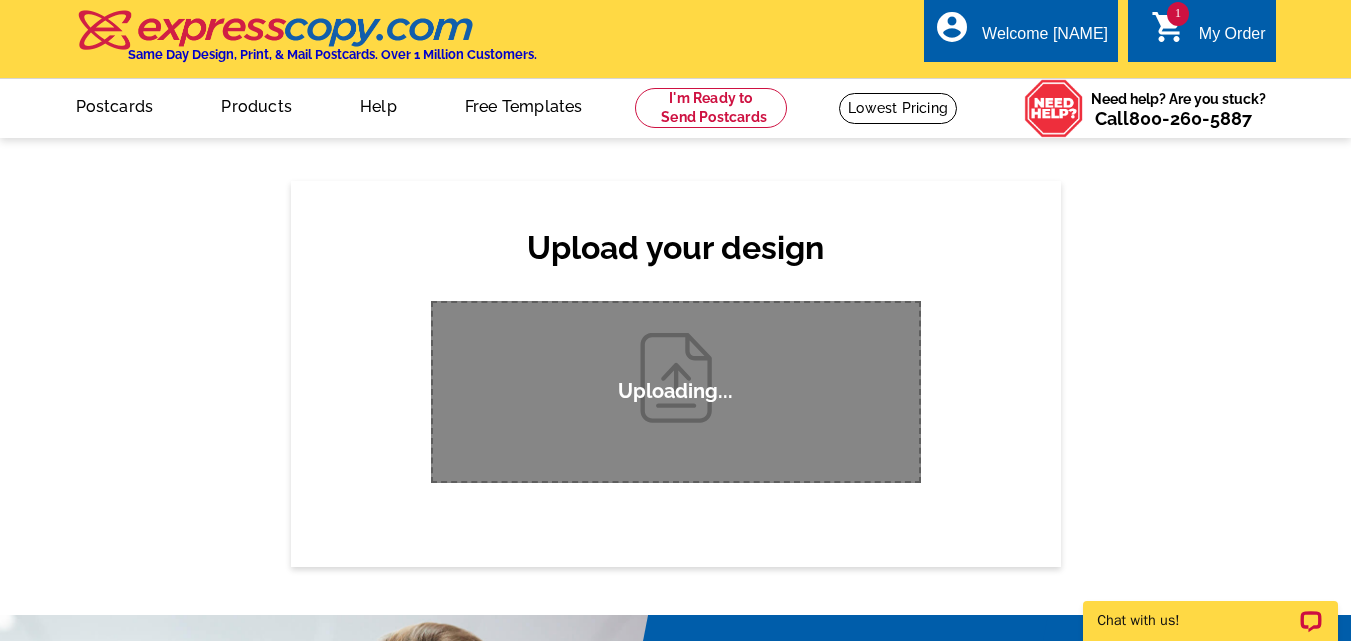 type 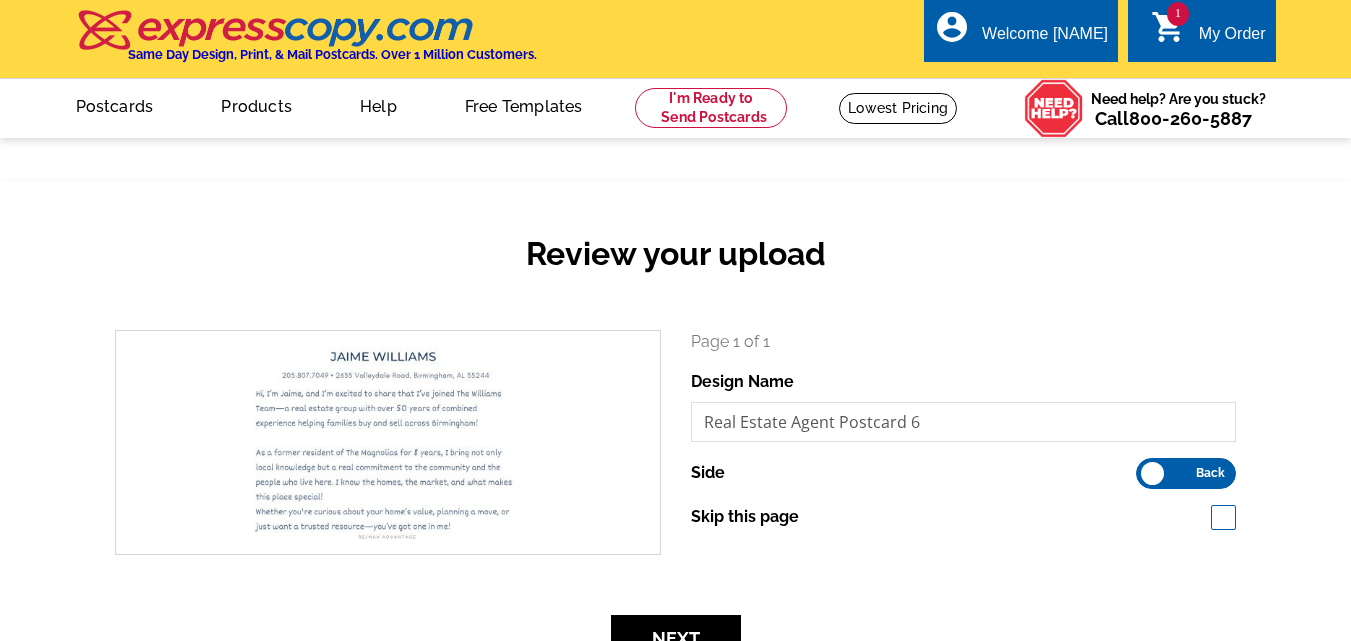 scroll, scrollTop: 0, scrollLeft: 0, axis: both 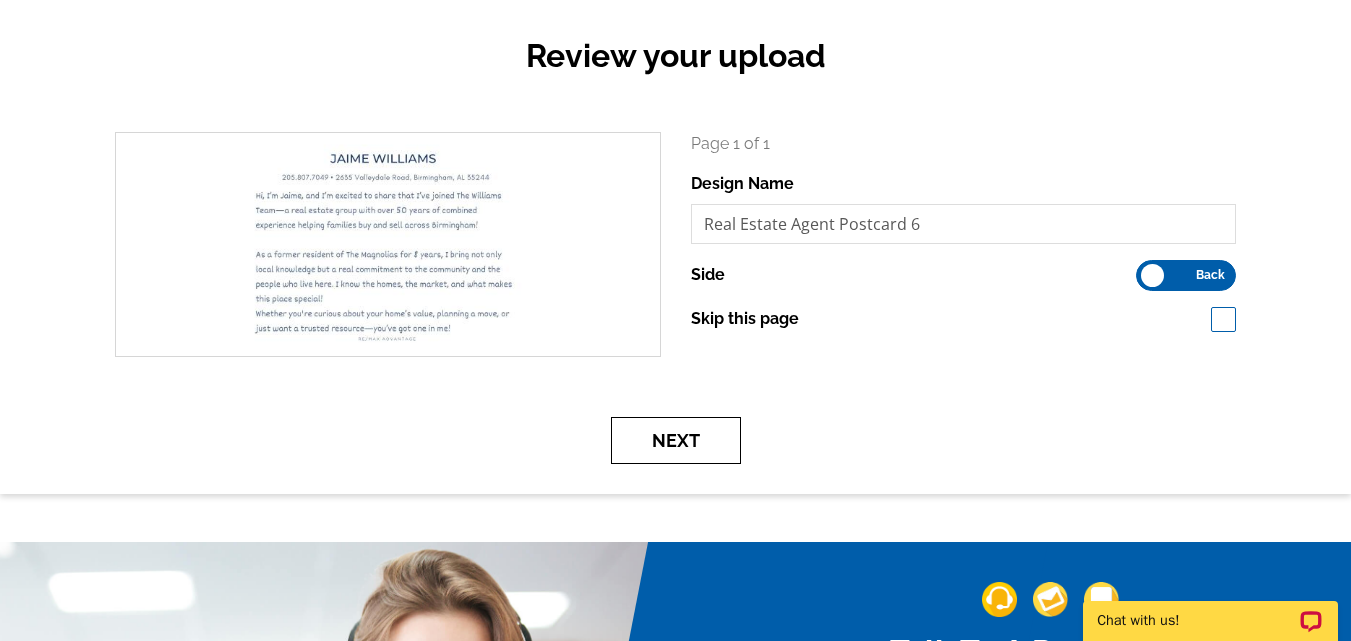 click on "Next" at bounding box center (676, 440) 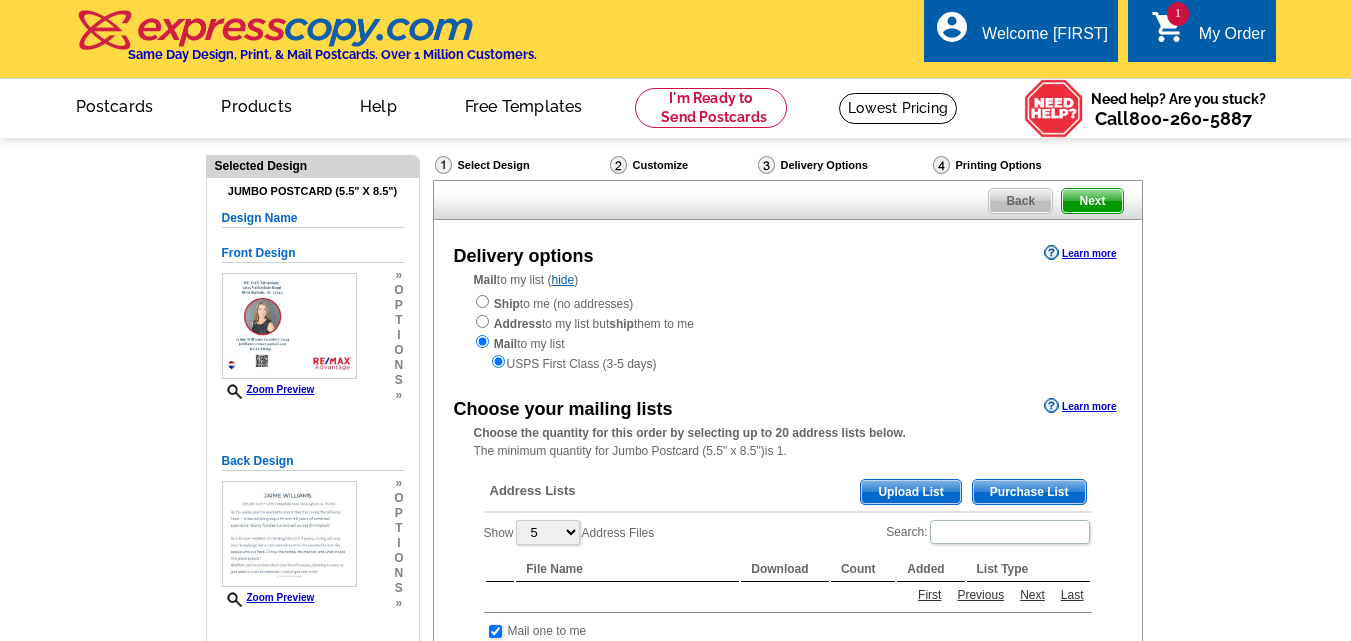 scroll, scrollTop: 0, scrollLeft: 0, axis: both 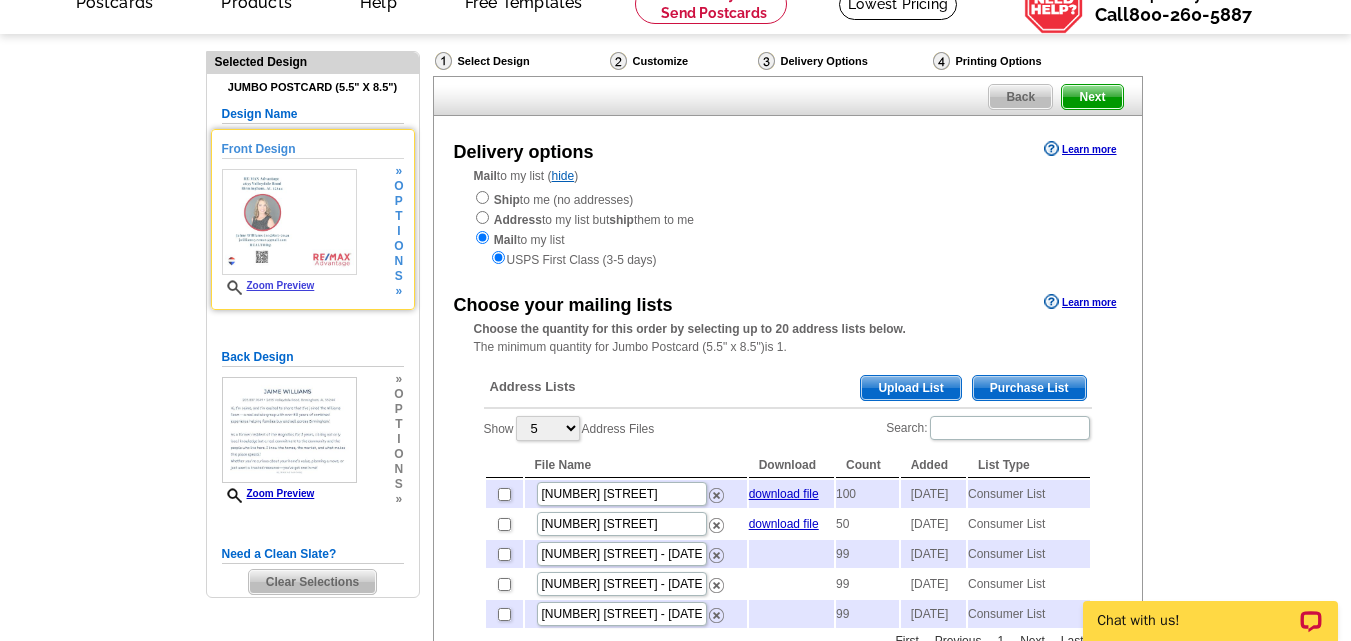 click at bounding box center (289, 222) 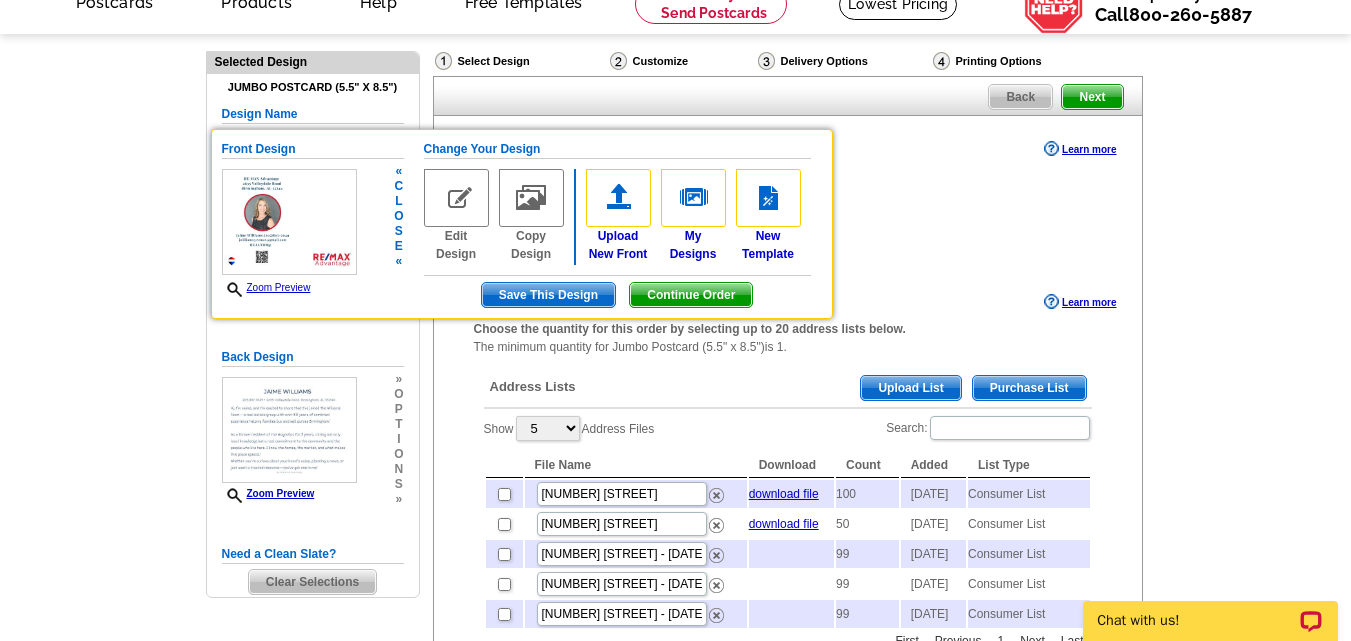 click on "Zoom Preview" at bounding box center [266, 287] 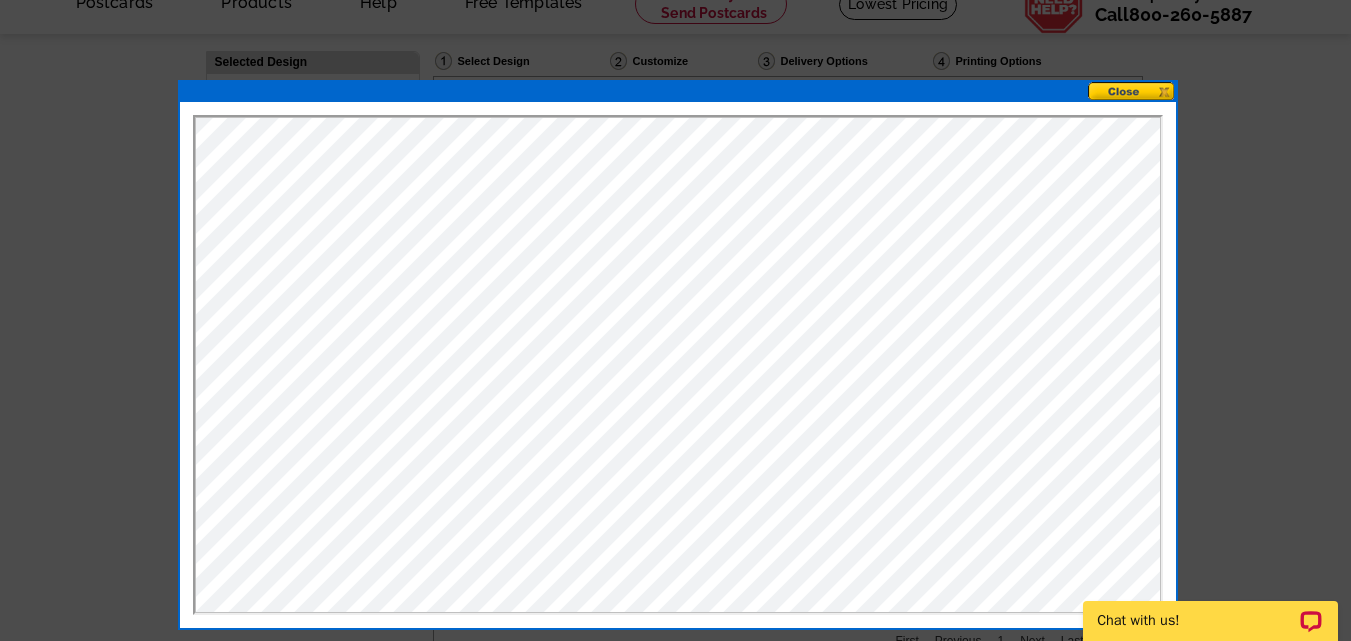 scroll, scrollTop: 0, scrollLeft: 0, axis: both 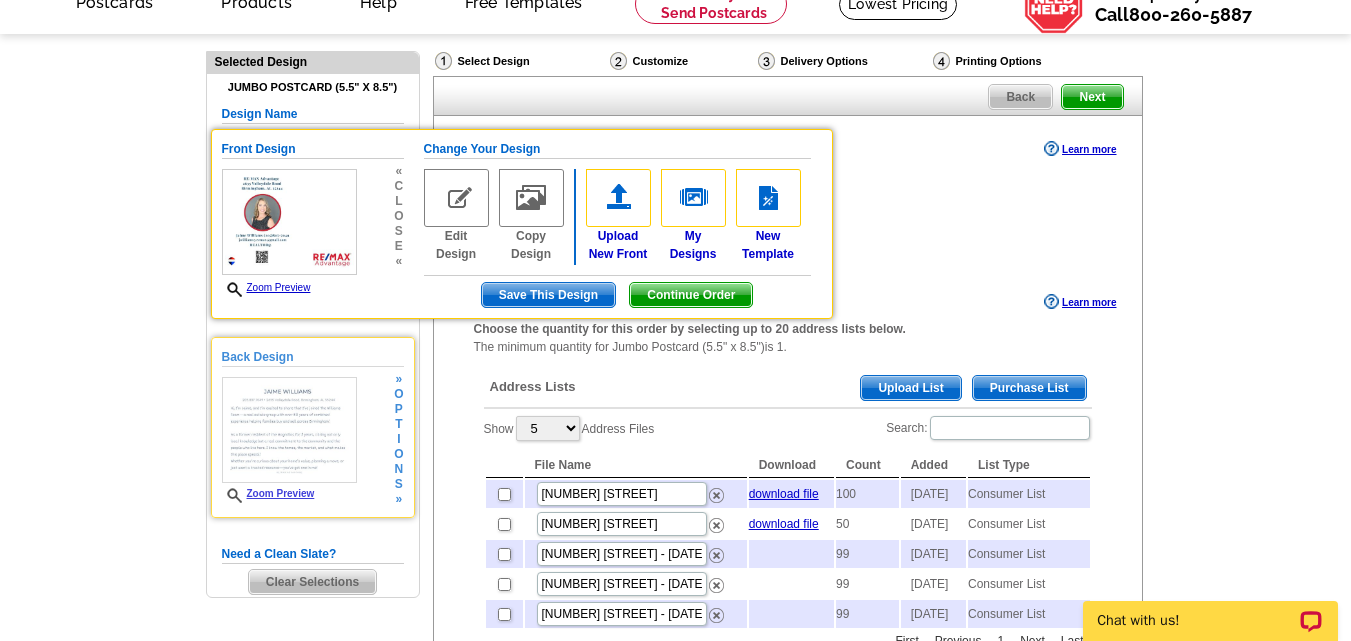 click on "Zoom Preview" at bounding box center [268, 493] 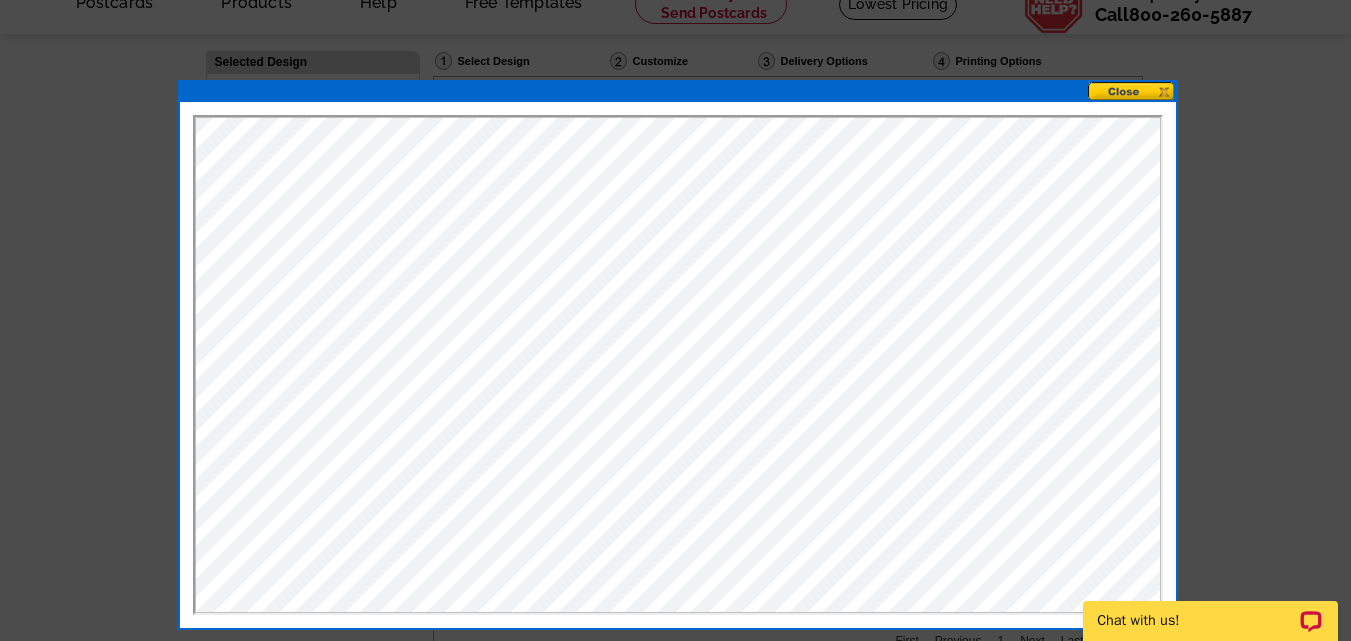 scroll, scrollTop: 0, scrollLeft: 0, axis: both 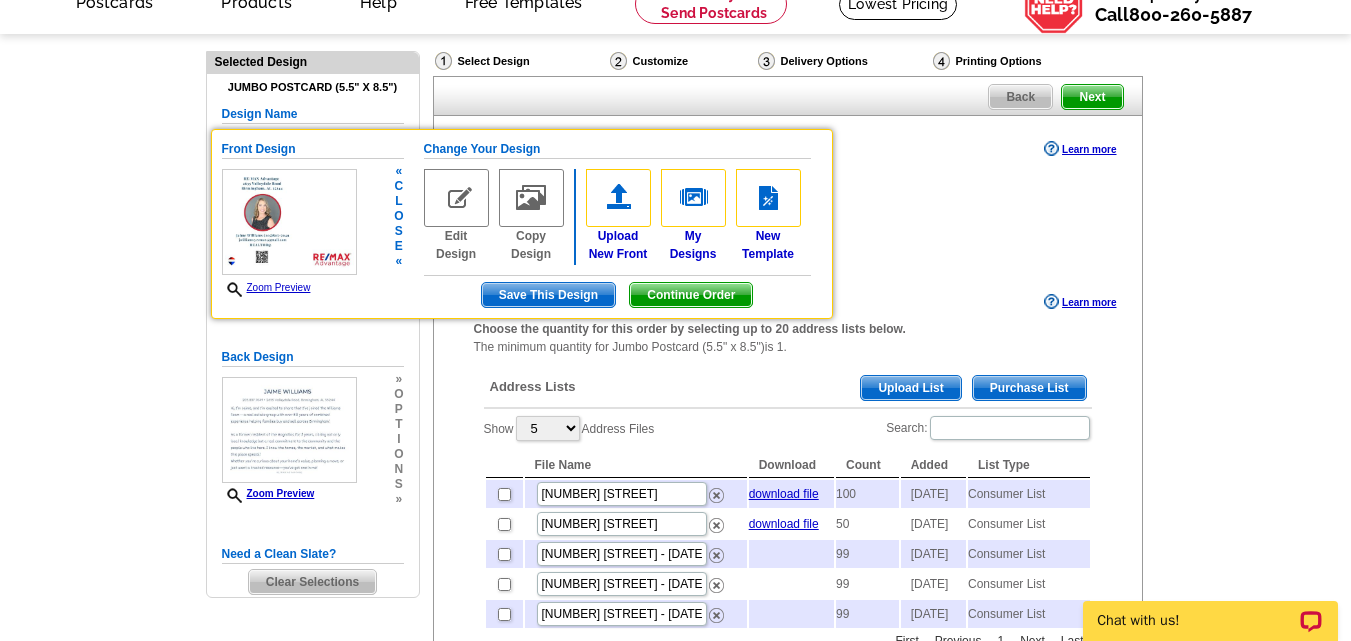 click at bounding box center [456, 198] 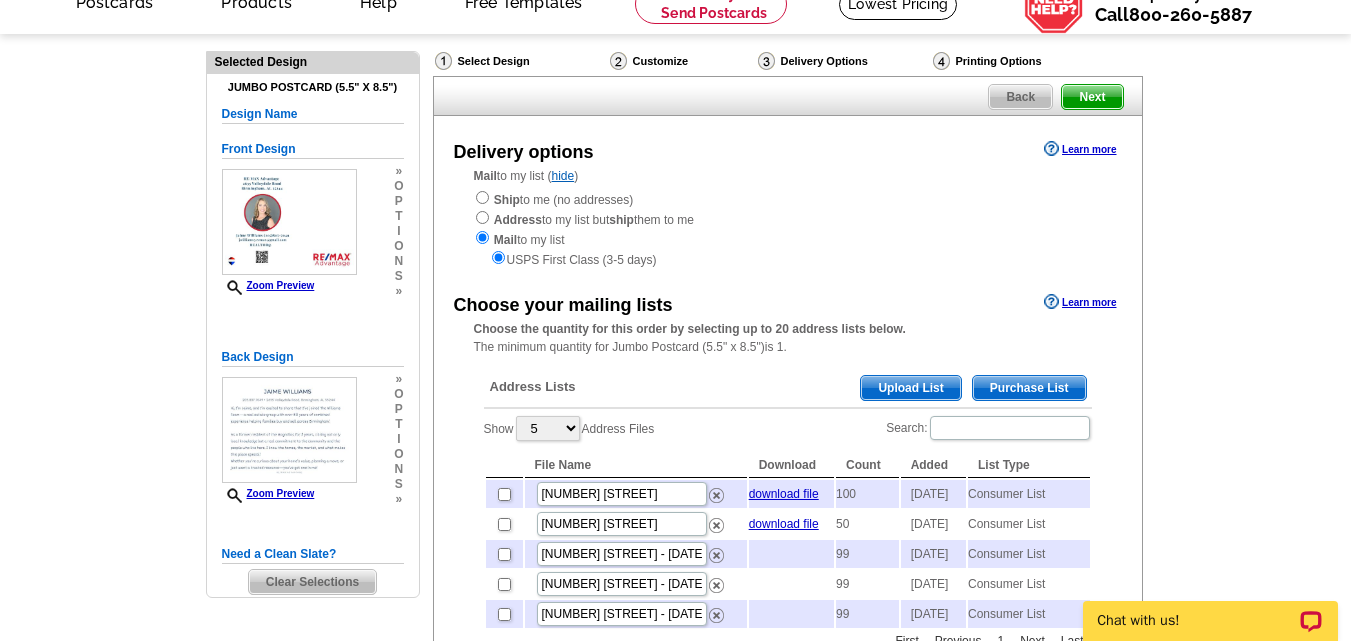 click on "Design Name" at bounding box center (313, 114) 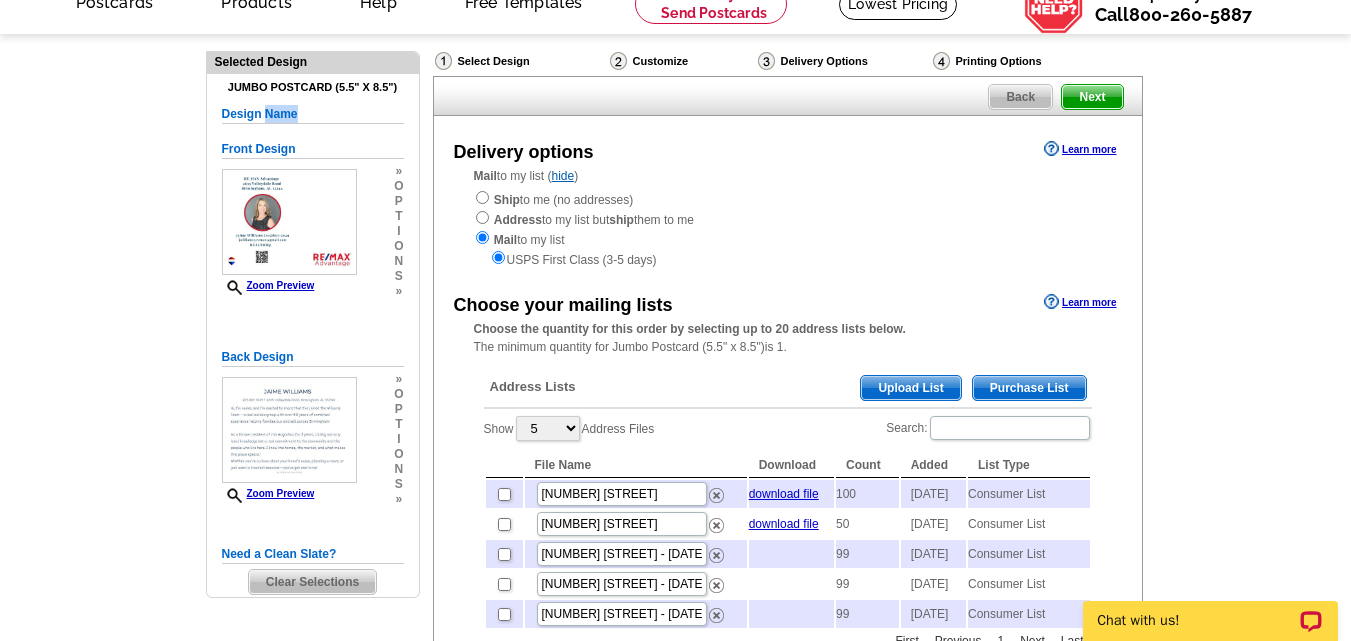 click on "Design Name" at bounding box center [313, 114] 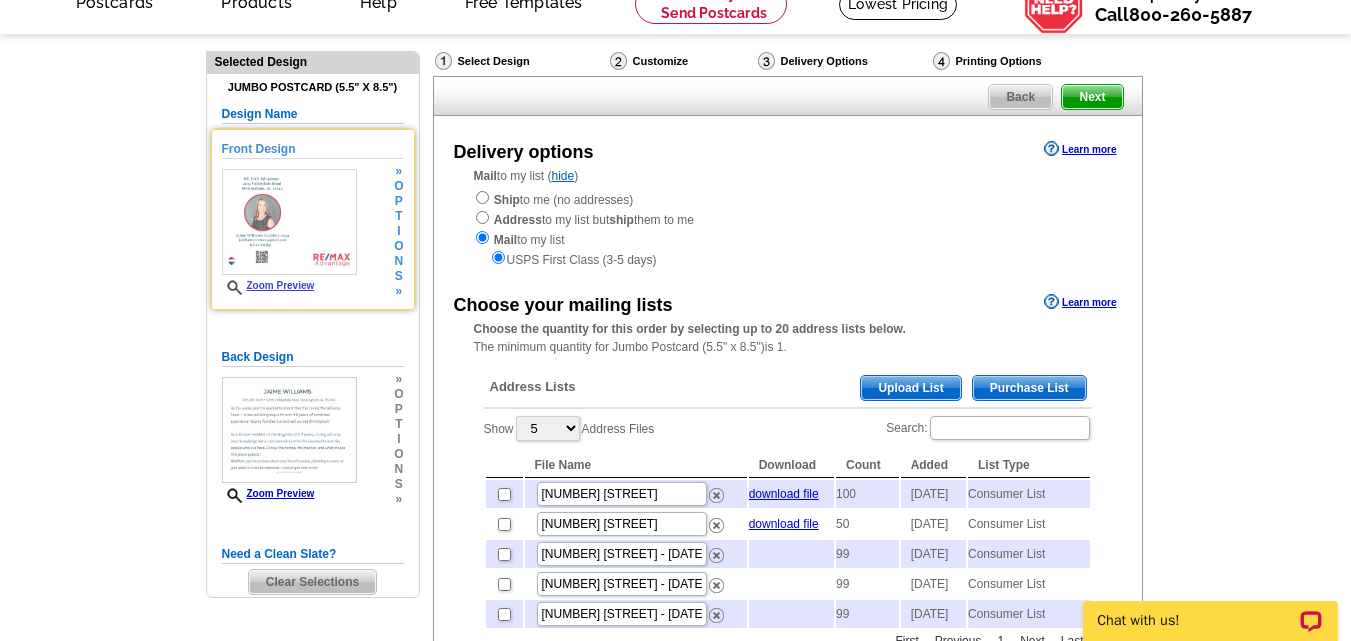 click on "»" at bounding box center (398, 291) 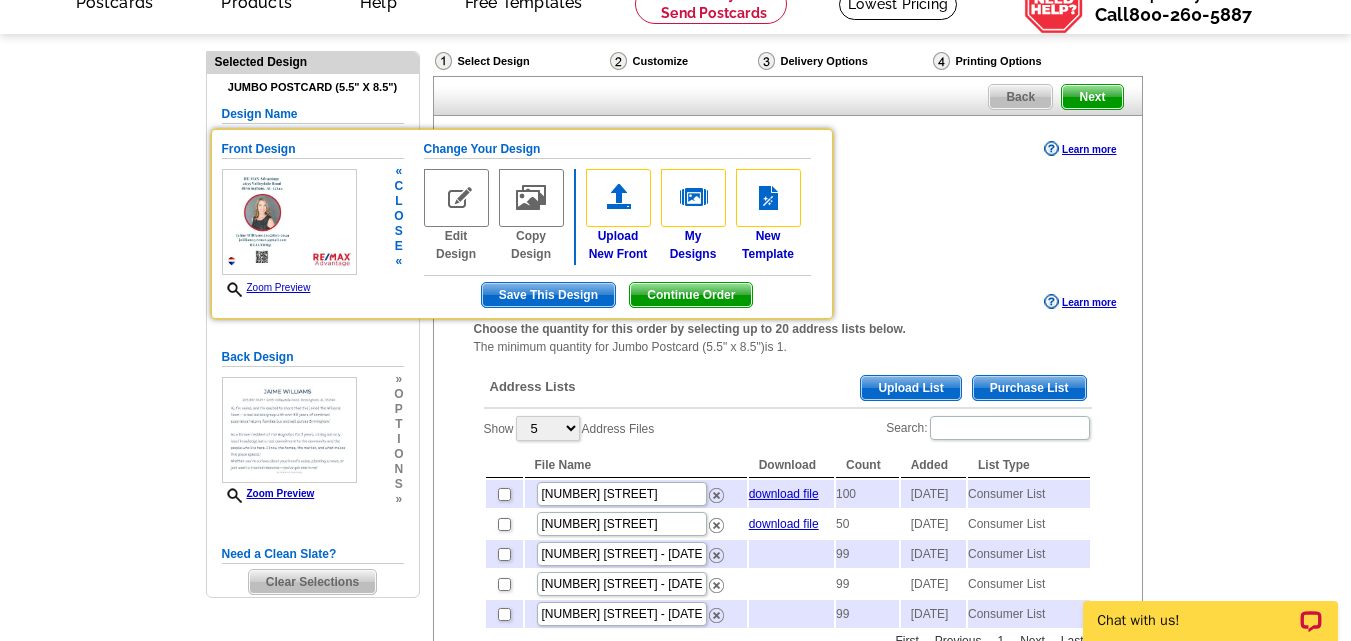 click on "Save This Design" at bounding box center [548, 295] 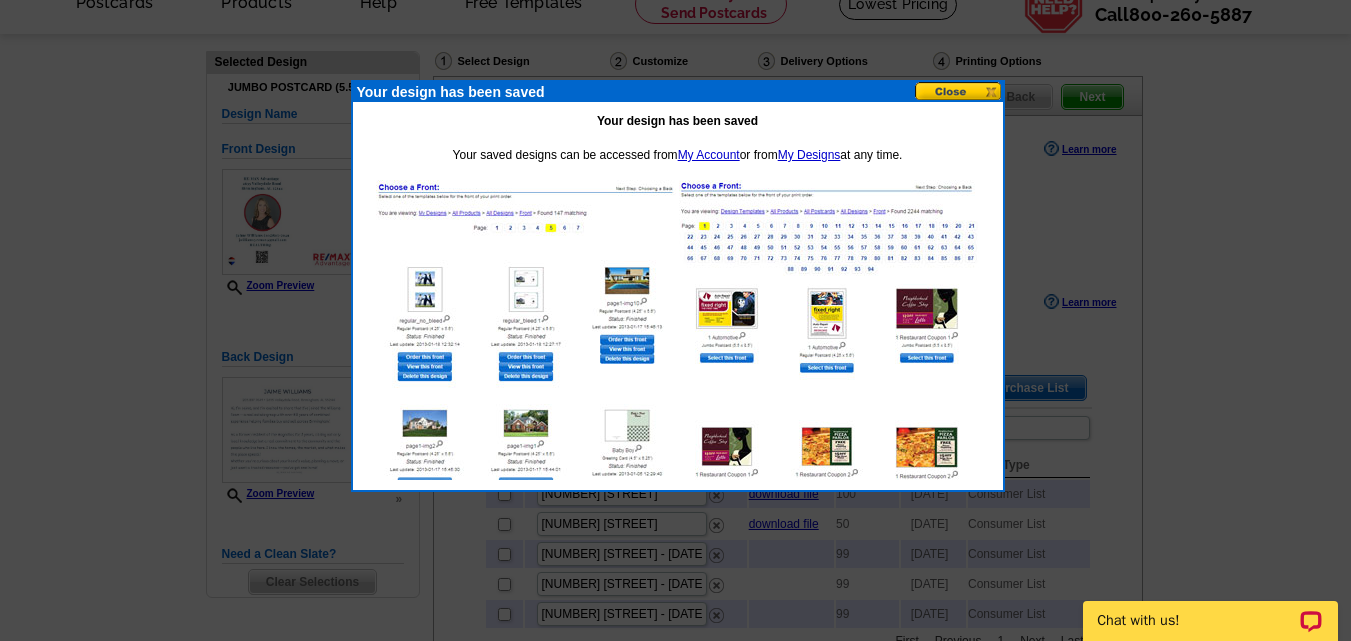 click at bounding box center [959, 91] 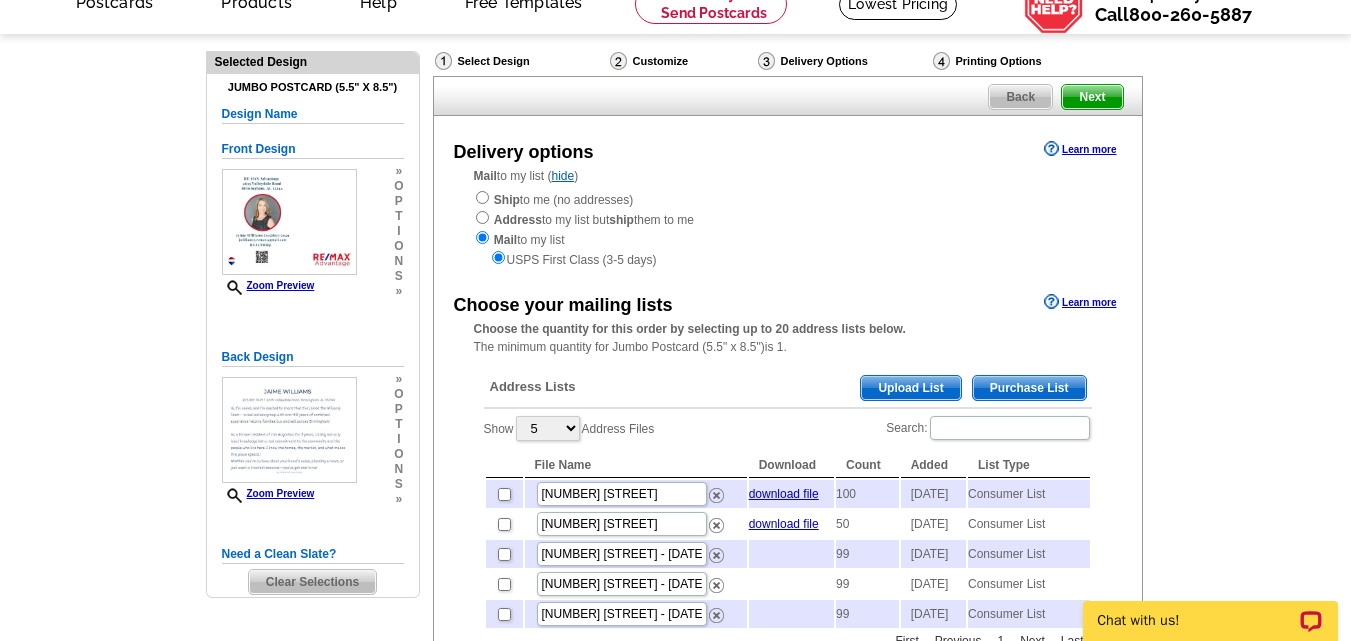 click on "Upload List" at bounding box center (910, 388) 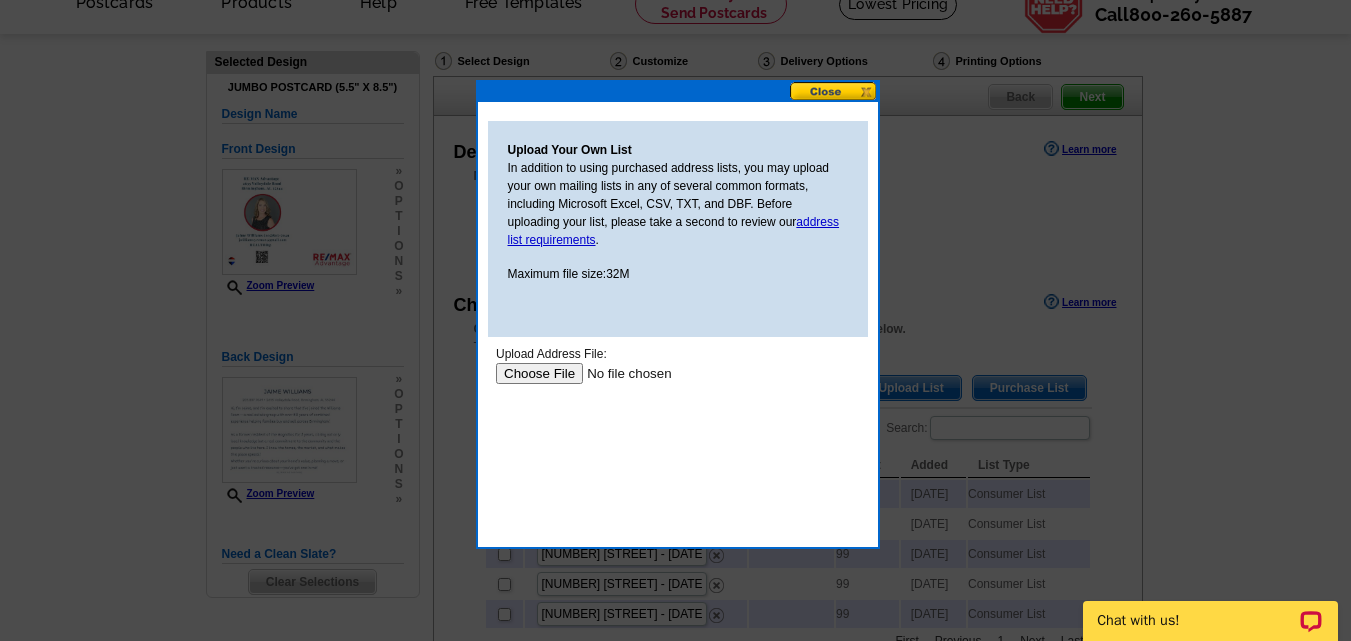 scroll, scrollTop: 0, scrollLeft: 0, axis: both 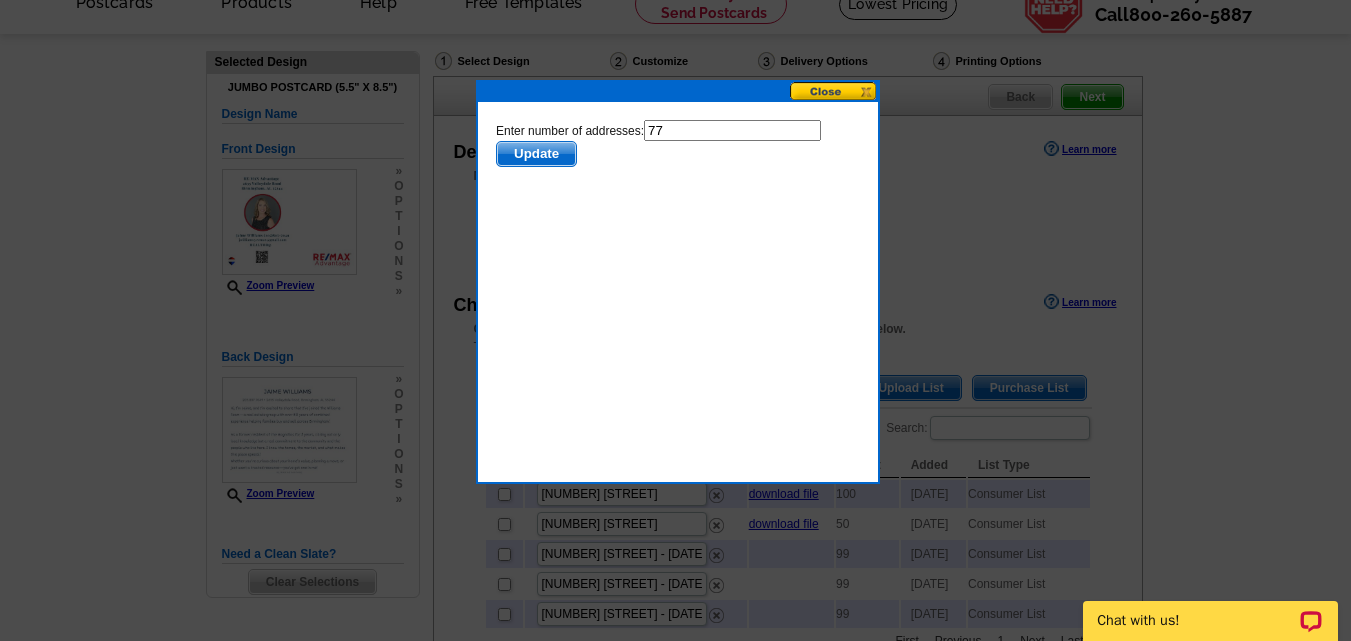 click at bounding box center [834, 91] 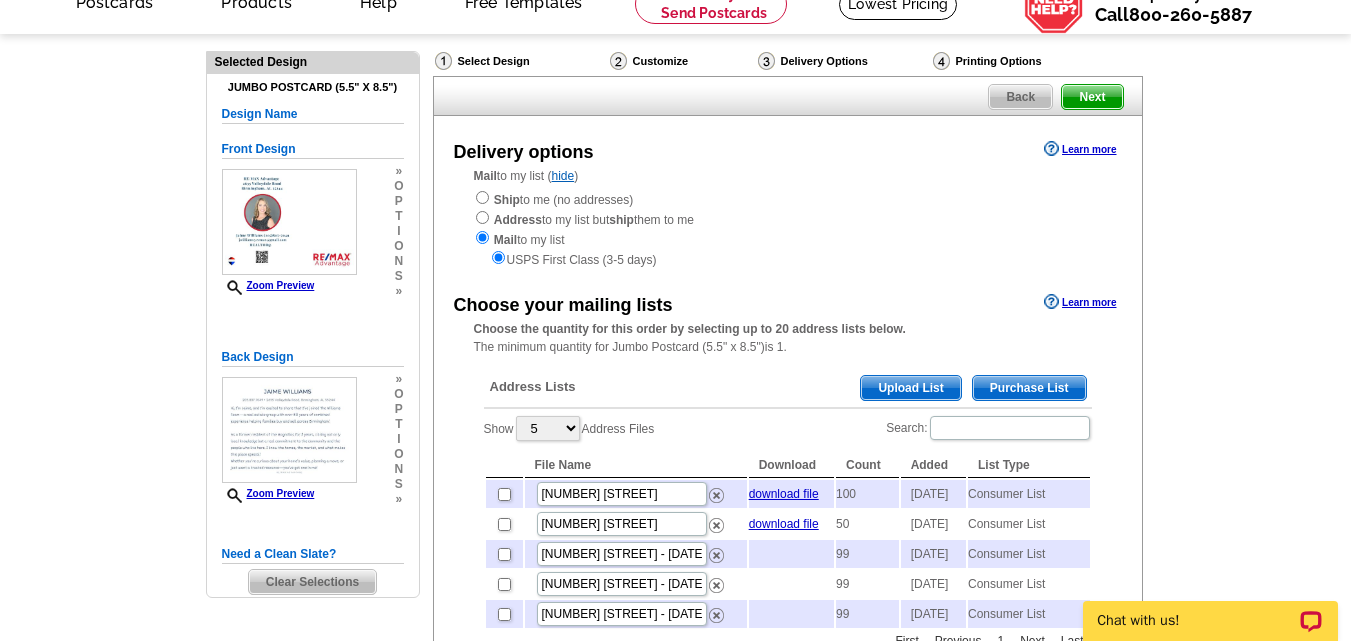 click on "Next" at bounding box center [1092, 97] 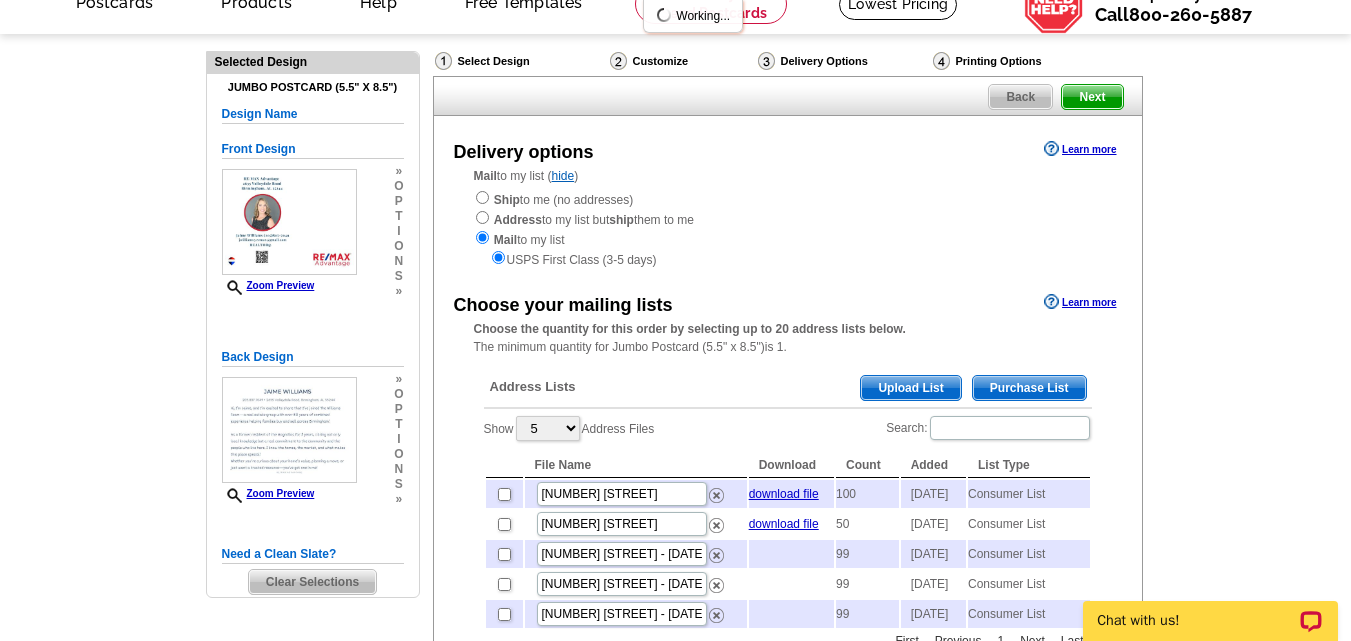 scroll, scrollTop: 0, scrollLeft: 0, axis: both 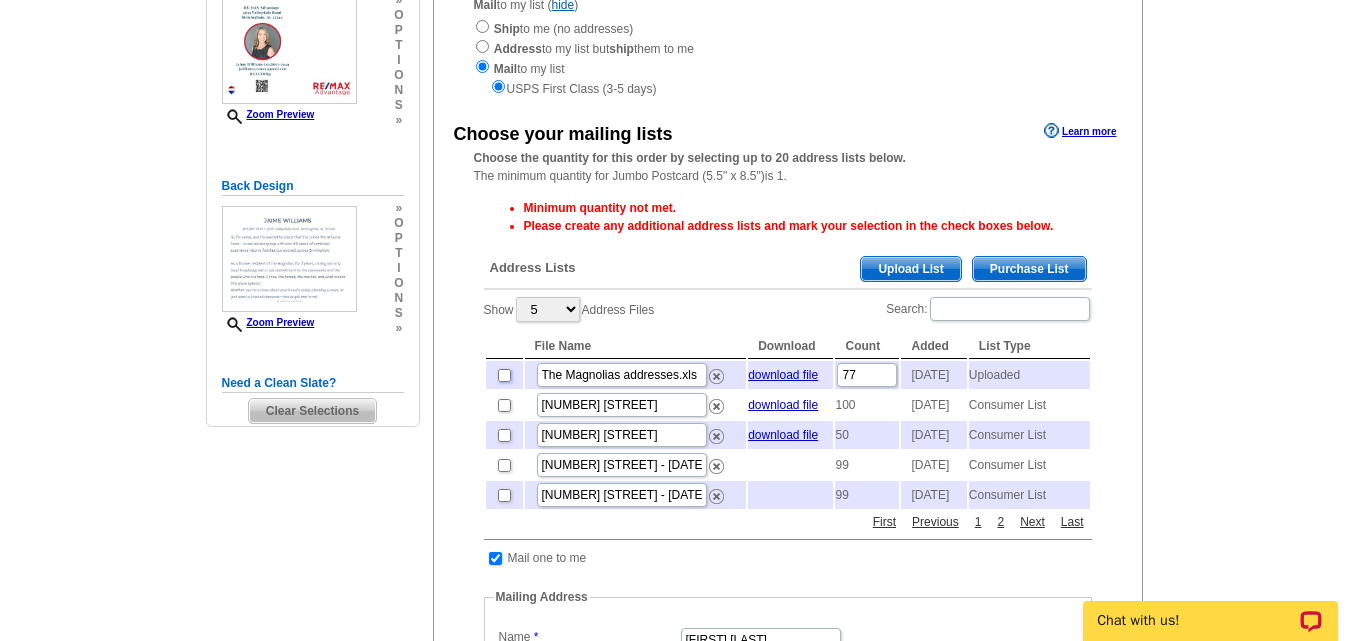 click at bounding box center [504, 375] 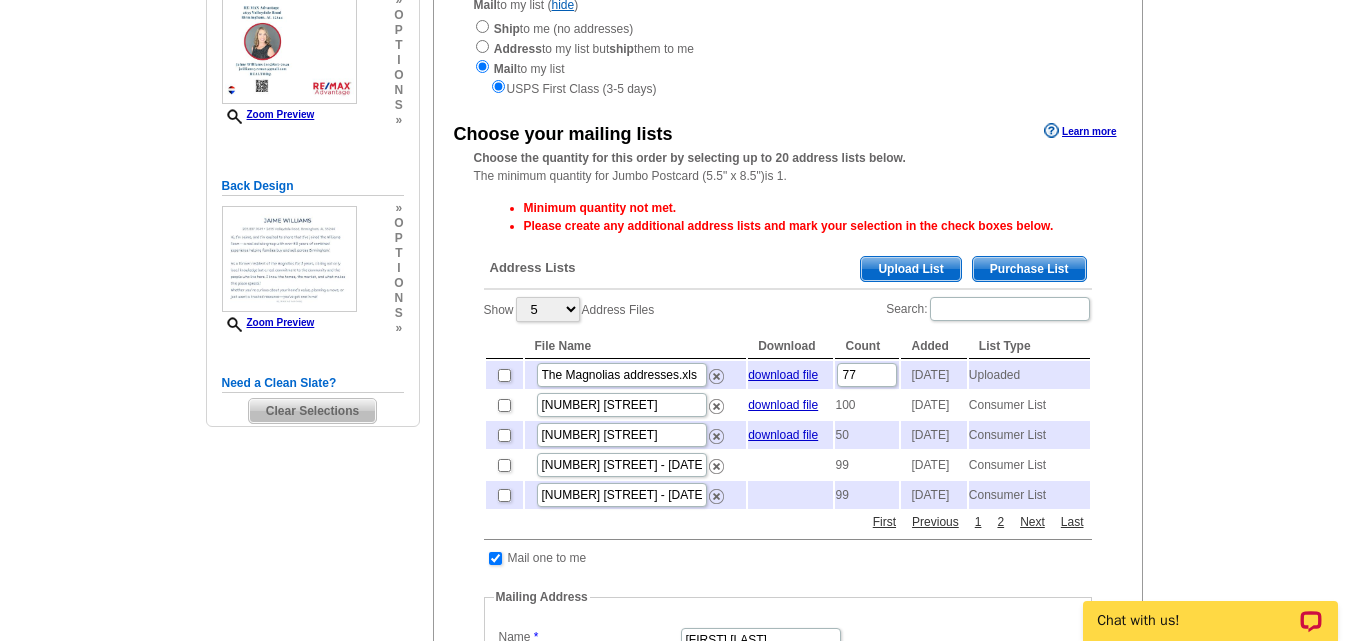 checkbox on "true" 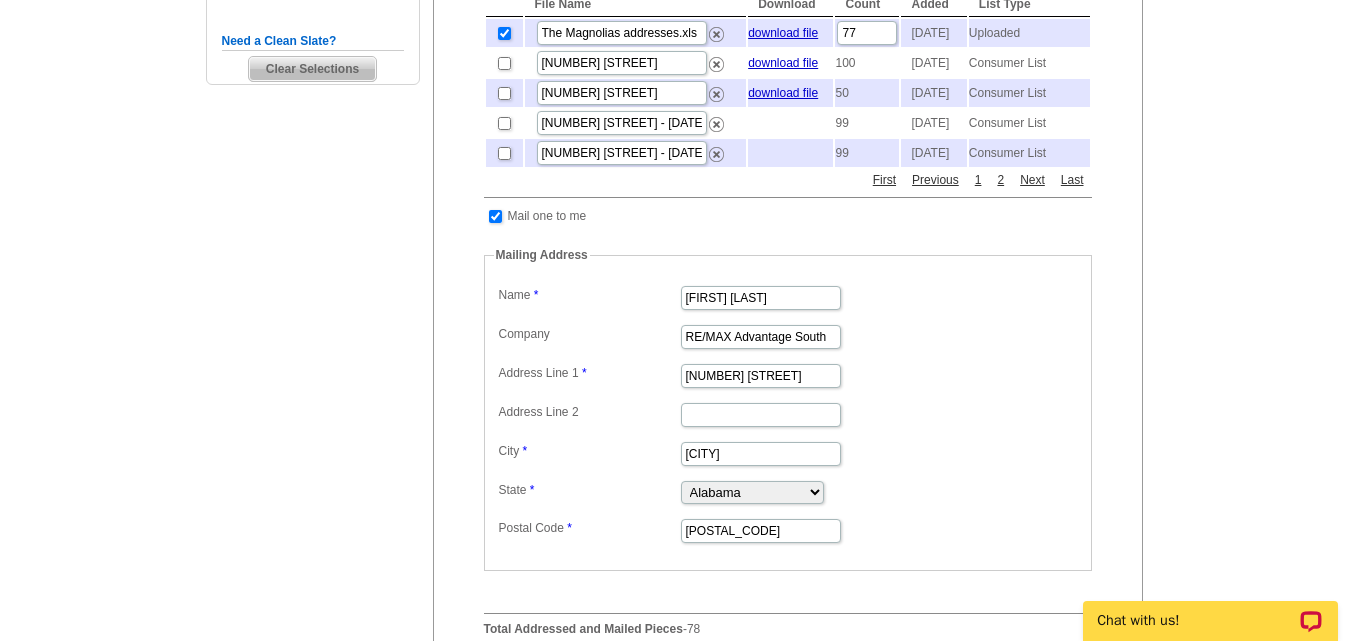 scroll, scrollTop: 621, scrollLeft: 0, axis: vertical 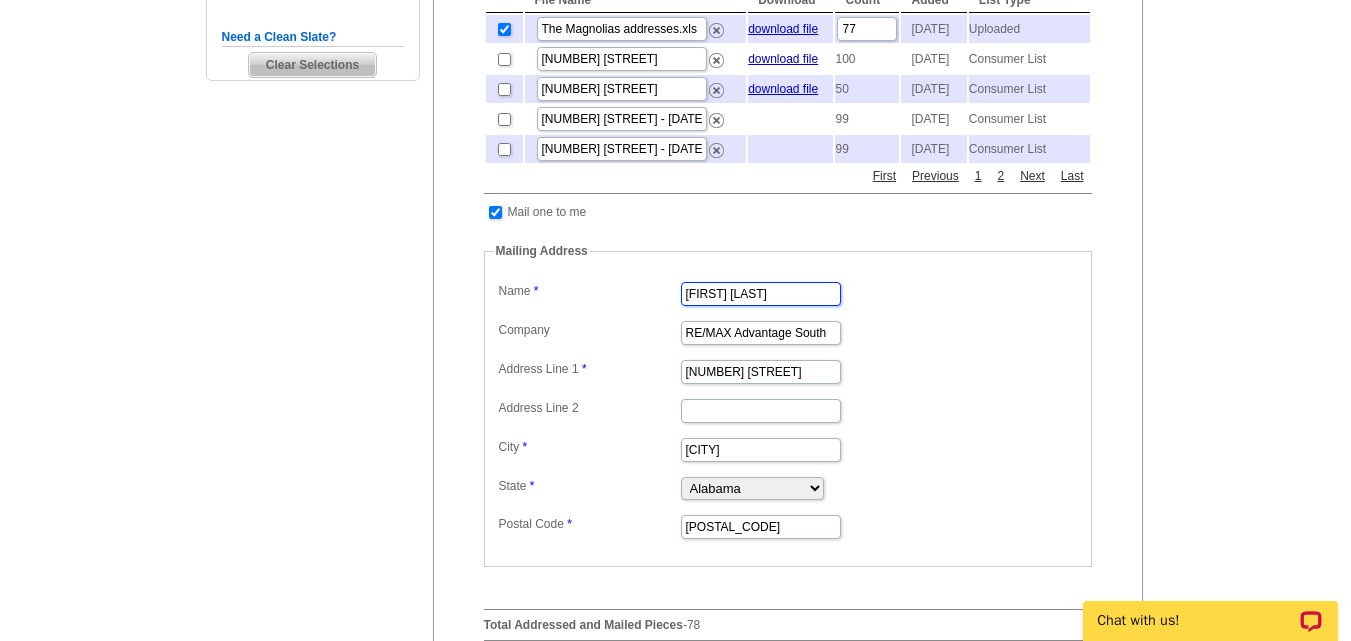 click on "Freda Williams" at bounding box center [761, 294] 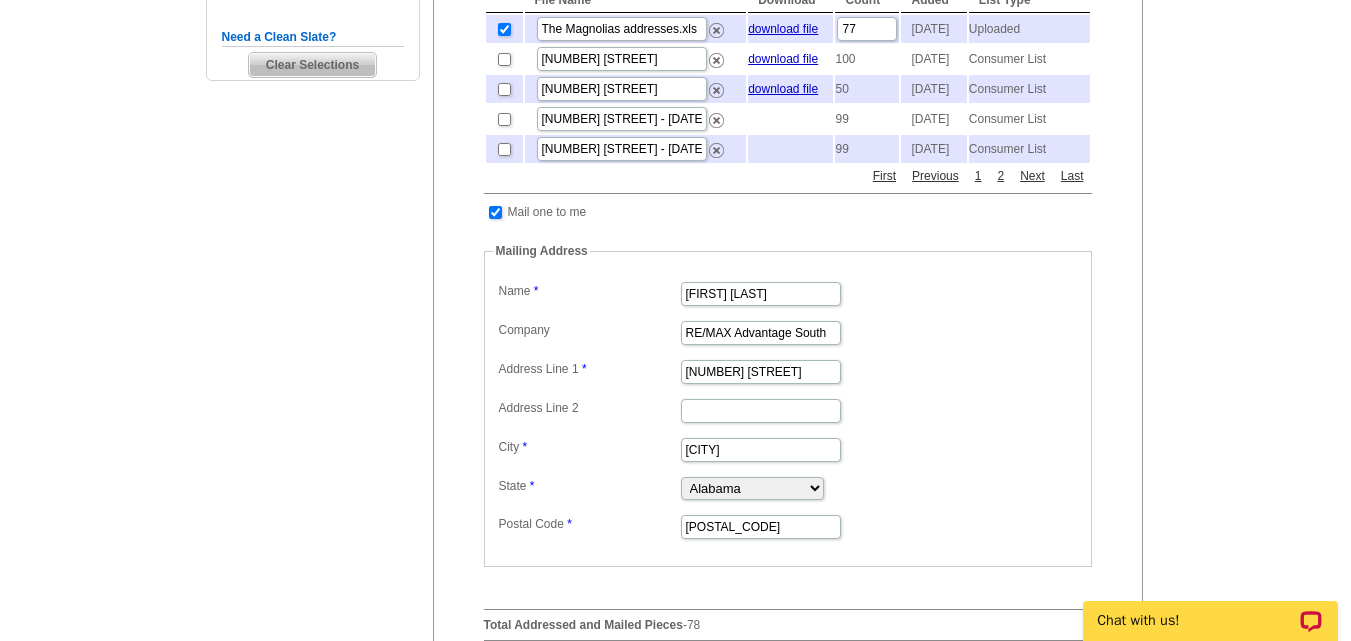 click on "RE/MAX Advantage South" at bounding box center [788, 331] 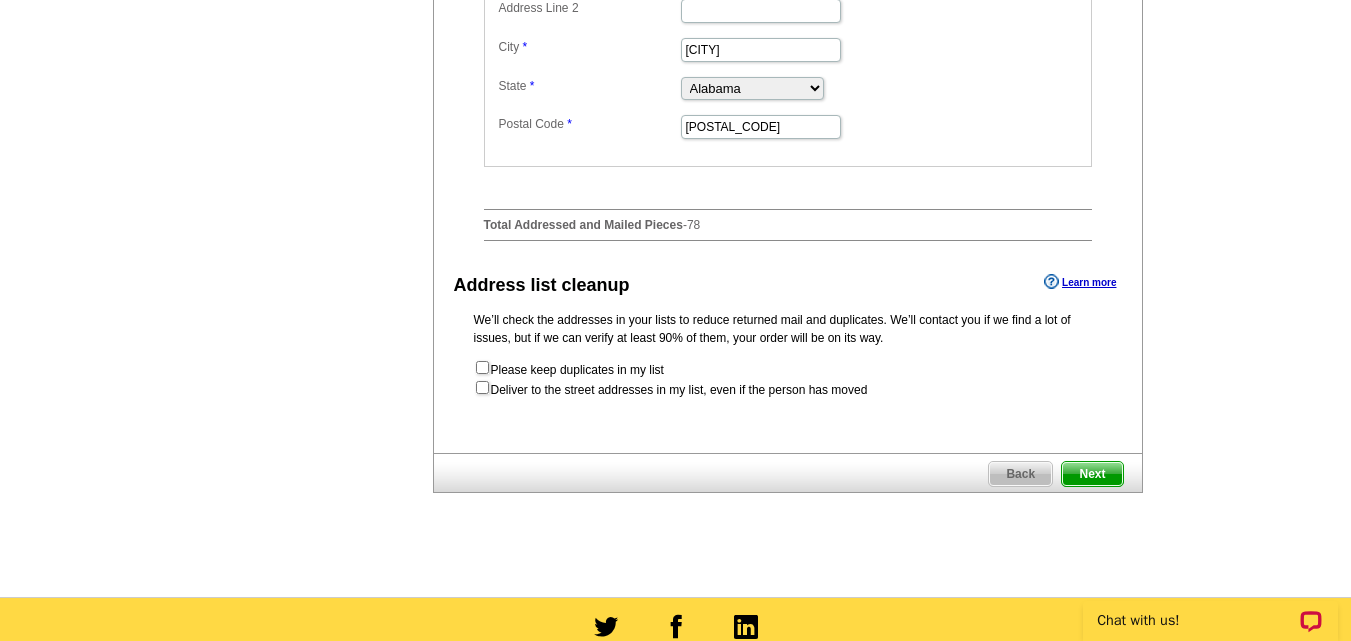 scroll, scrollTop: 1024, scrollLeft: 0, axis: vertical 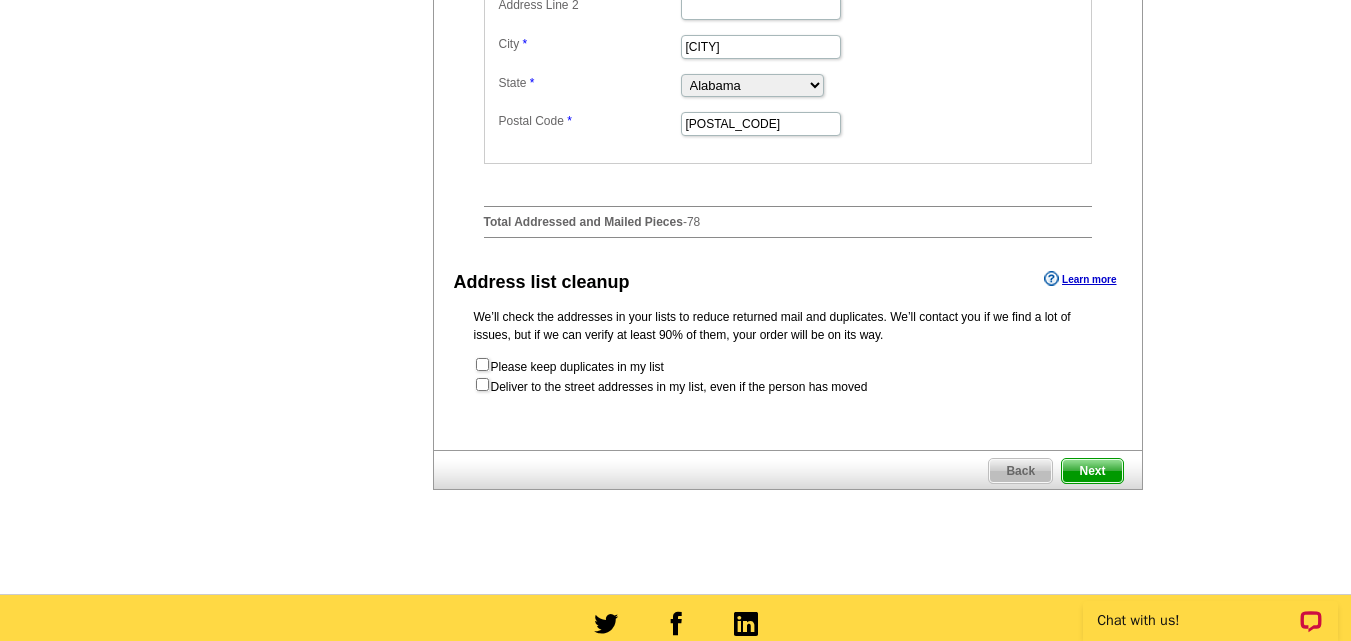click on "Next" at bounding box center [1092, 471] 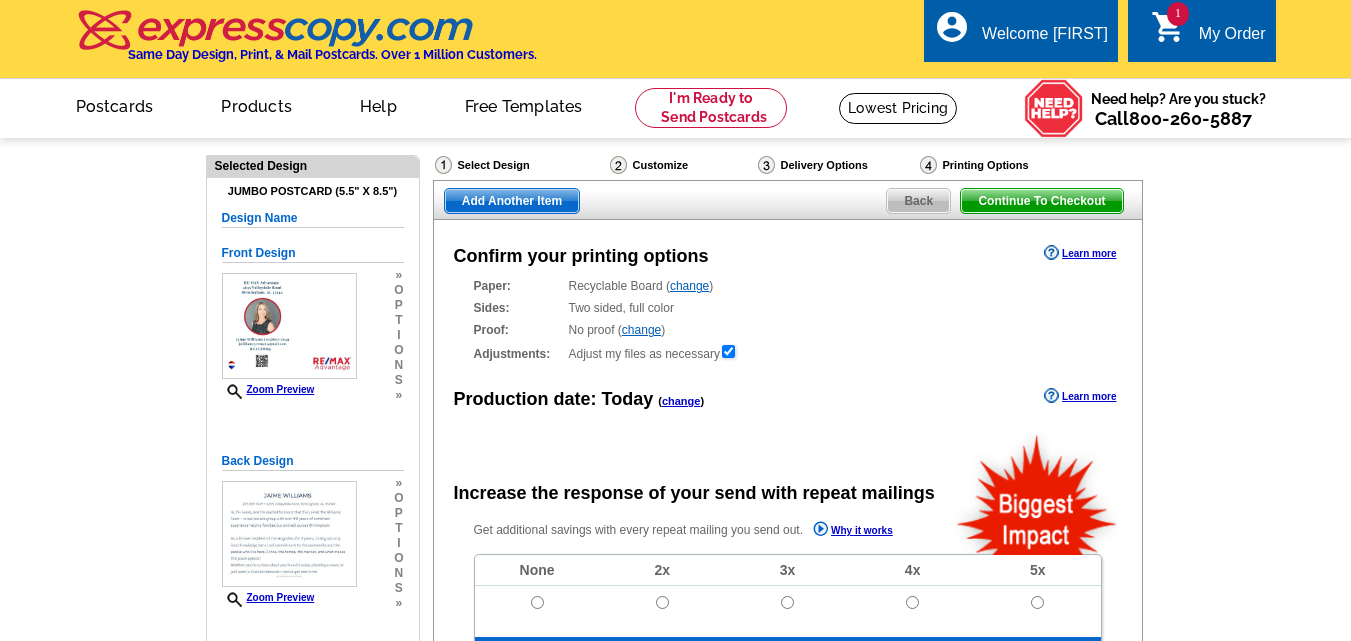 scroll, scrollTop: 0, scrollLeft: 0, axis: both 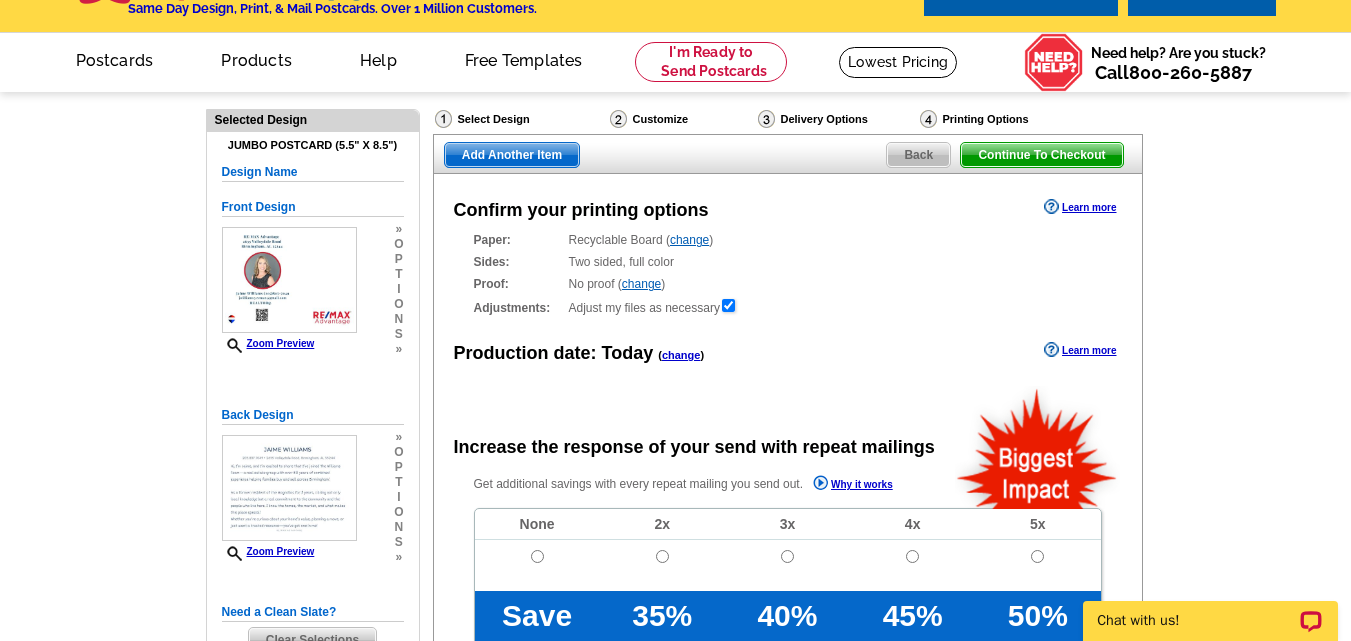 click on "change" at bounding box center (641, 284) 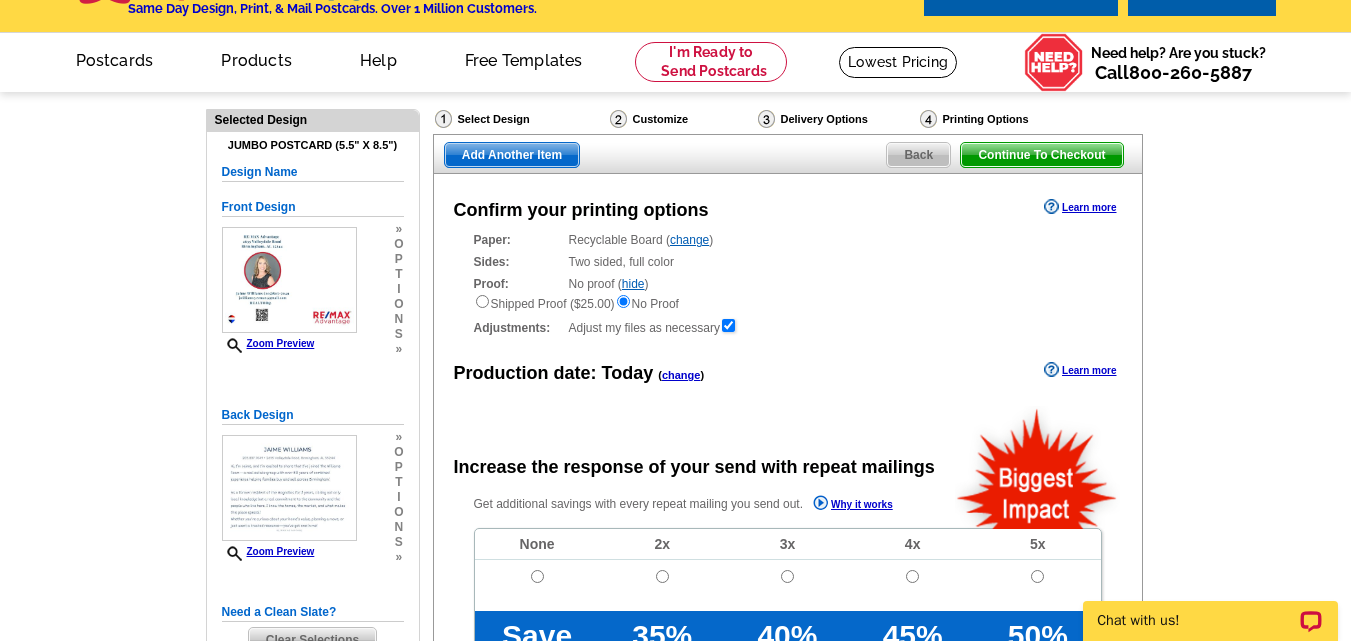 click on "hide" at bounding box center [633, 284] 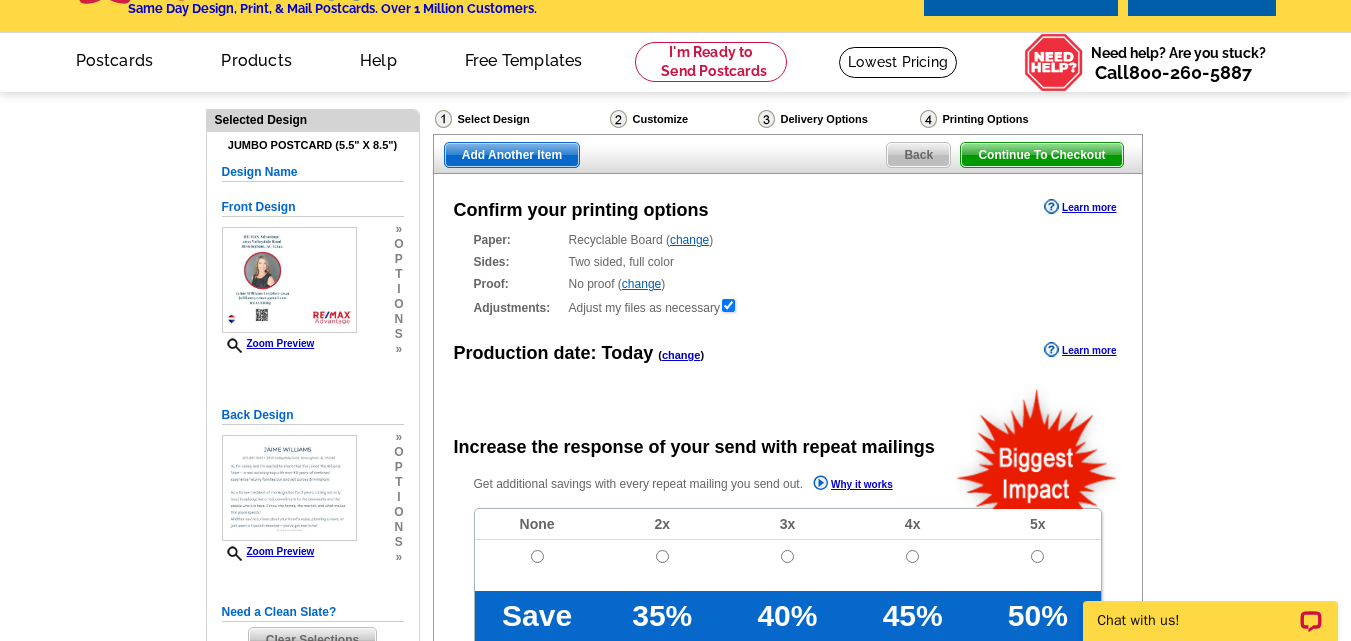 click on "Continue To Checkout" at bounding box center (1041, 155) 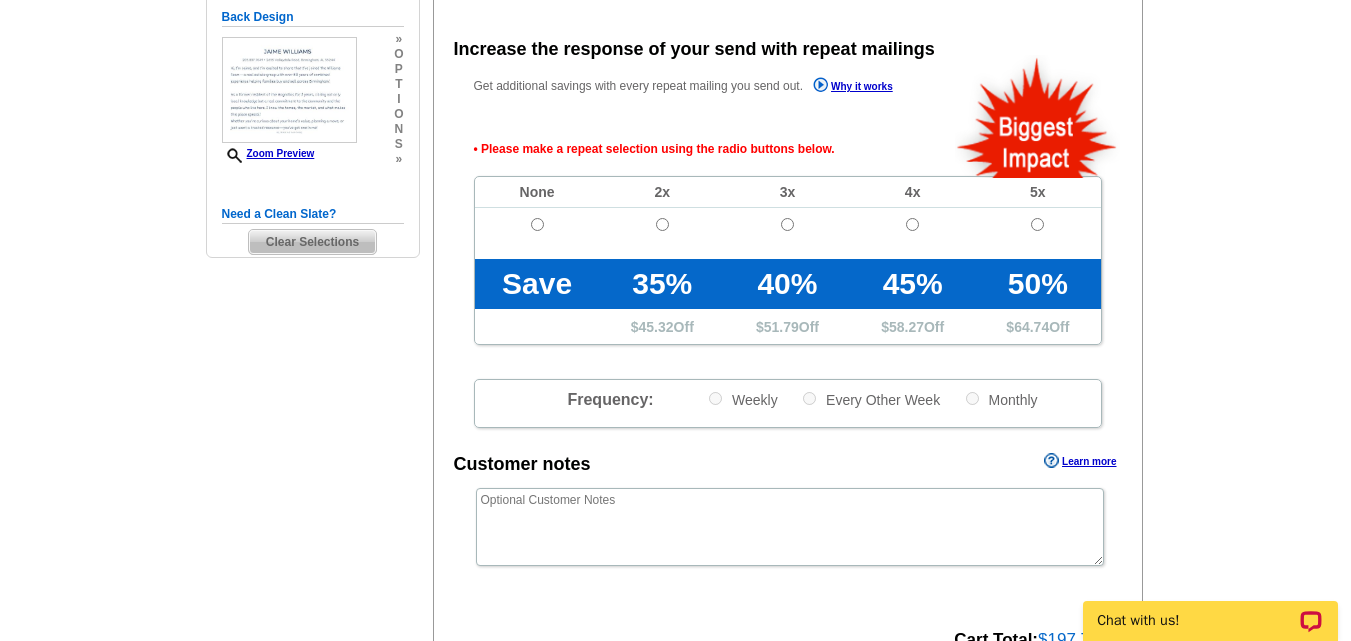 scroll, scrollTop: 448, scrollLeft: 0, axis: vertical 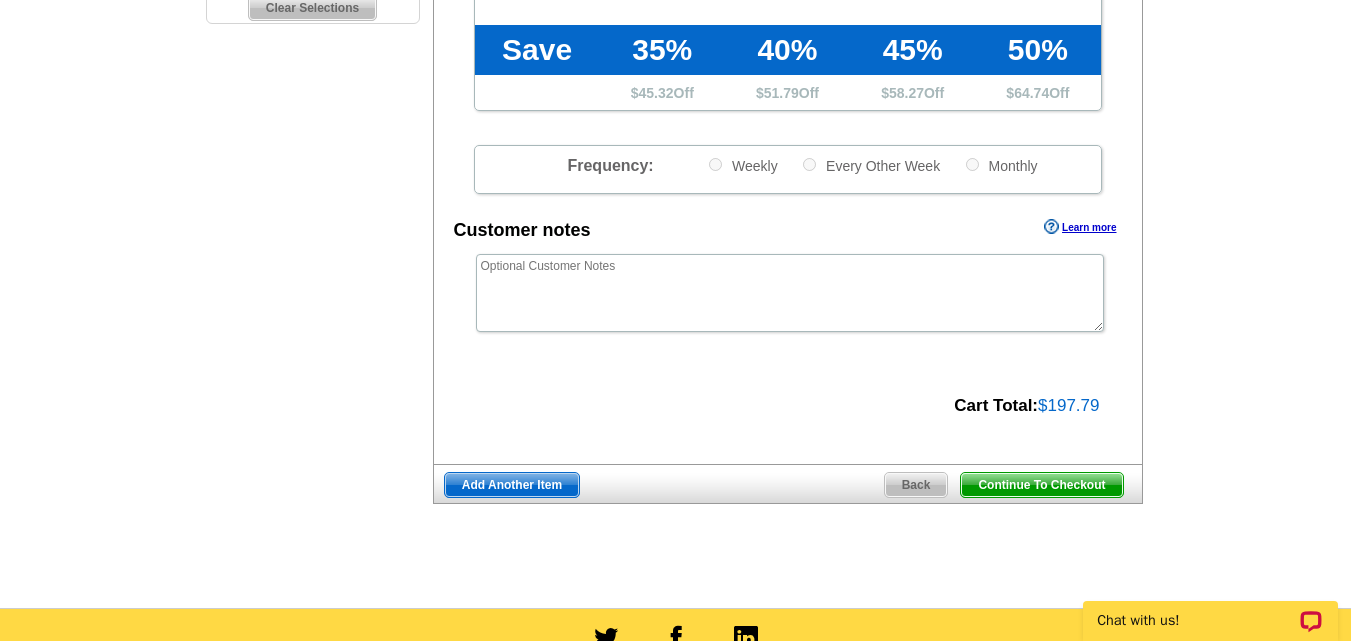 click on "Continue To Checkout" at bounding box center [1041, 485] 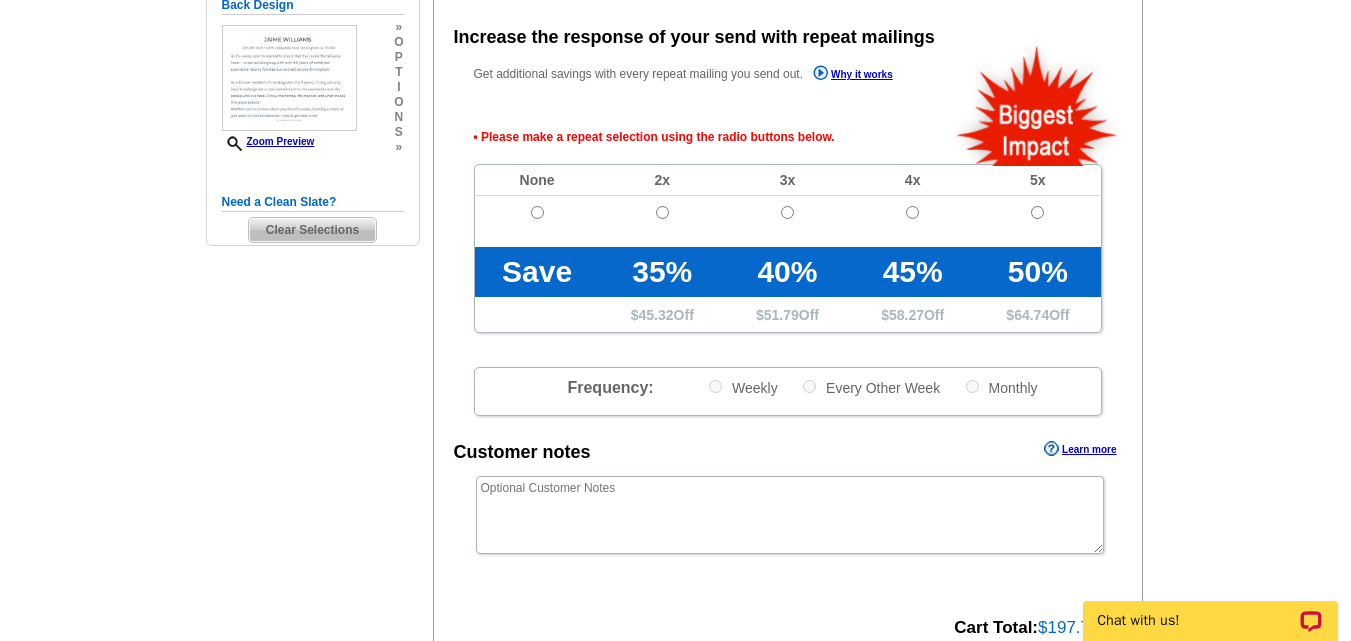 scroll, scrollTop: 448, scrollLeft: 0, axis: vertical 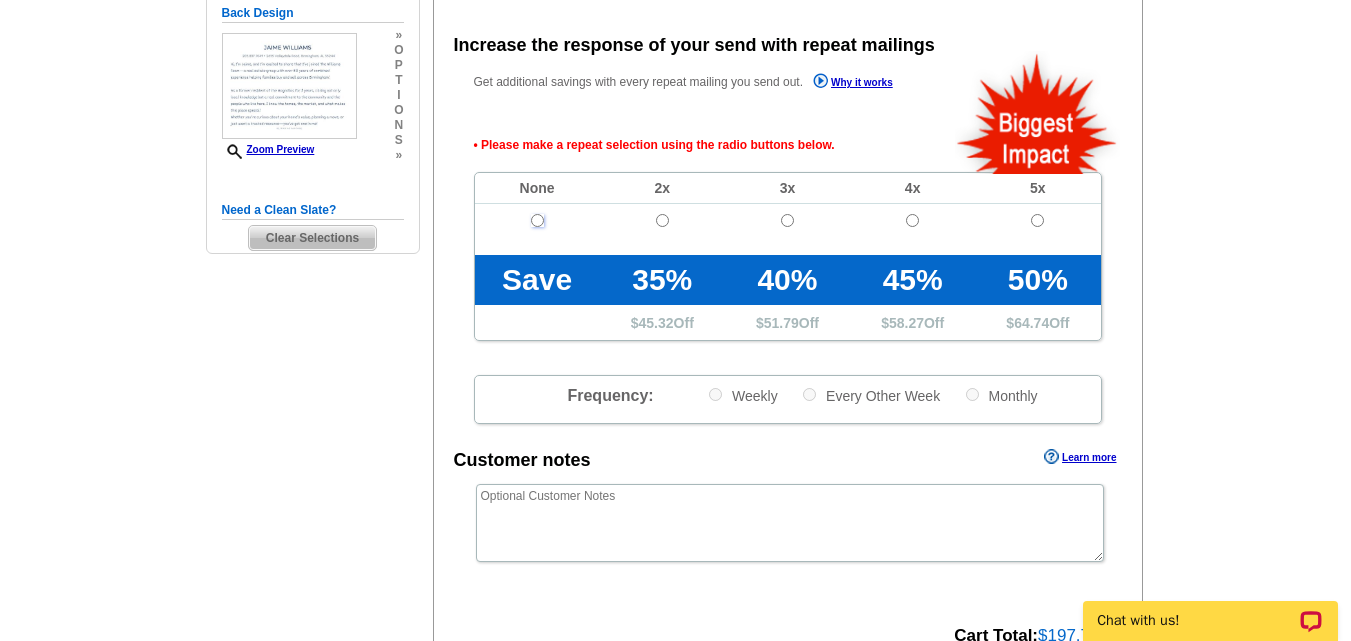 click at bounding box center (537, 220) 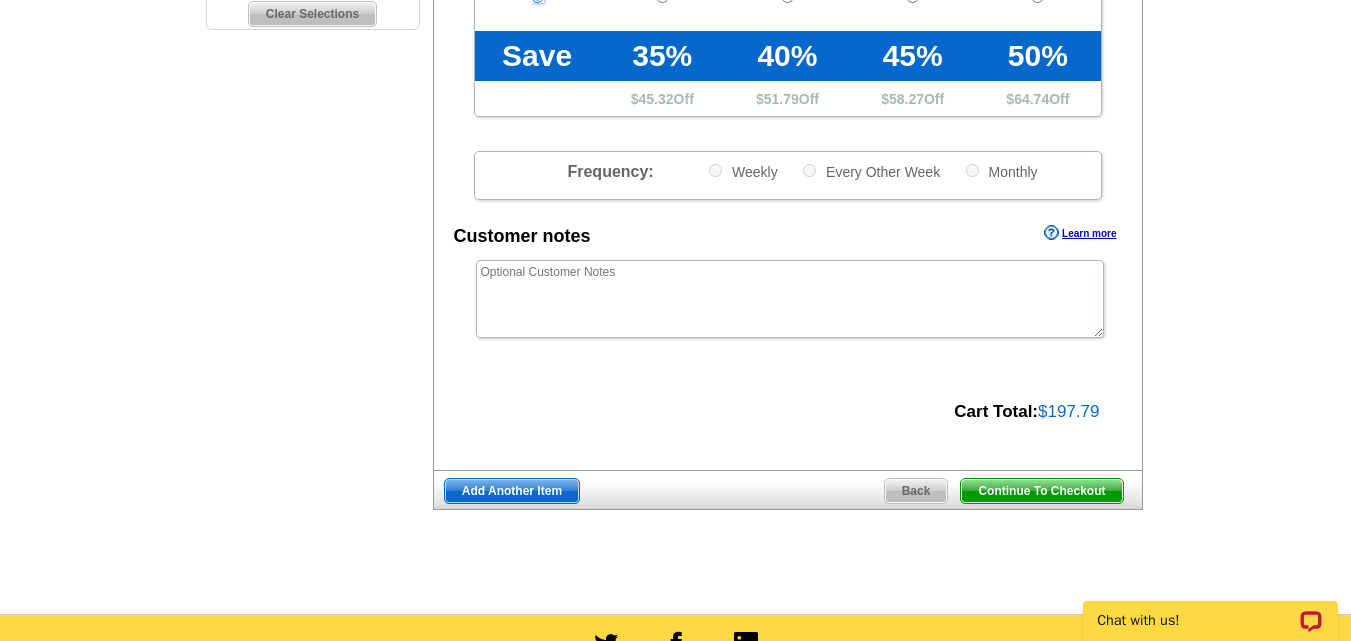 scroll, scrollTop: 681, scrollLeft: 0, axis: vertical 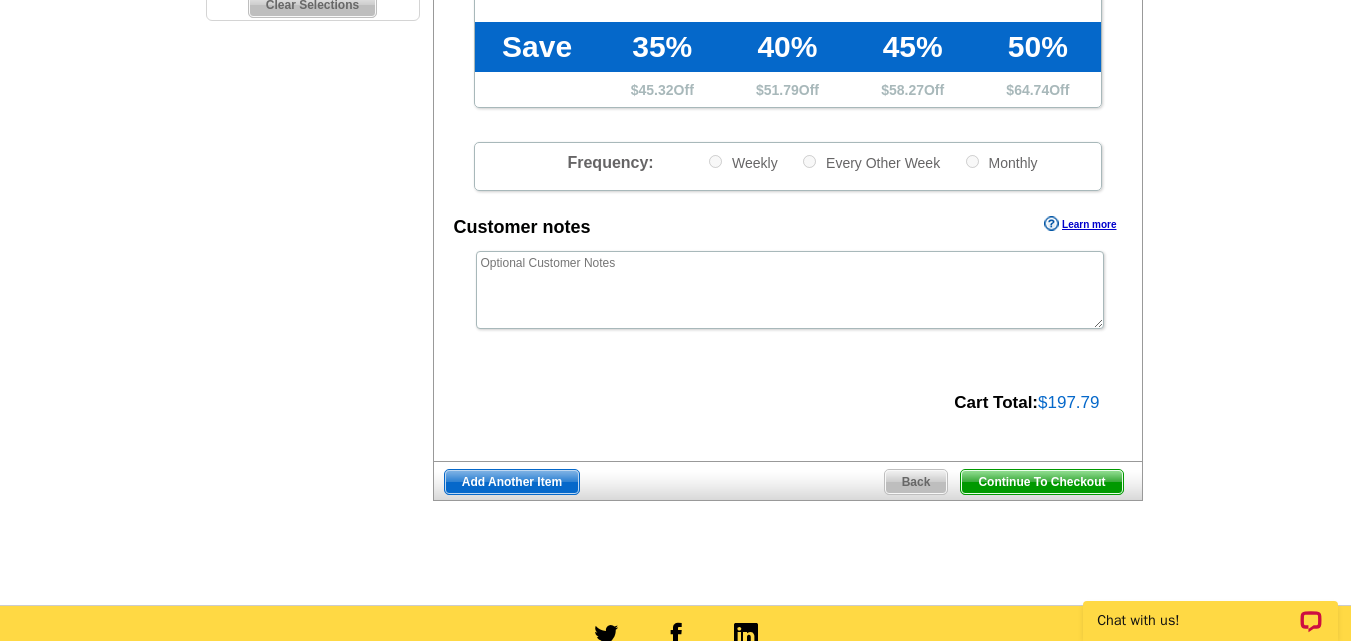 click on "Continue To Checkout" at bounding box center (1041, 482) 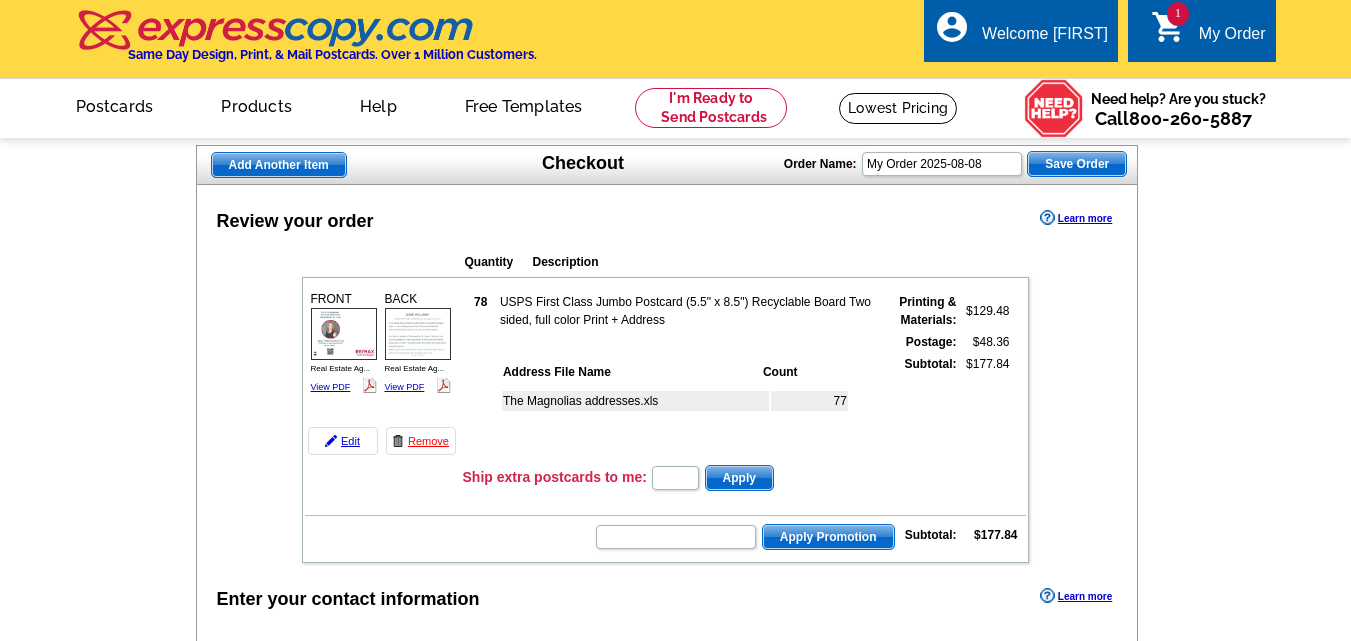 scroll, scrollTop: 0, scrollLeft: 0, axis: both 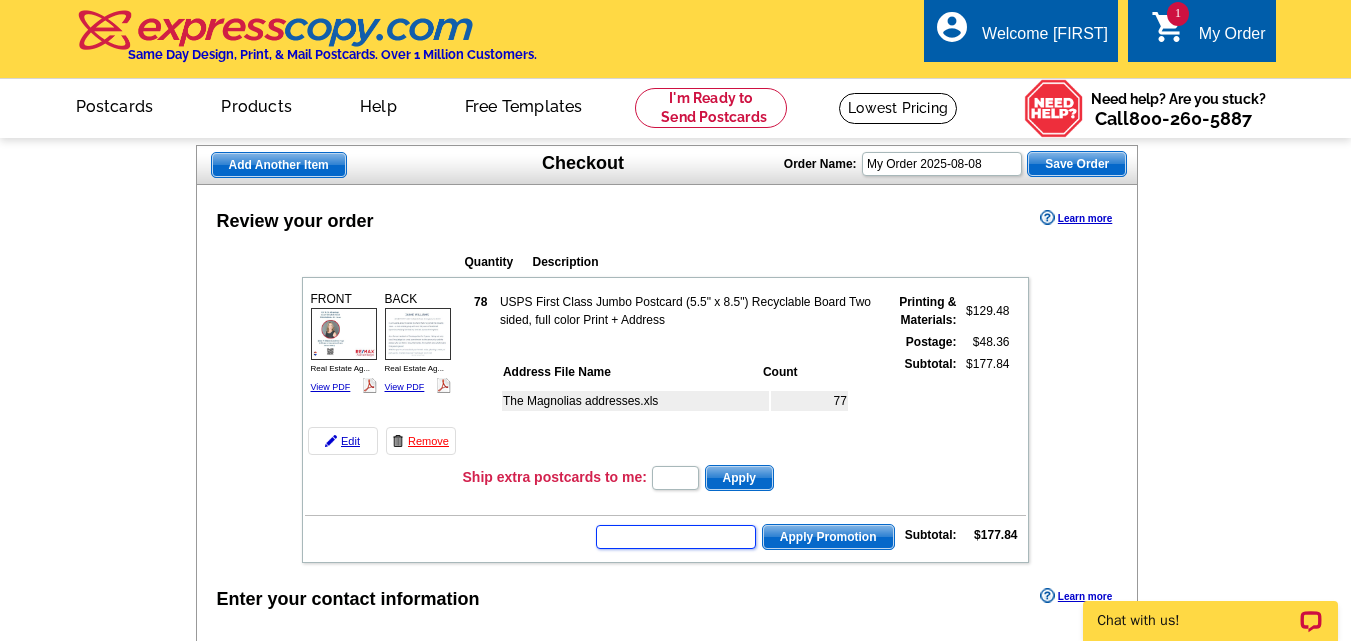click at bounding box center [676, 537] 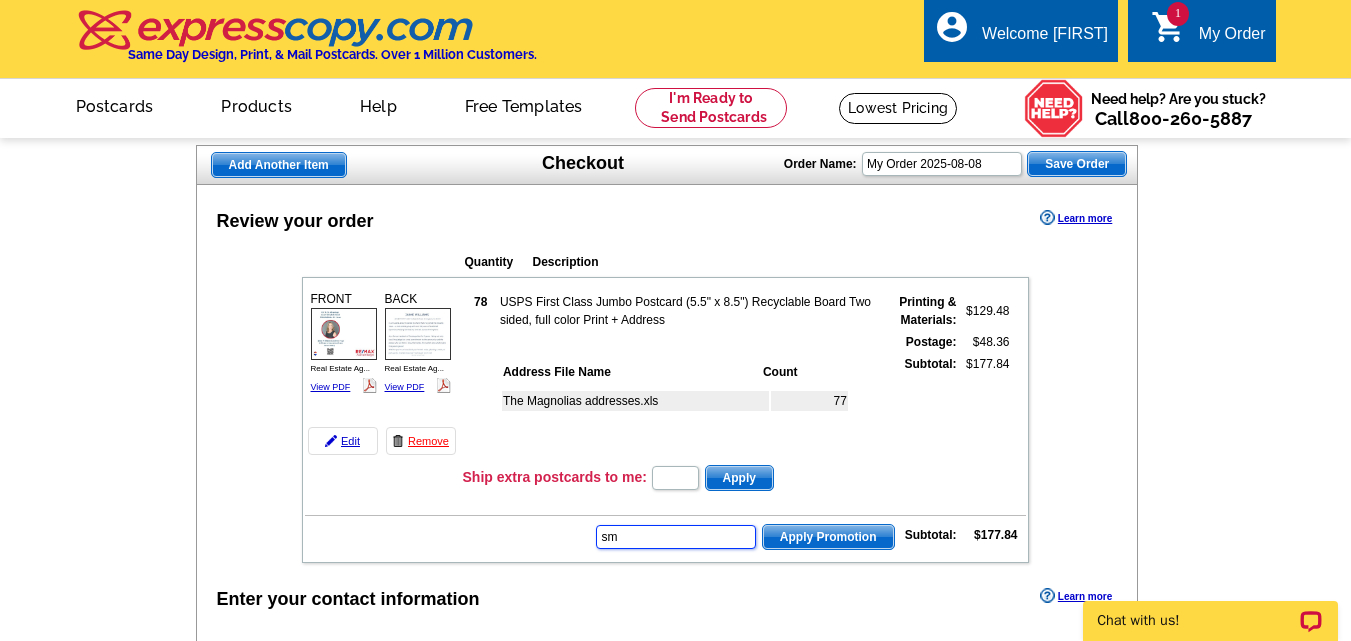 type on "s" 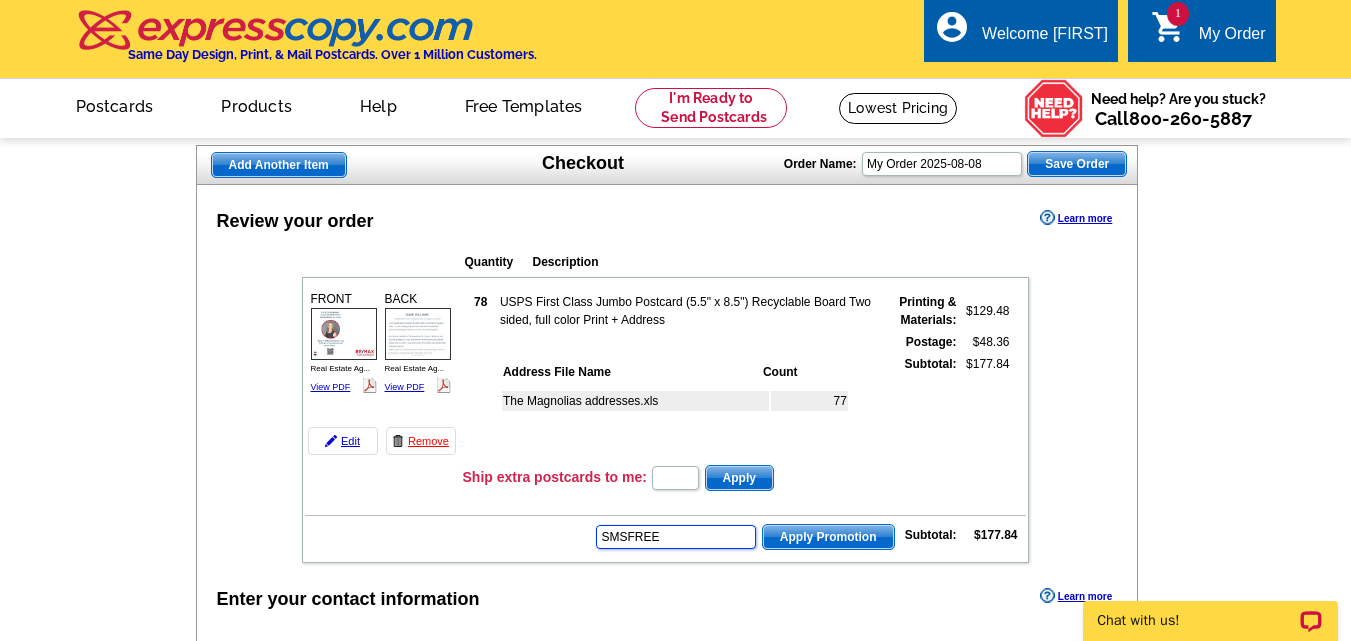 type on "SMSFREE" 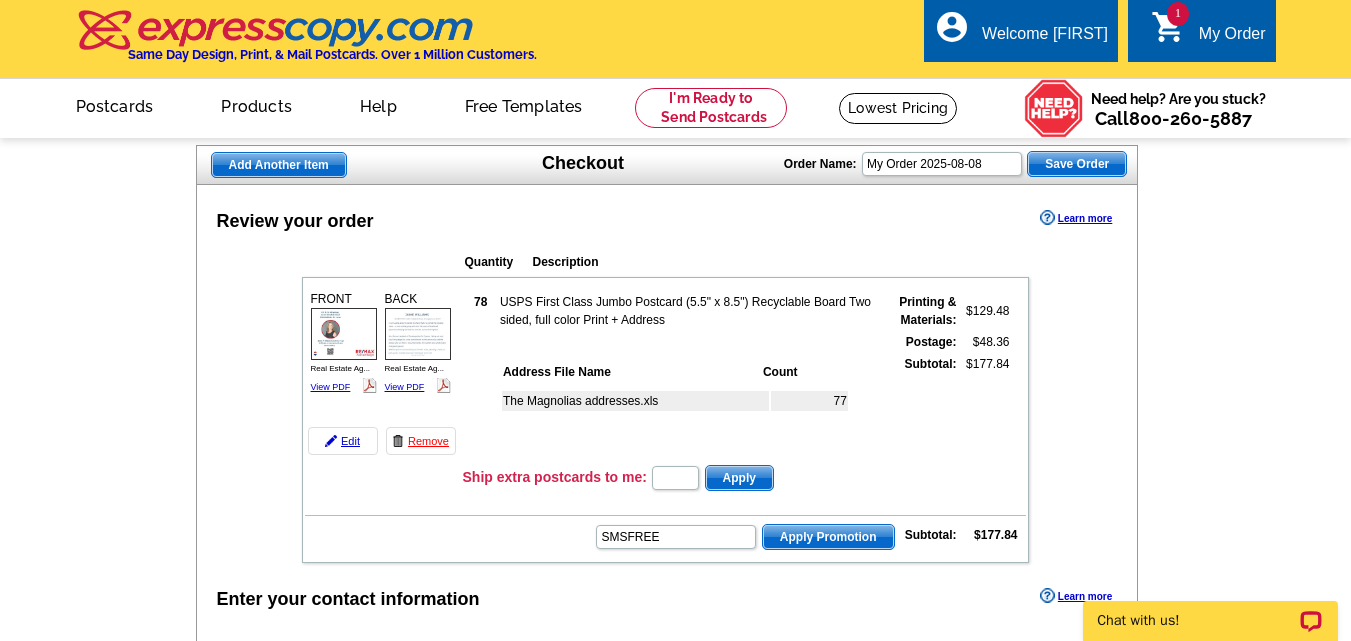 click on "Apply Promotion" at bounding box center (828, 537) 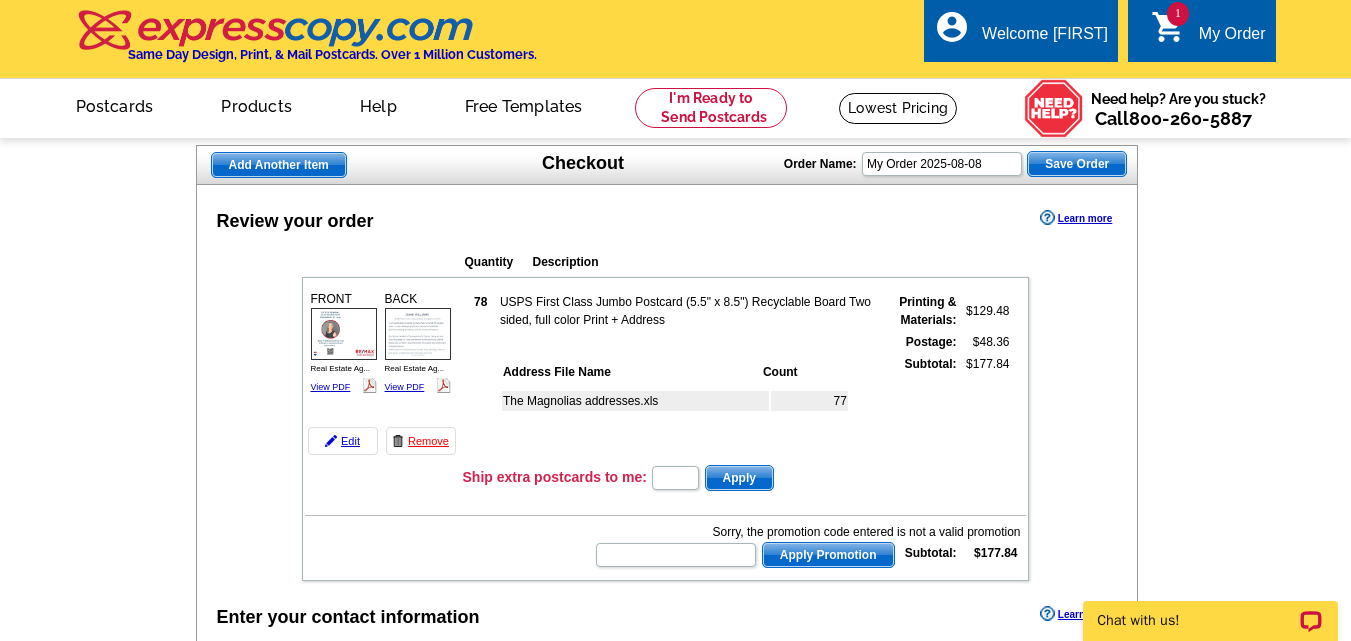 click on "Add Another Item" at bounding box center [279, 165] 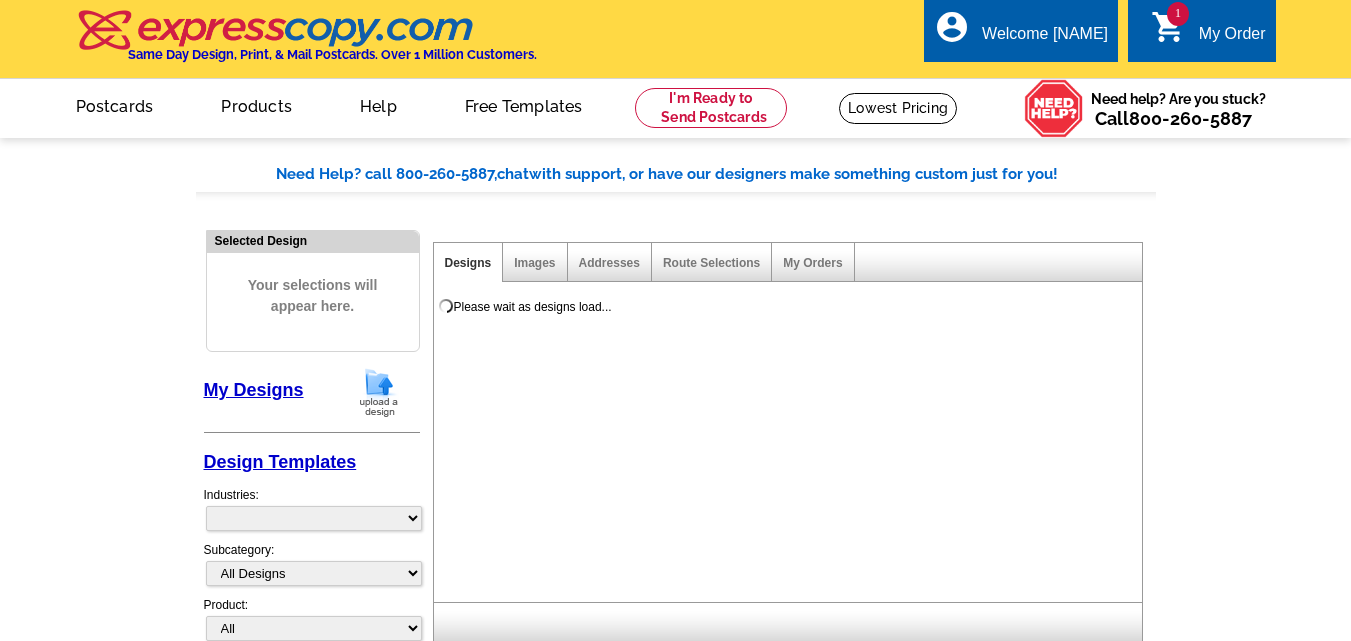 scroll, scrollTop: 0, scrollLeft: 0, axis: both 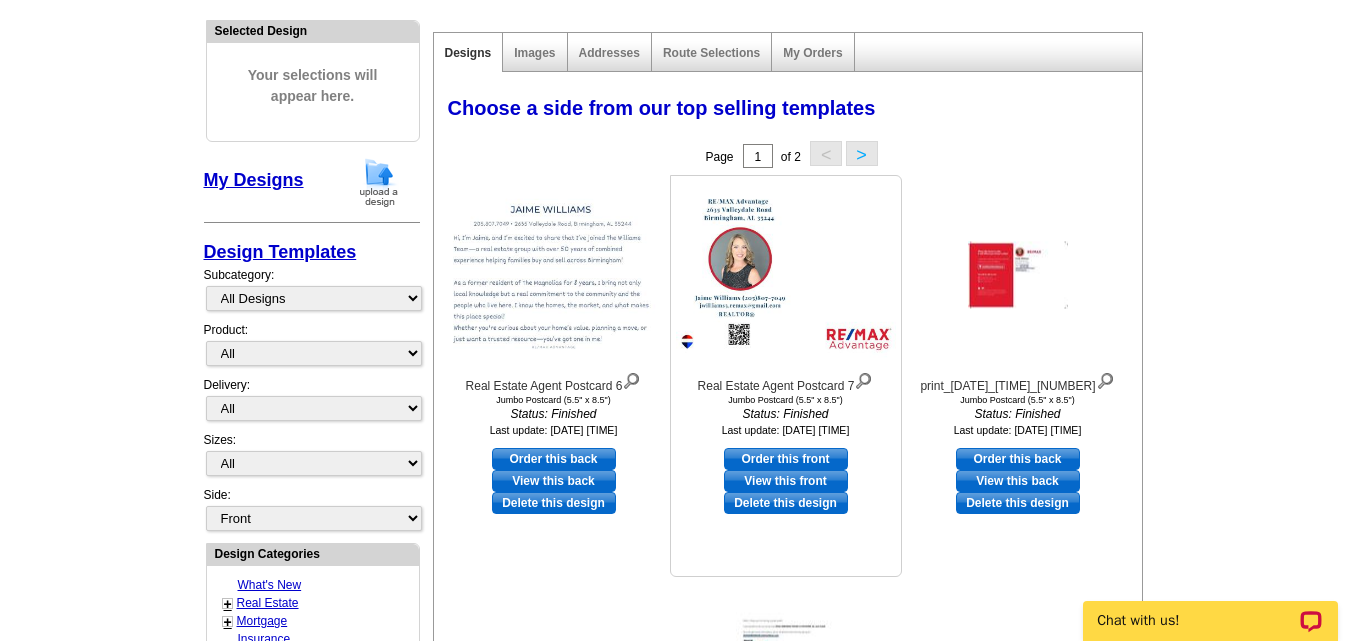 click on "Order this front" at bounding box center [786, 459] 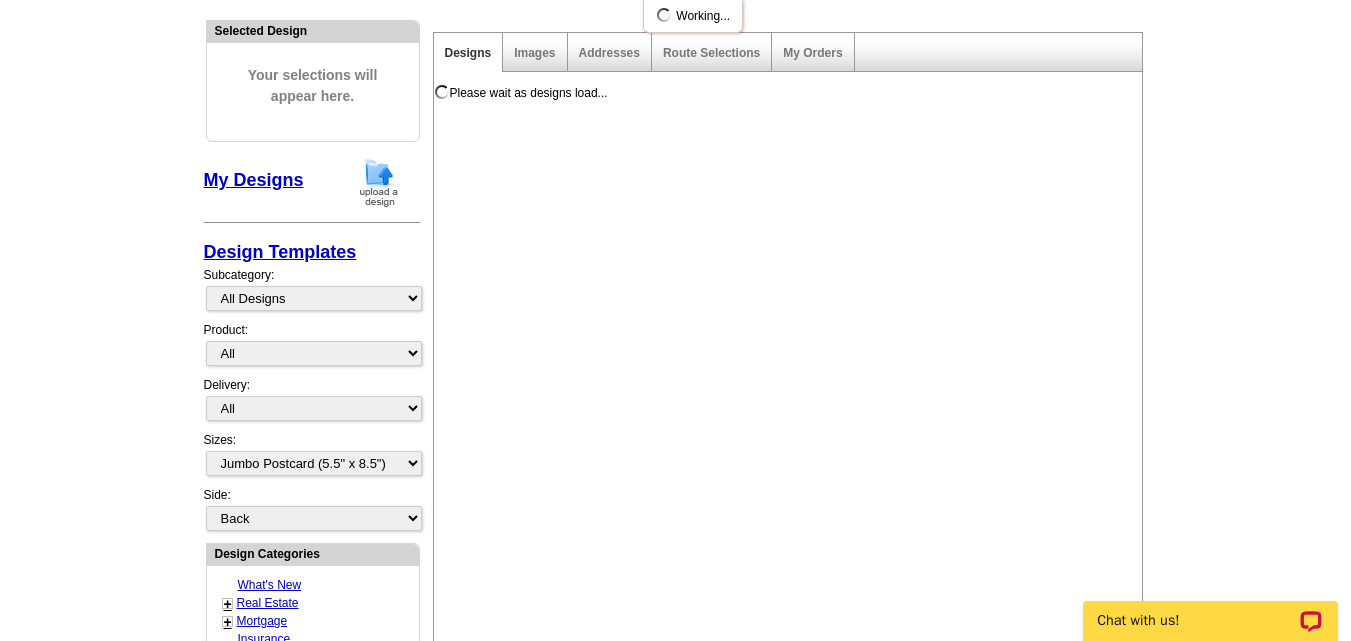 scroll, scrollTop: 0, scrollLeft: 0, axis: both 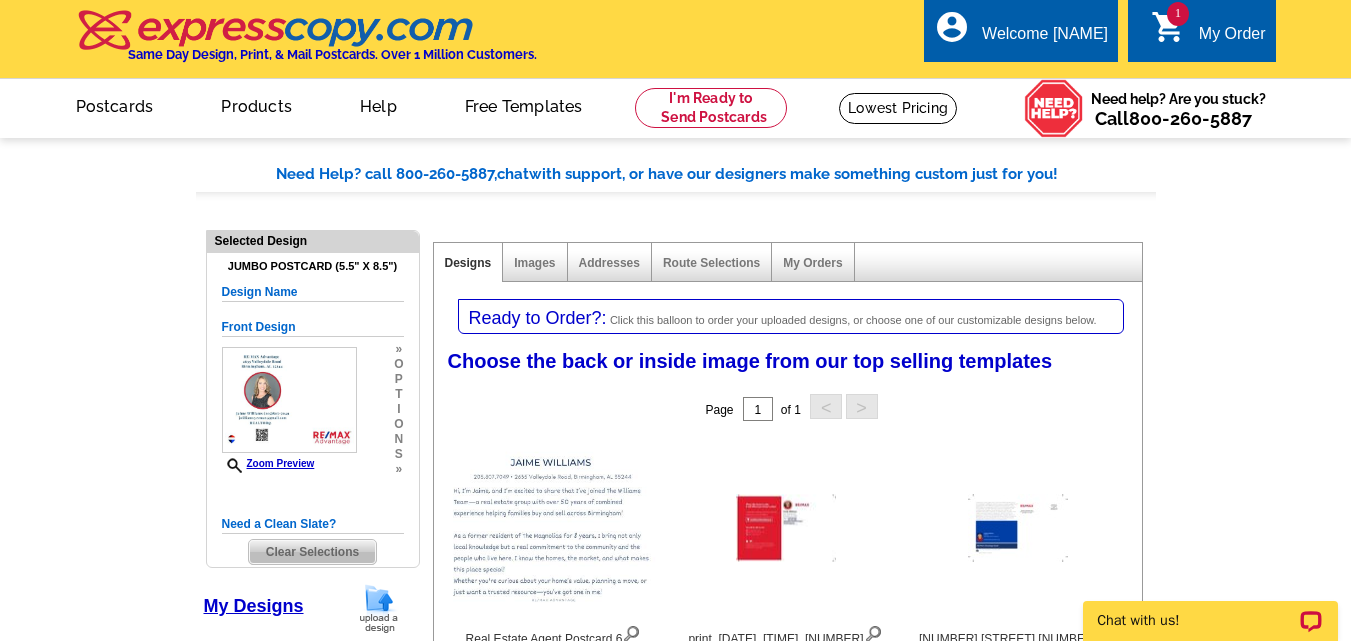 click at bounding box center (379, 608) 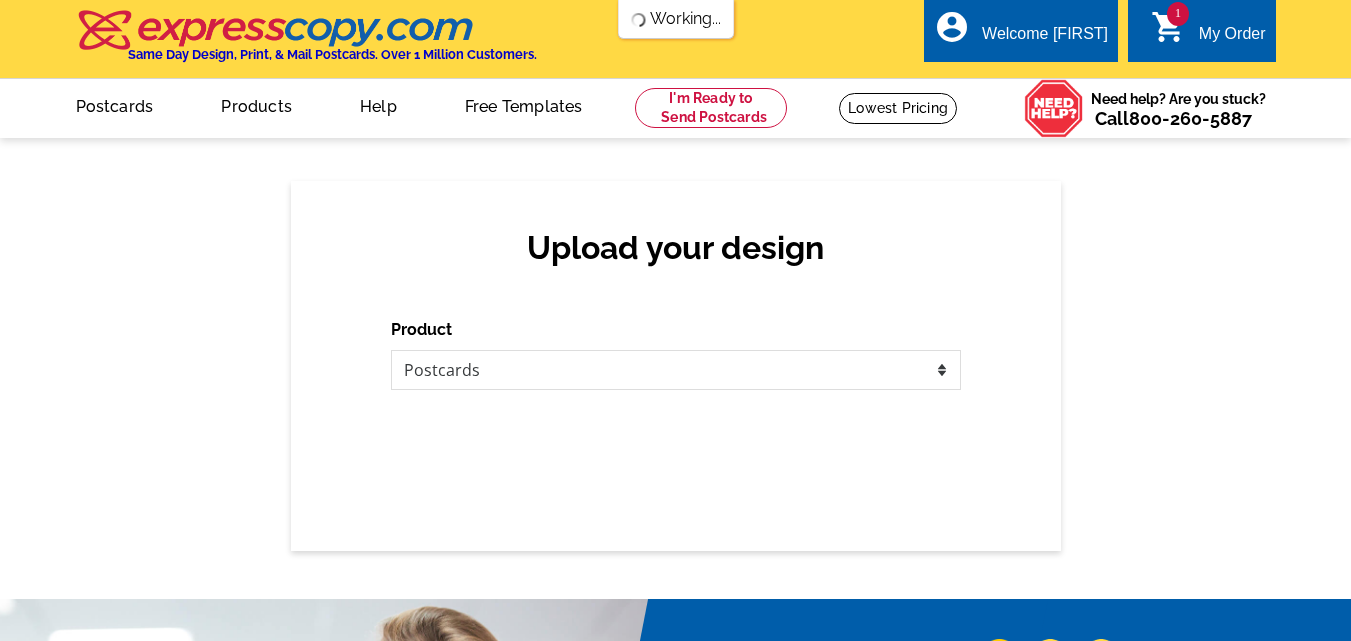 scroll, scrollTop: 0, scrollLeft: 0, axis: both 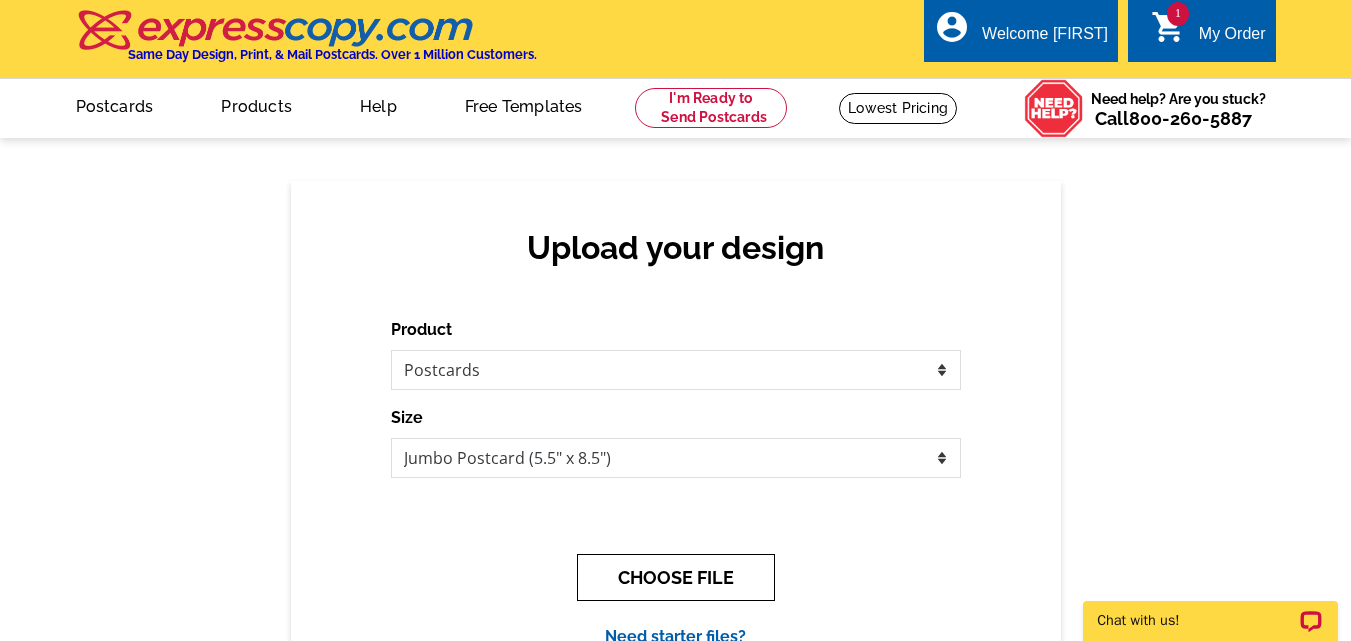 click on "CHOOSE FILE" at bounding box center [676, 577] 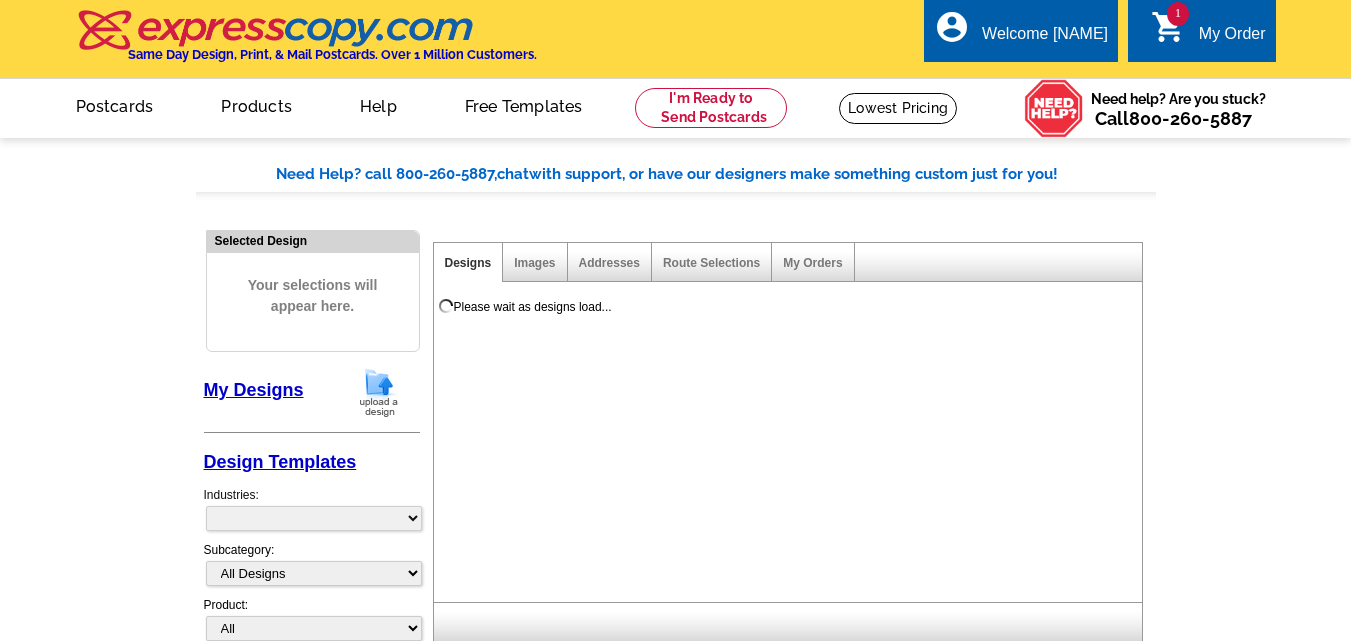 select on "2" 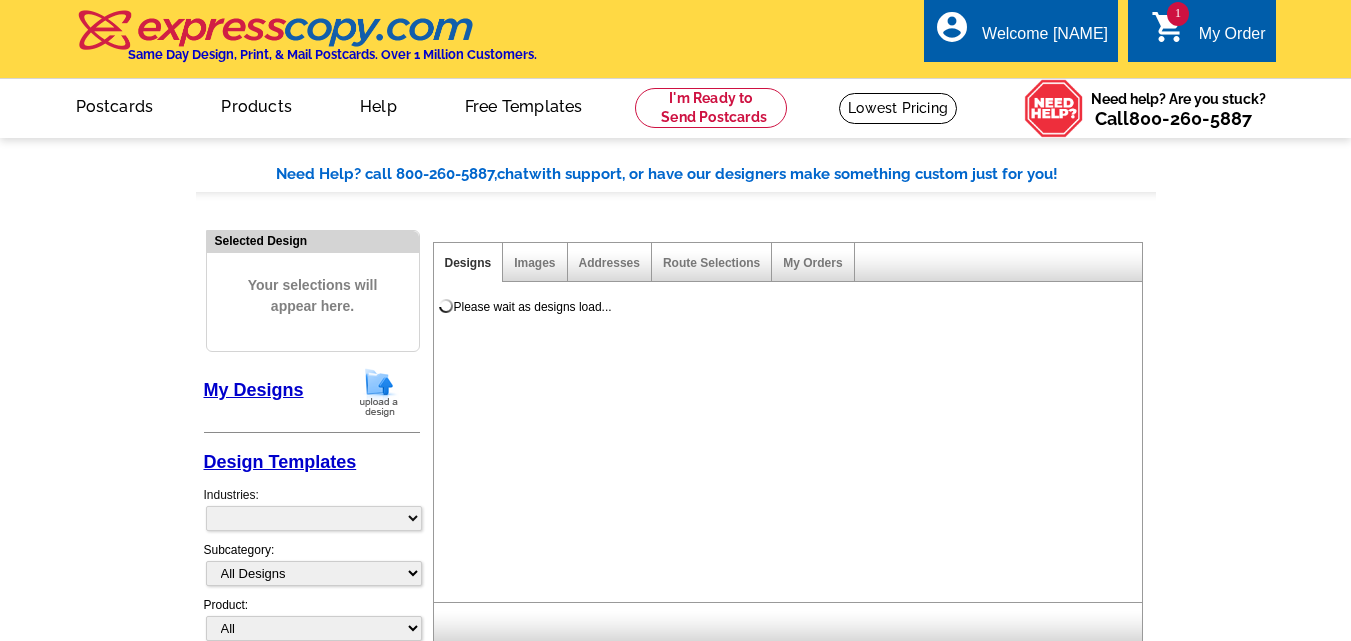 select on "back" 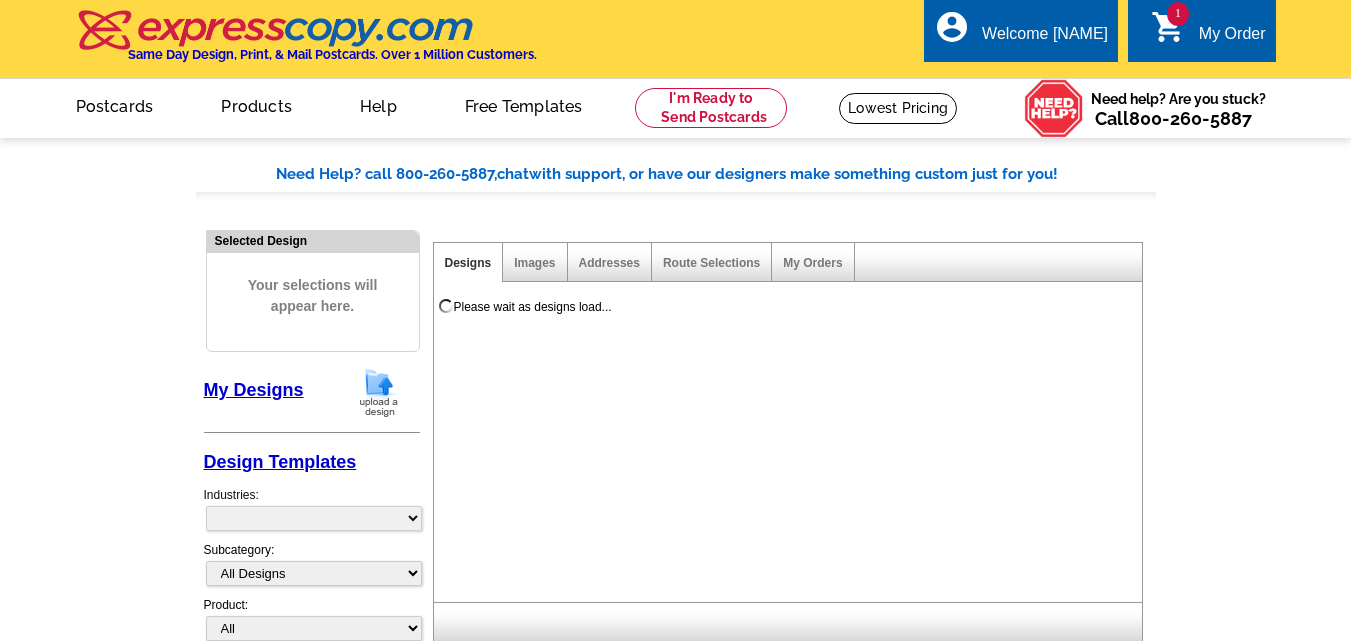 scroll, scrollTop: 0, scrollLeft: 0, axis: both 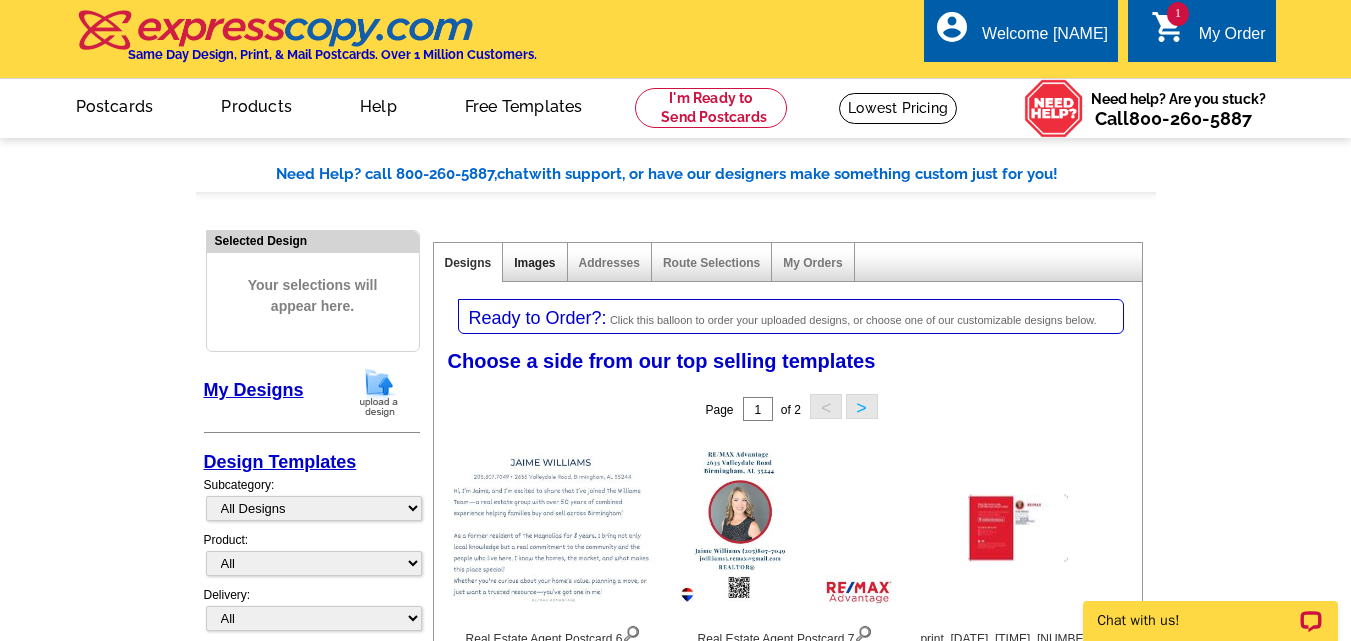 click on "Images" at bounding box center [534, 263] 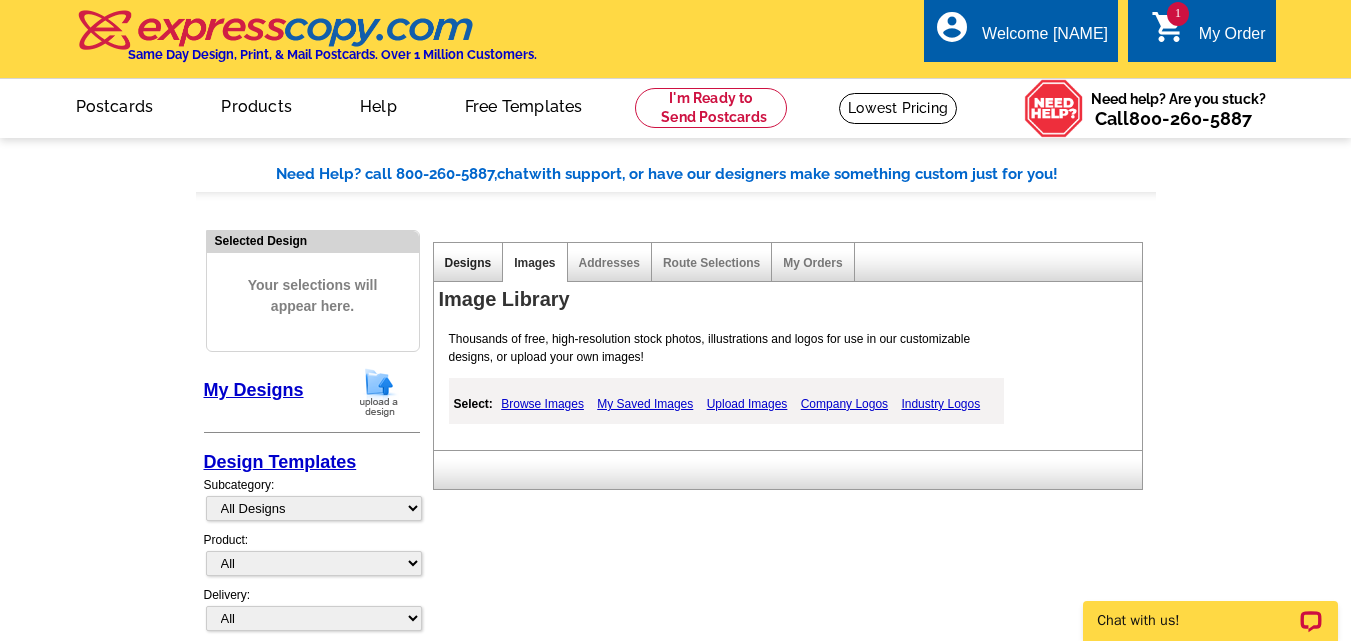 click on "Designs" at bounding box center [468, 263] 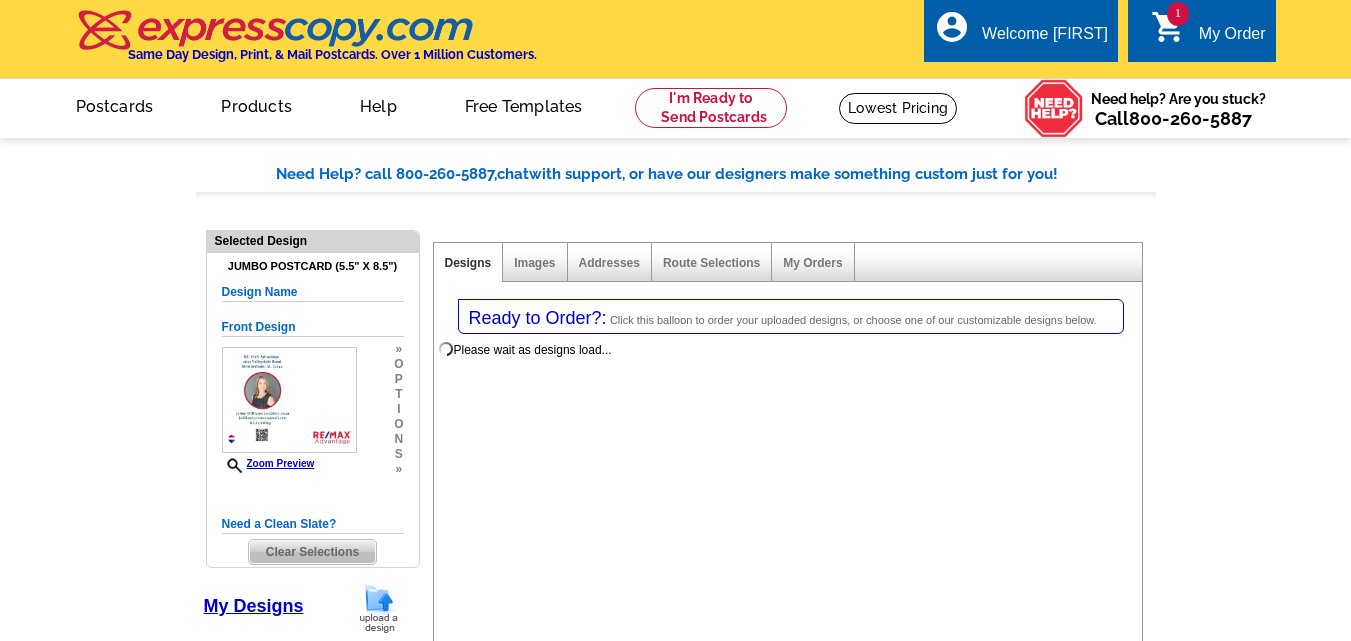 select on "1" 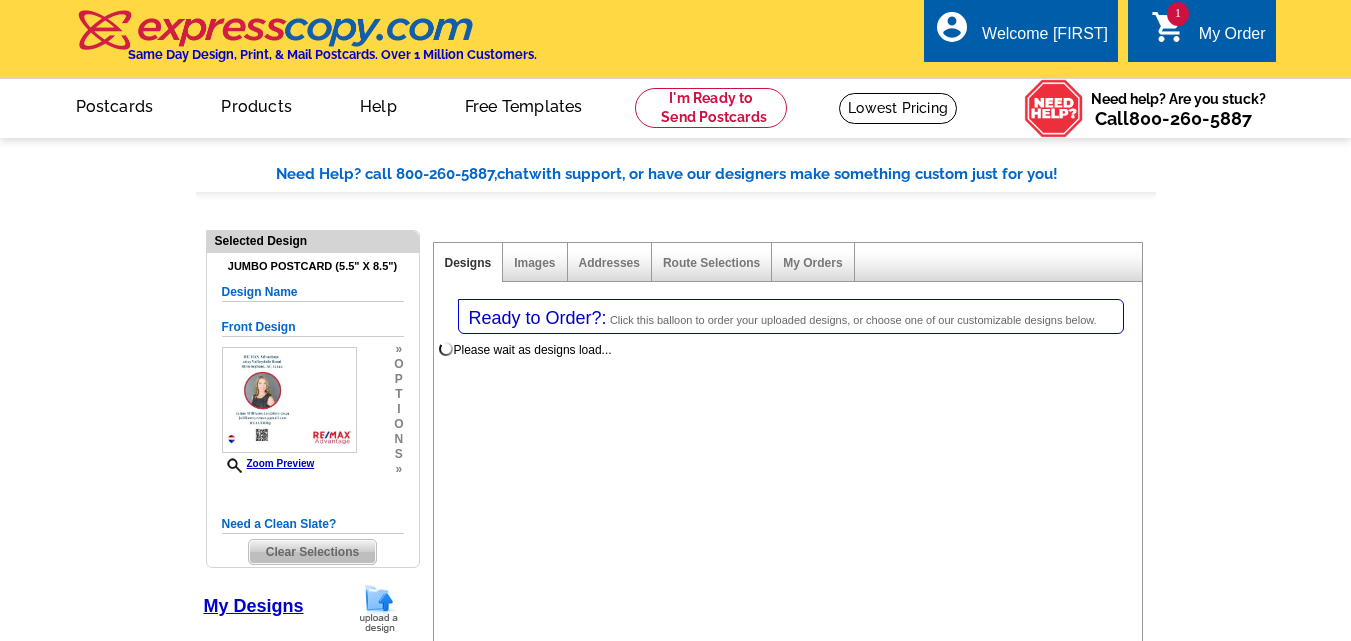 select on "2" 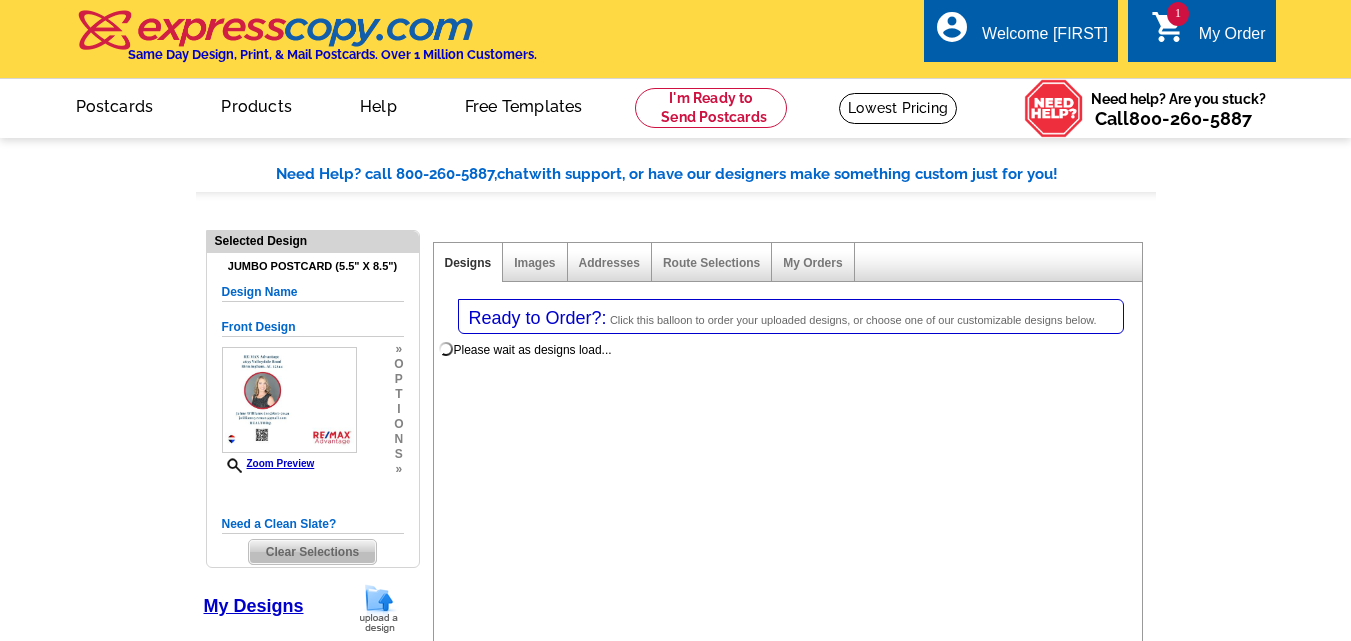 select on "back" 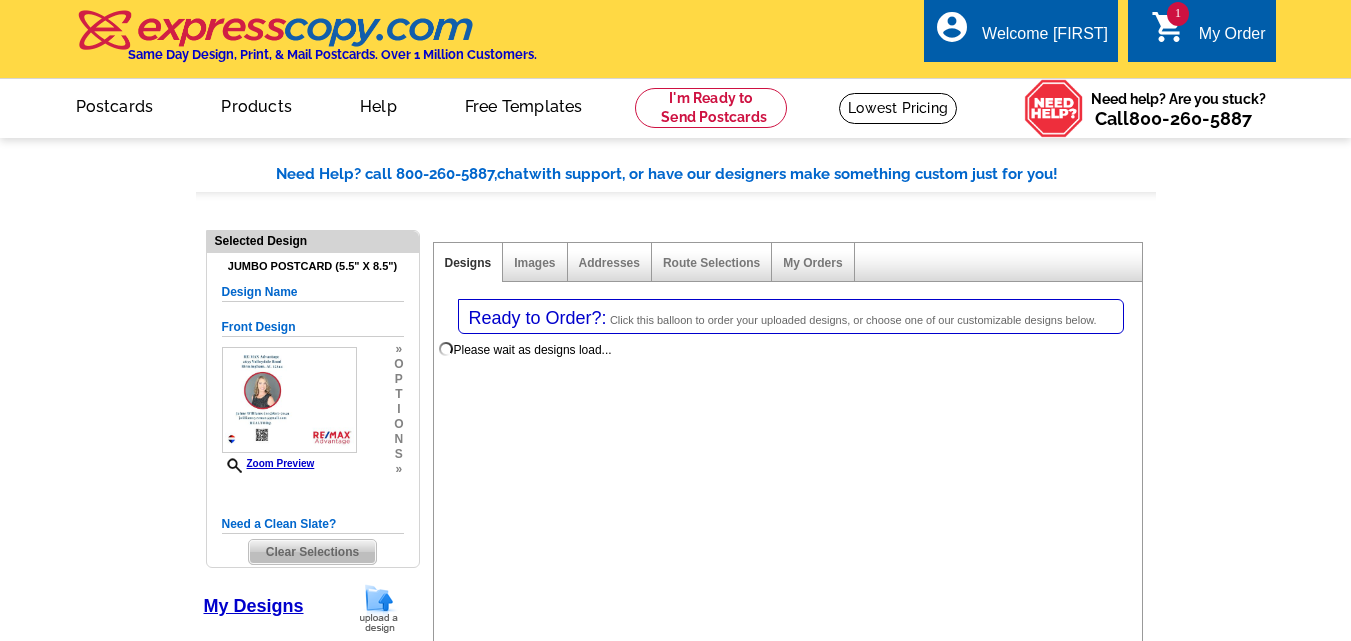 scroll, scrollTop: 0, scrollLeft: 0, axis: both 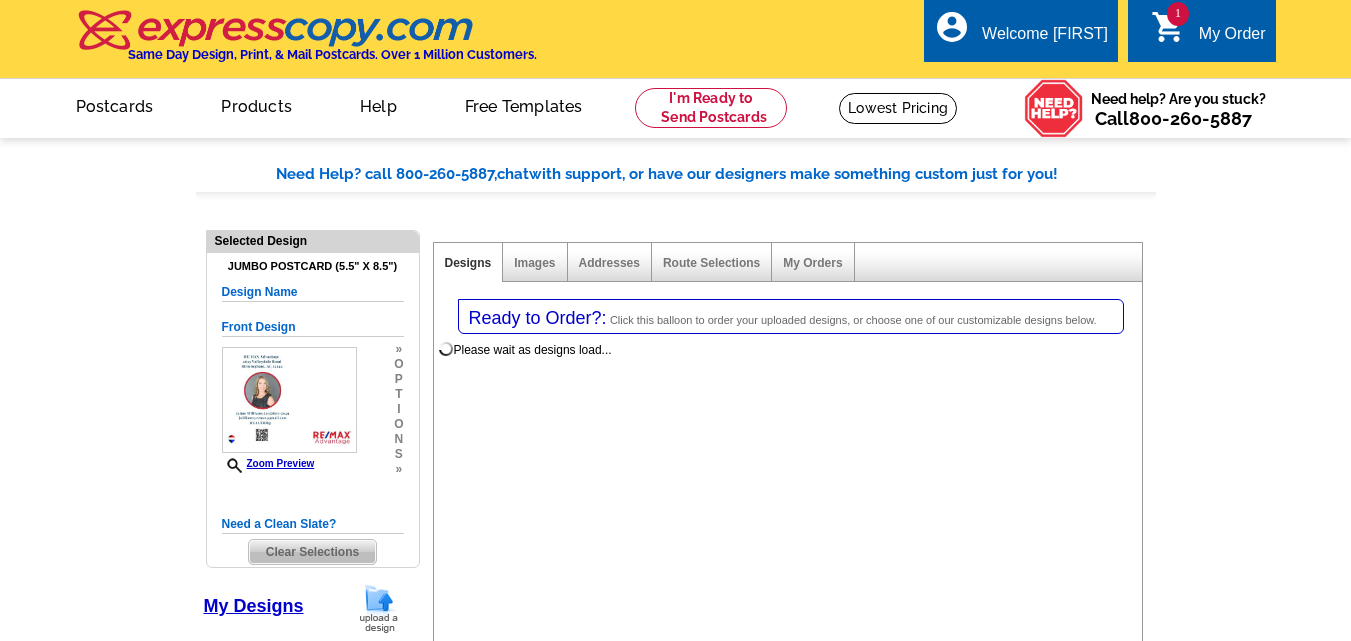 select on "785" 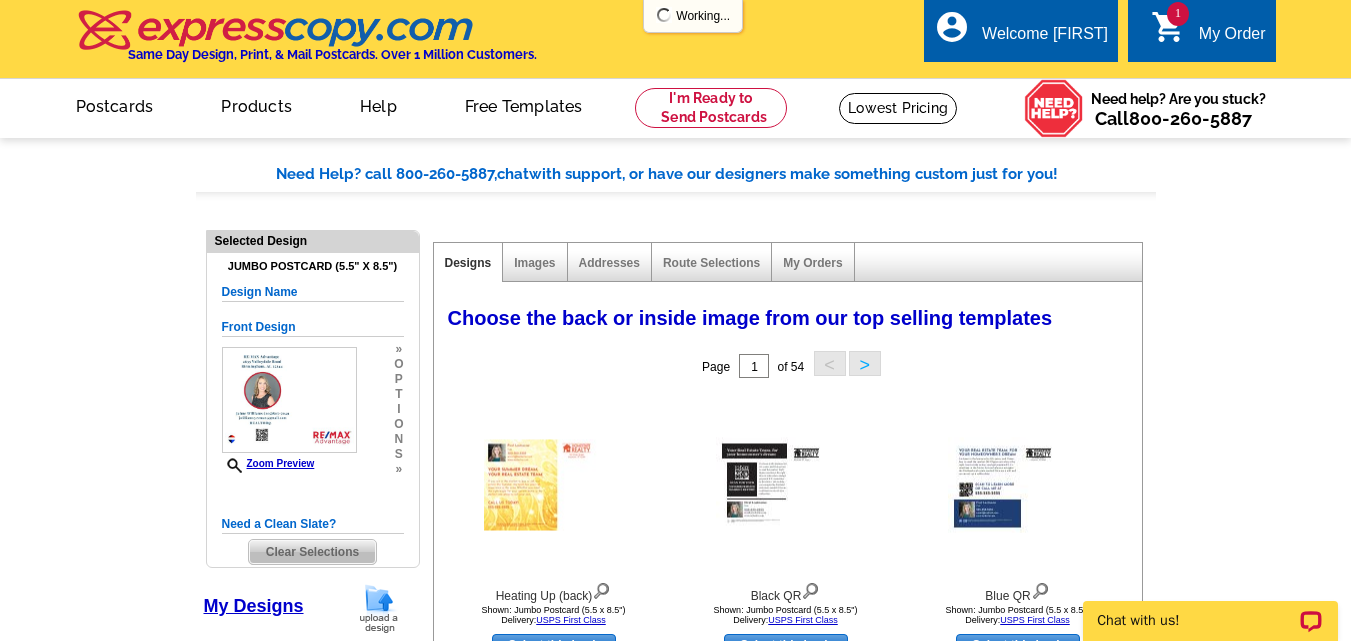scroll, scrollTop: 0, scrollLeft: 0, axis: both 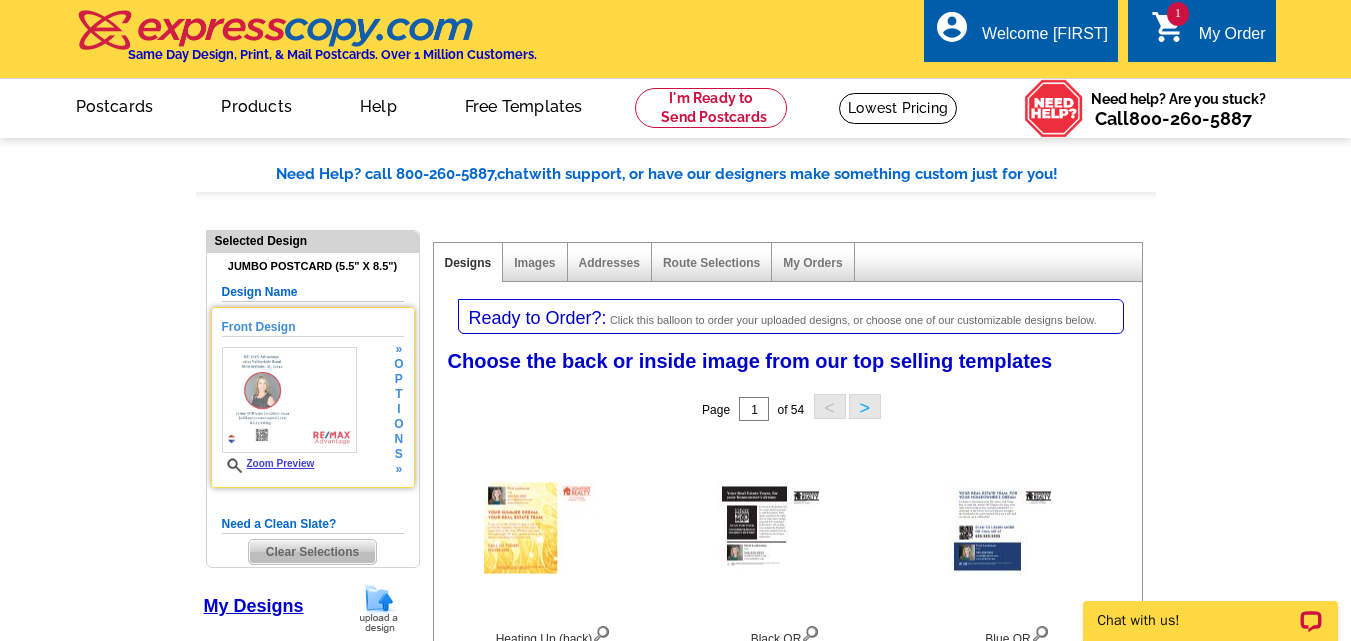 click on "»" at bounding box center [398, 469] 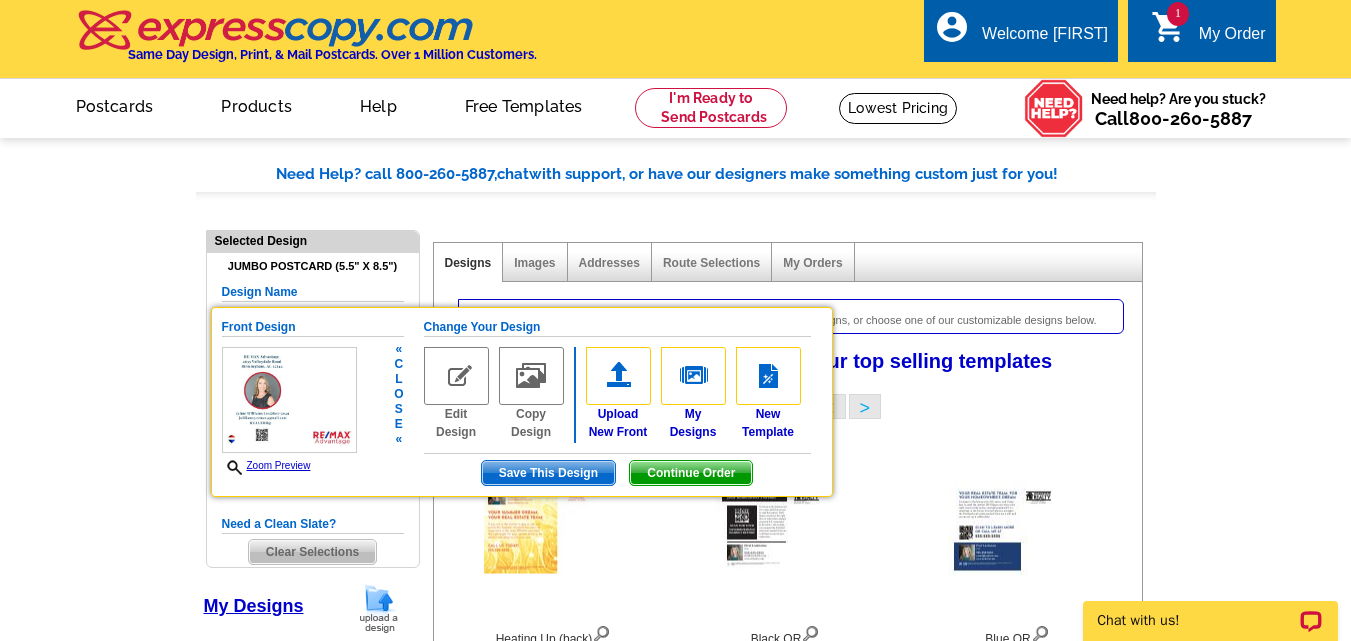 click on "Continue Order" at bounding box center [691, 473] 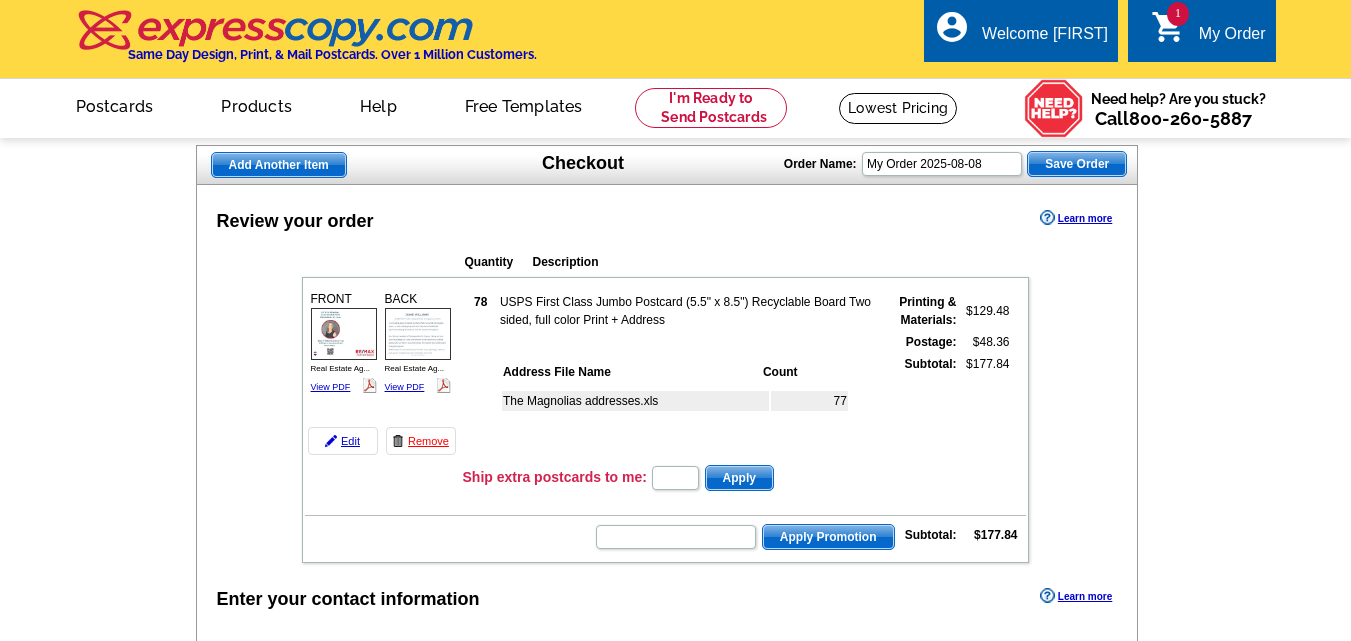 scroll, scrollTop: 0, scrollLeft: 0, axis: both 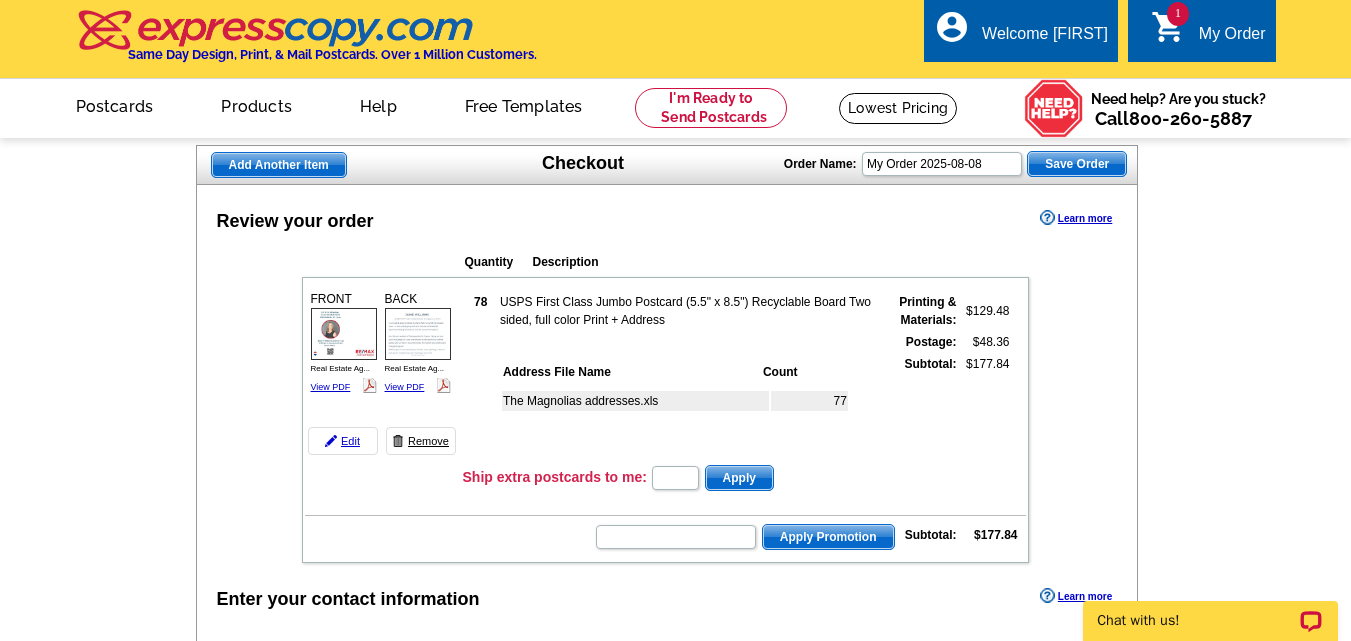click on "Remove" at bounding box center [421, 441] 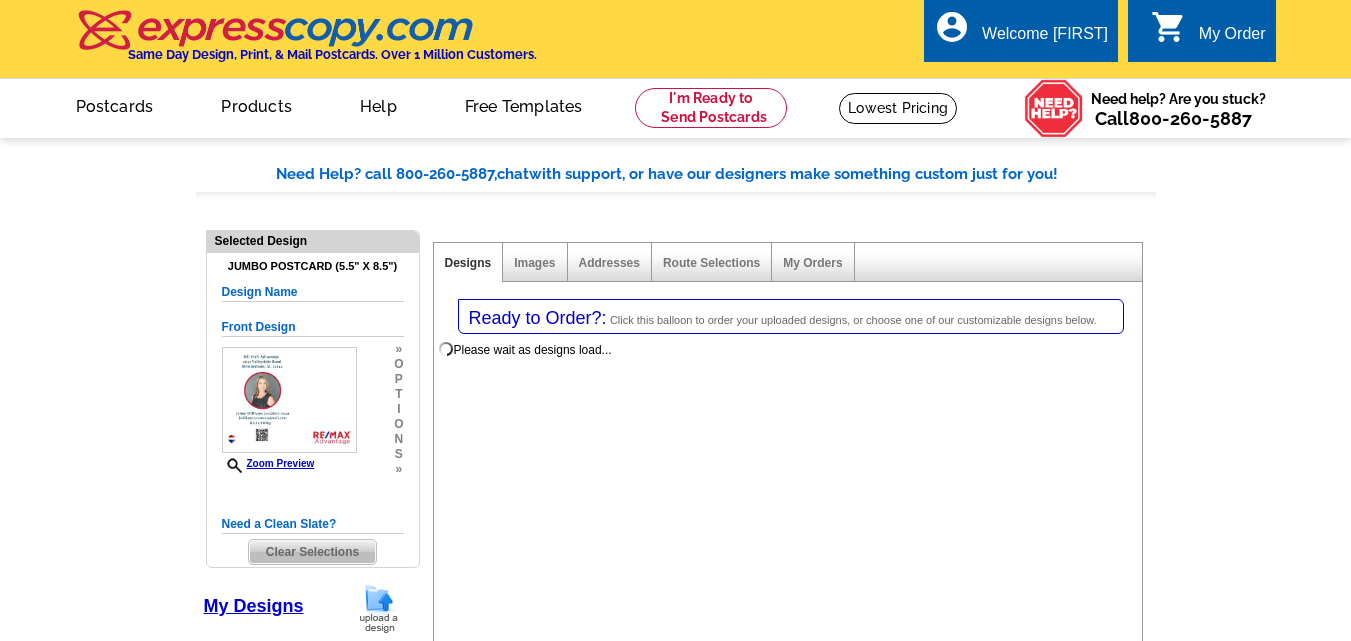 select on "1" 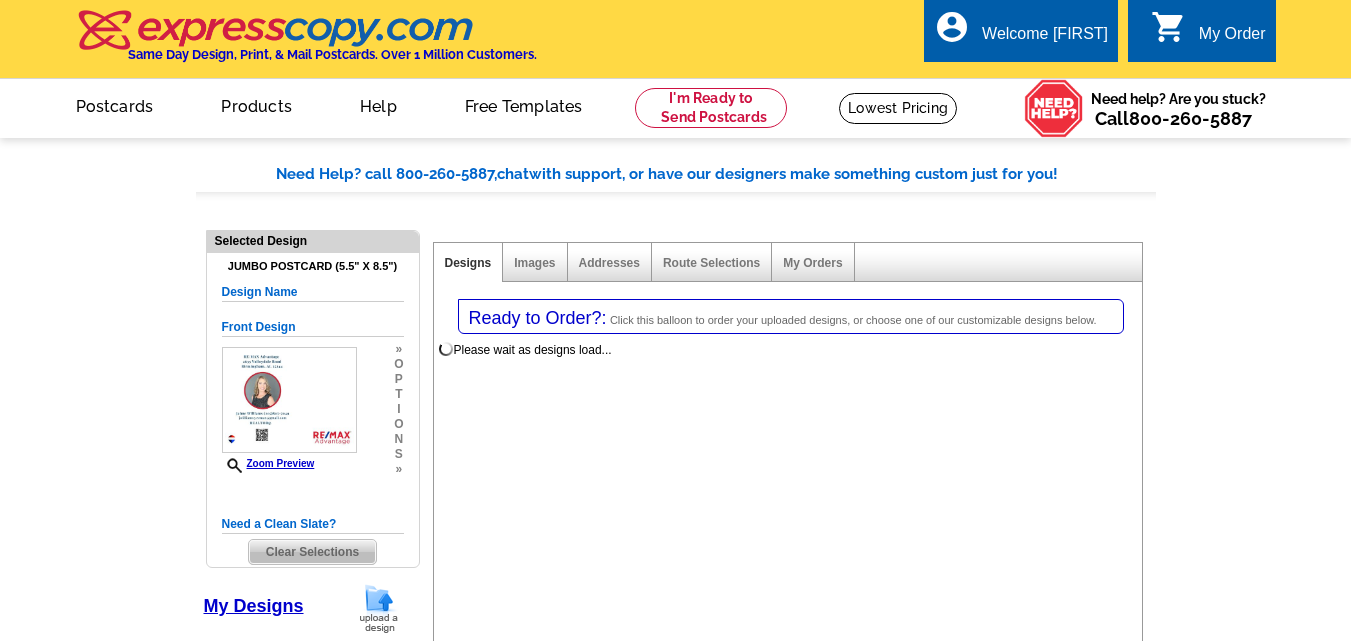 select on "2" 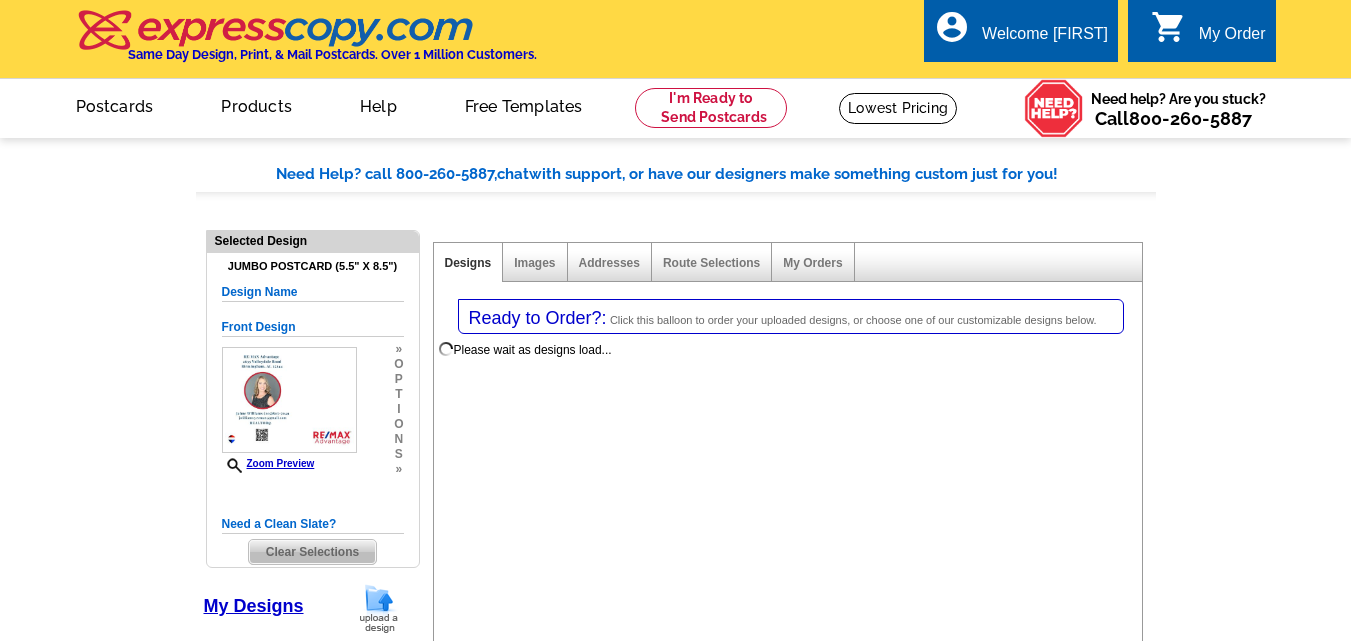 select on "back" 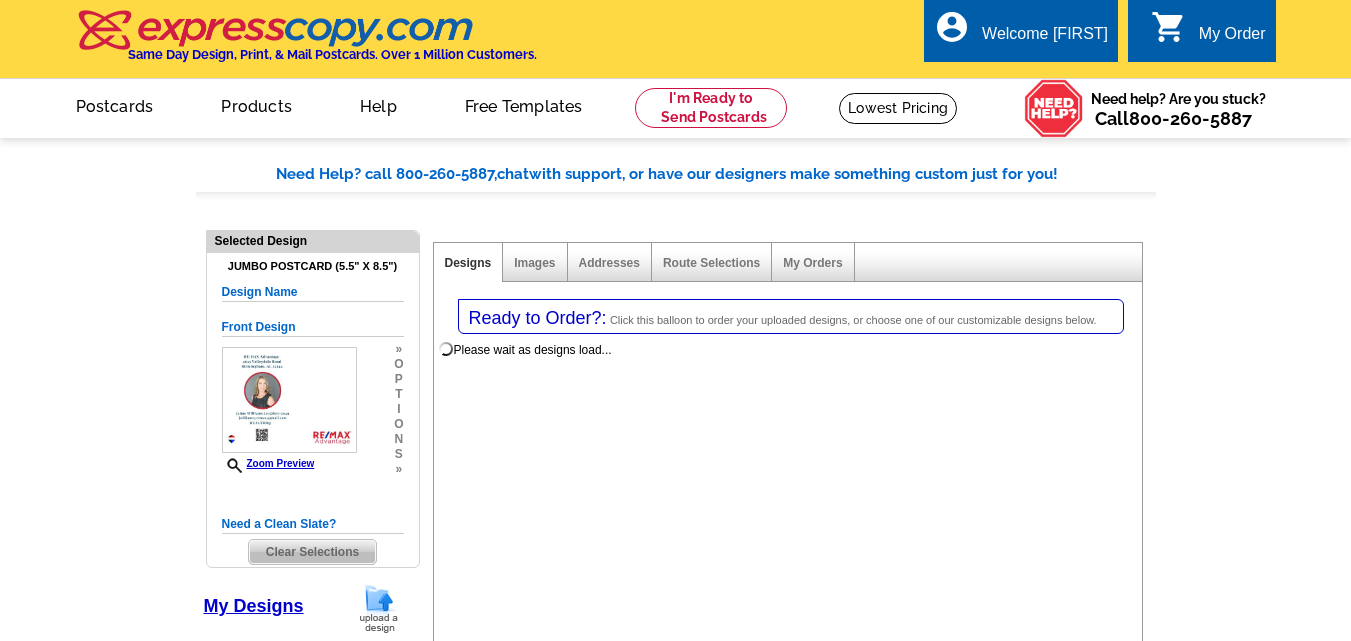 scroll, scrollTop: 0, scrollLeft: 0, axis: both 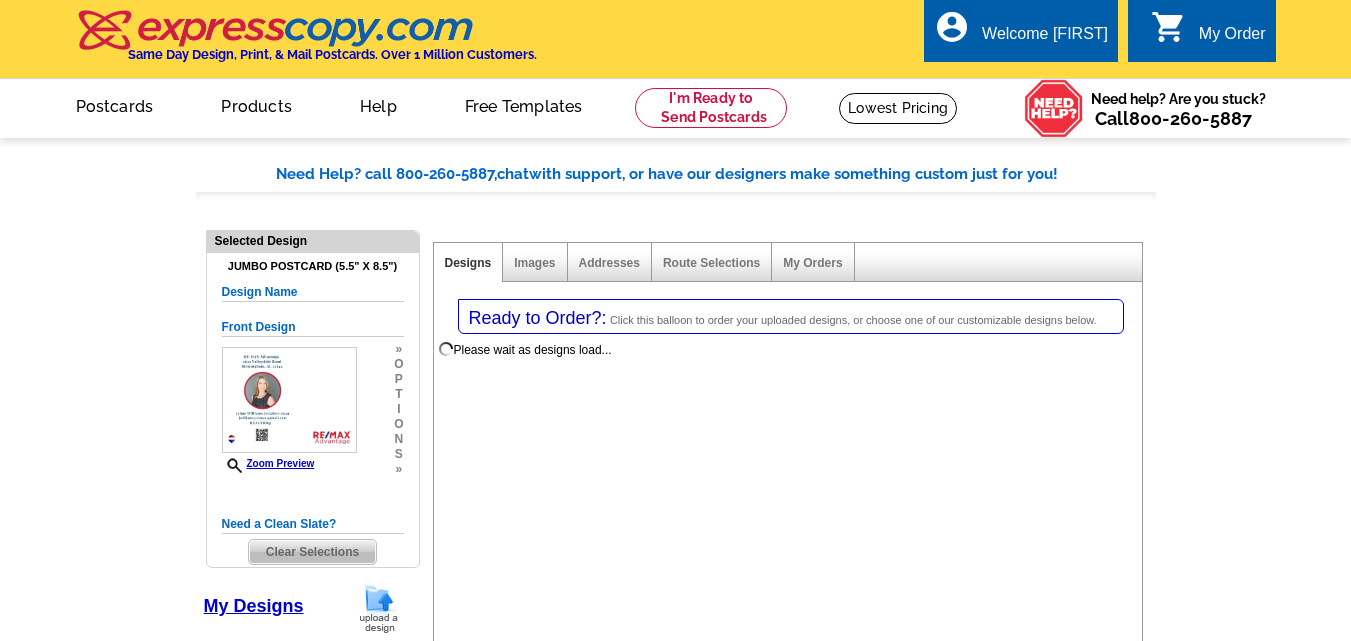 select on "785" 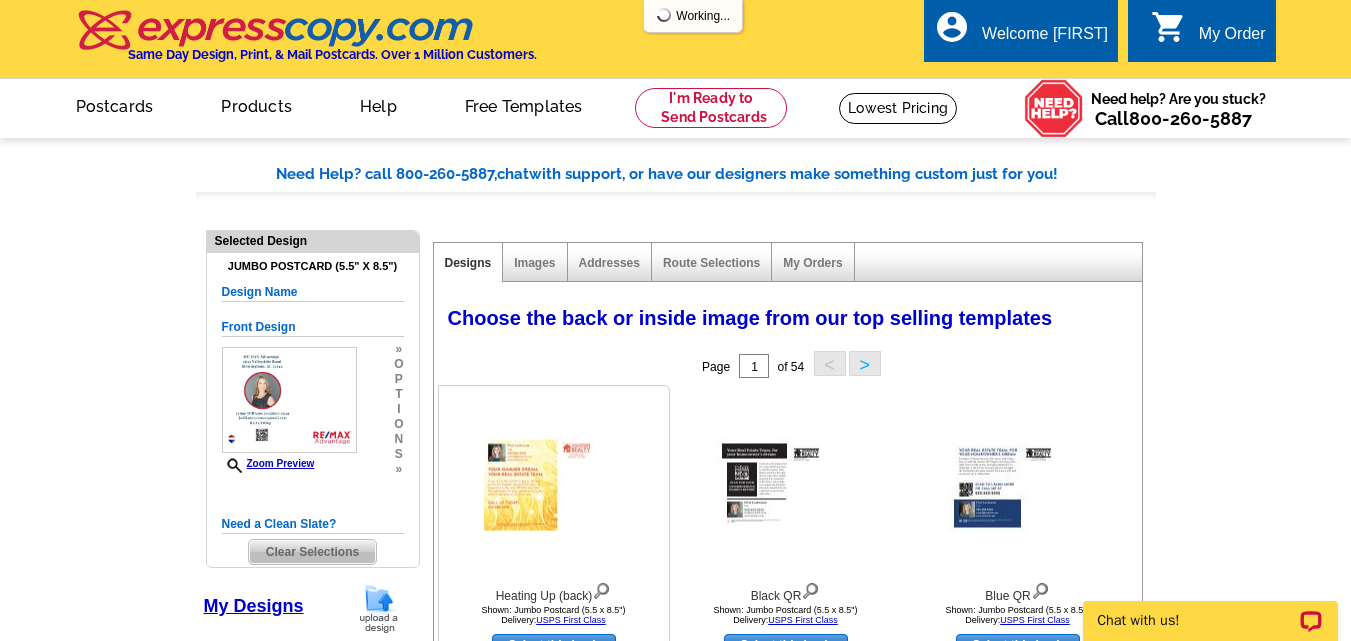 scroll, scrollTop: 0, scrollLeft: 0, axis: both 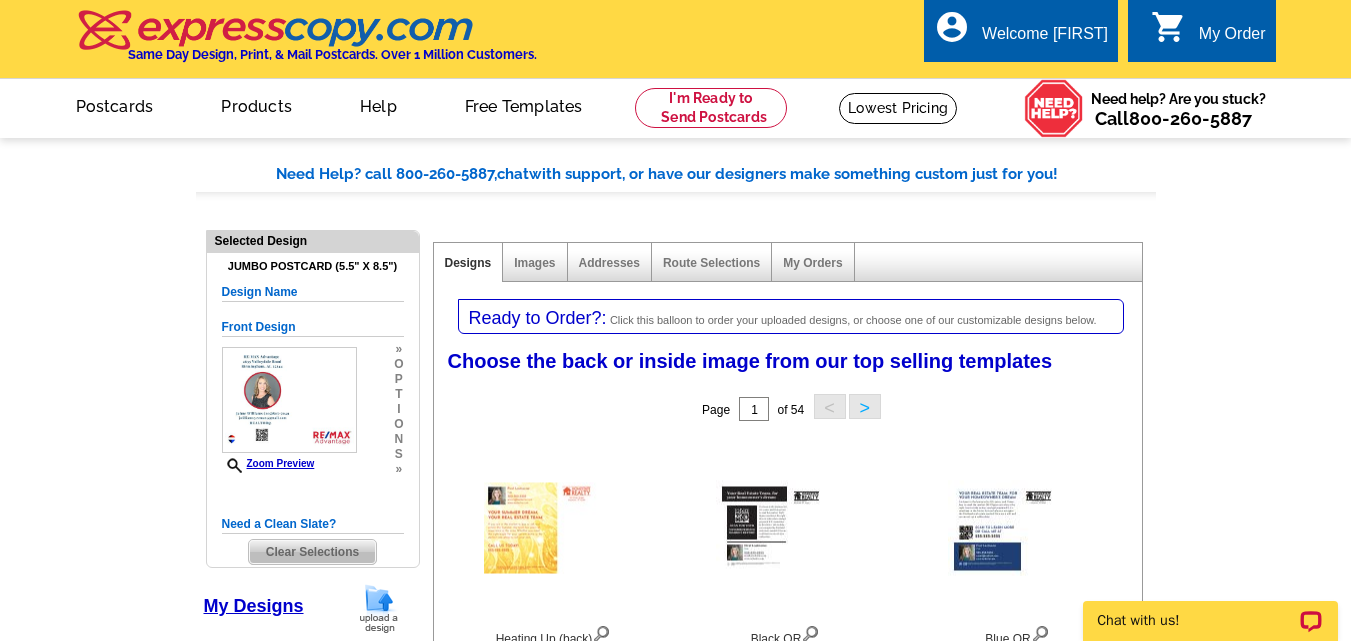 click at bounding box center (379, 608) 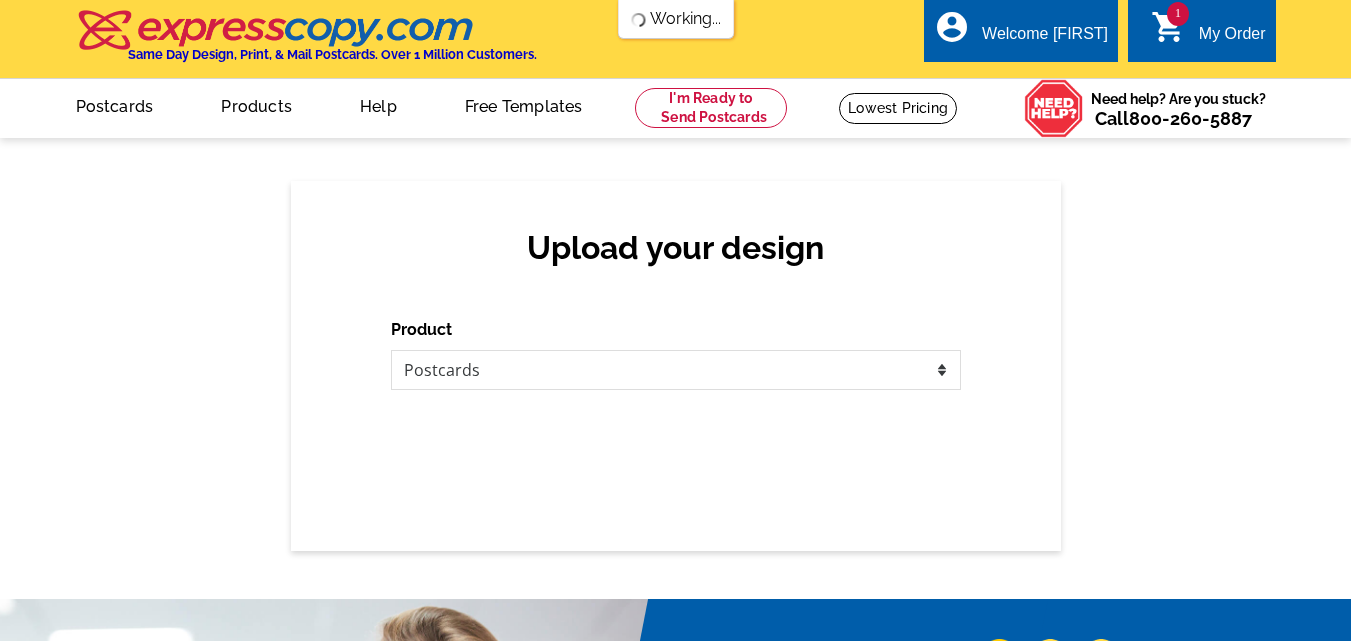 scroll, scrollTop: 0, scrollLeft: 0, axis: both 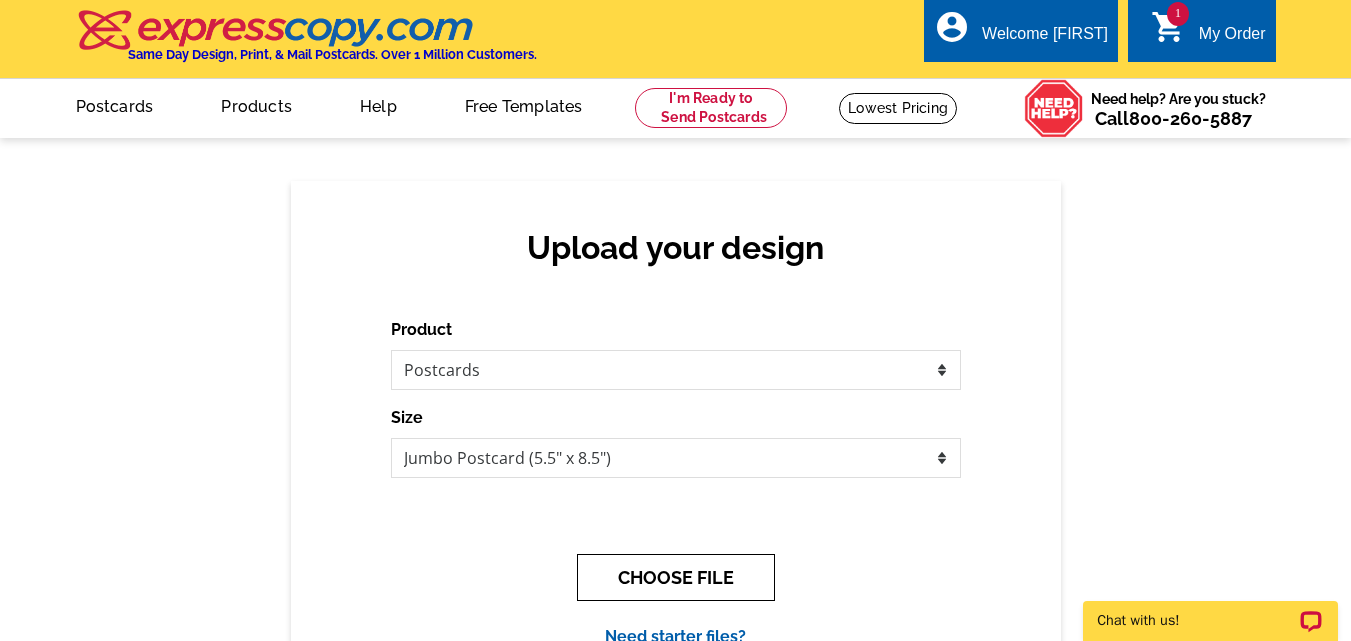 click on "CHOOSE FILE" at bounding box center (676, 577) 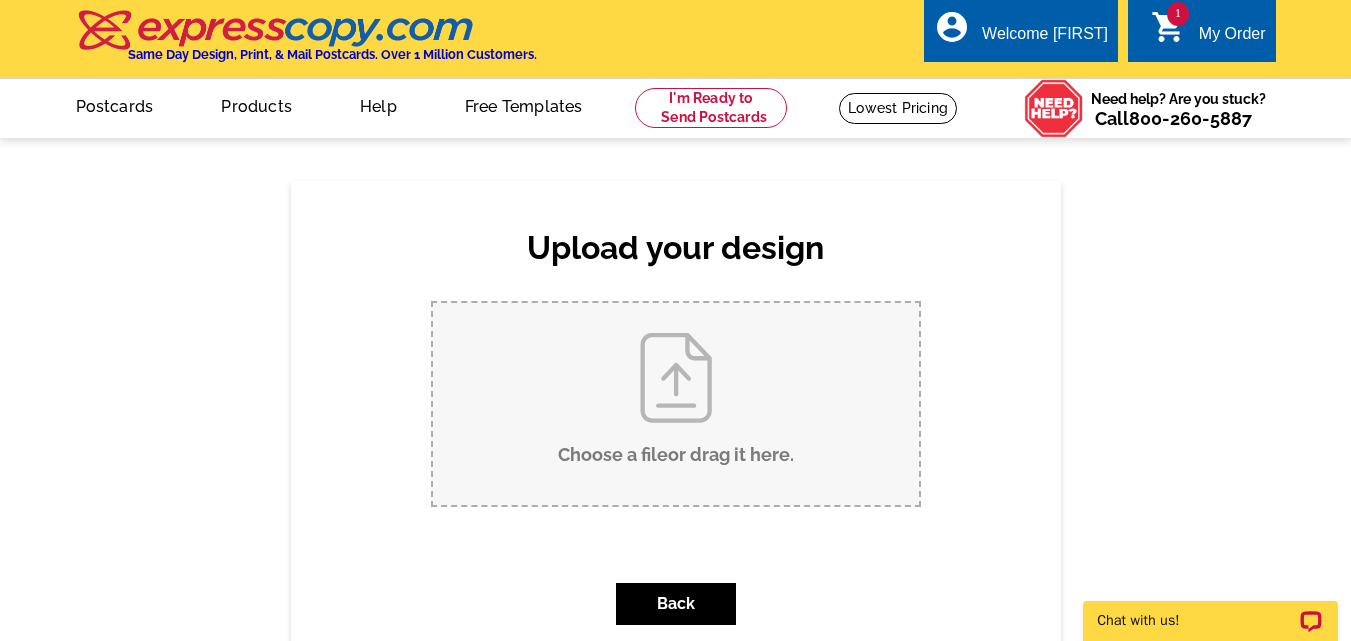 click on "Choose a file  or drag it here ." at bounding box center (676, 404) 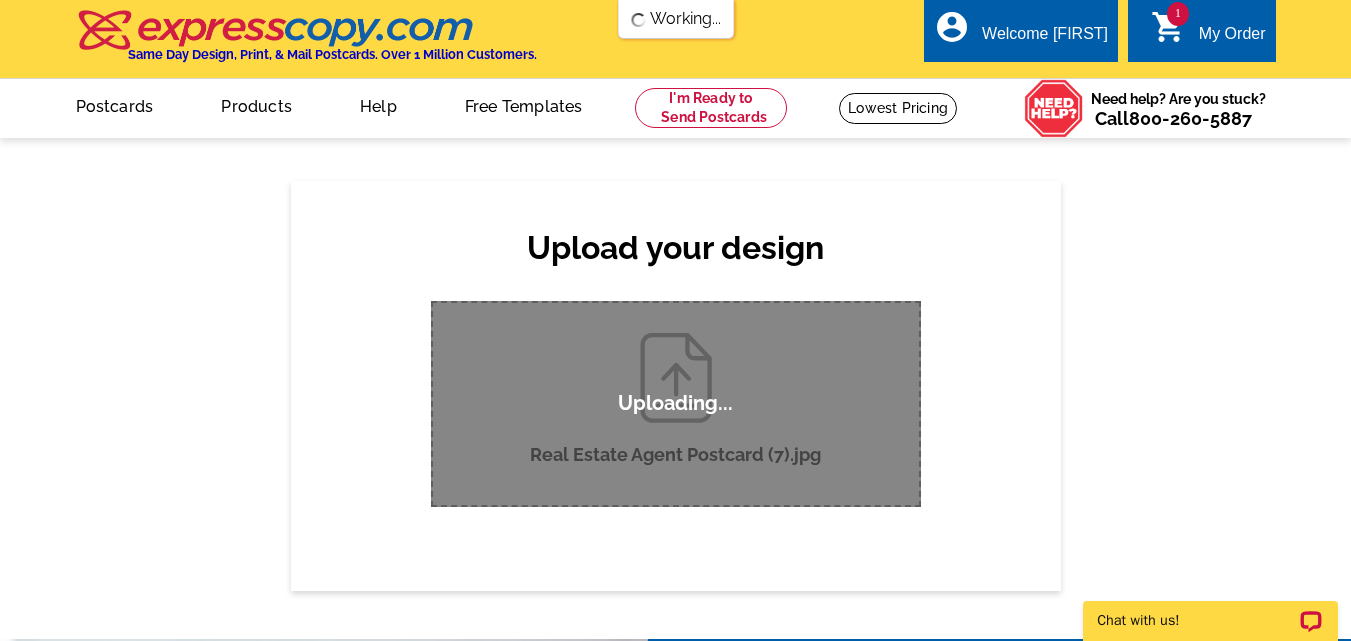 scroll, scrollTop: 0, scrollLeft: 0, axis: both 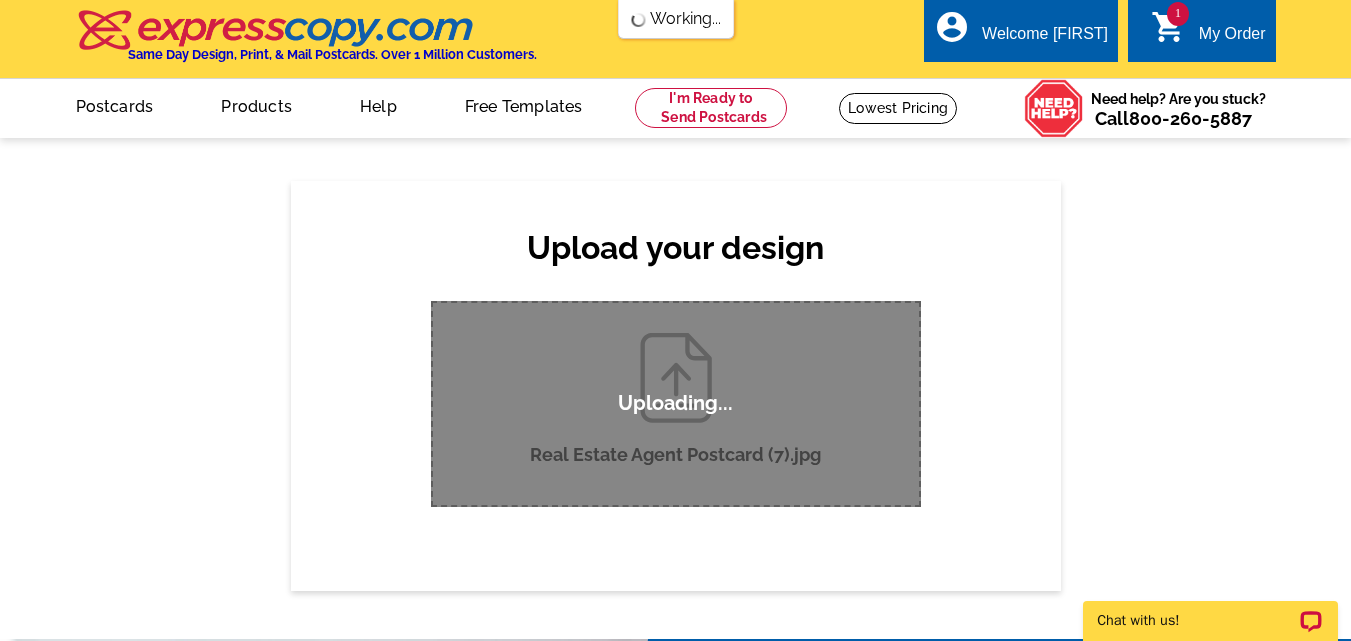 type 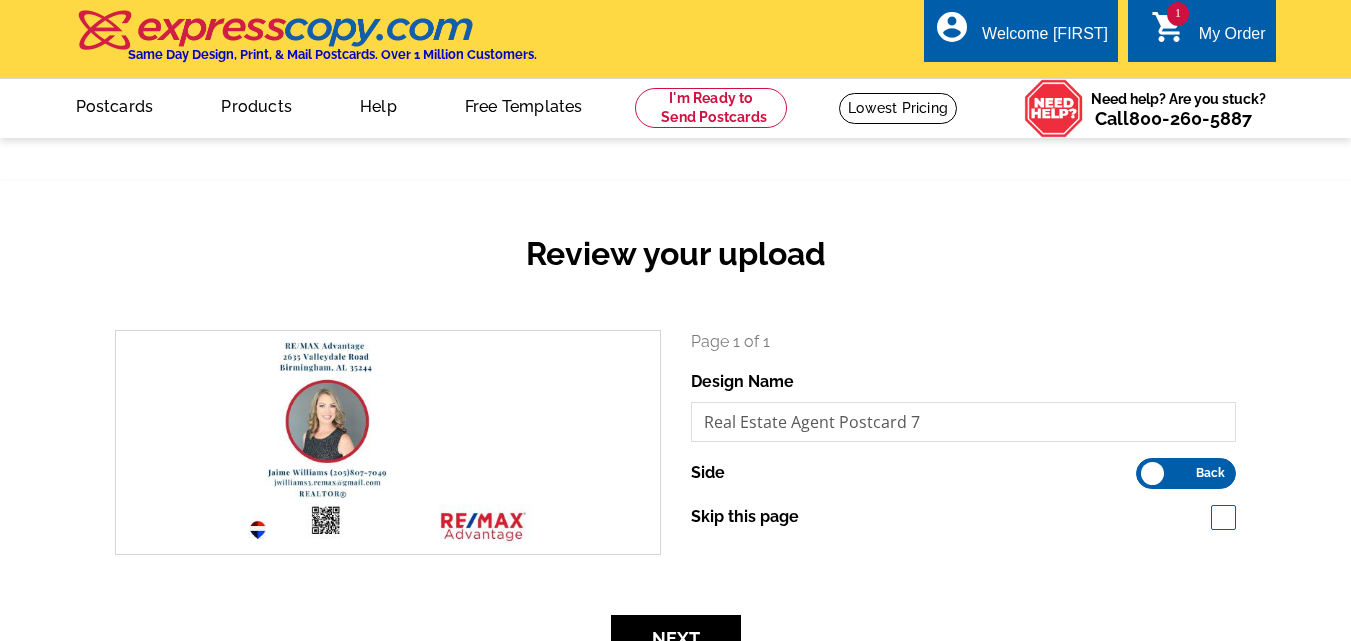 scroll, scrollTop: 0, scrollLeft: 0, axis: both 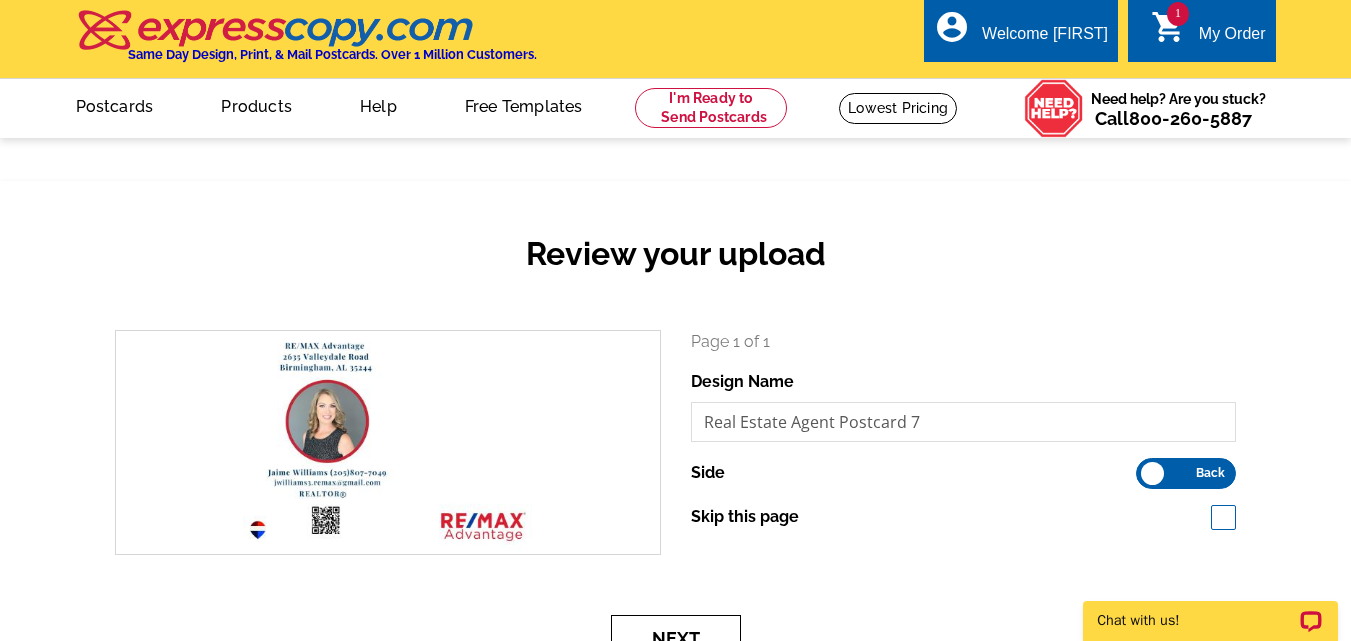 click on "Next" at bounding box center (676, 638) 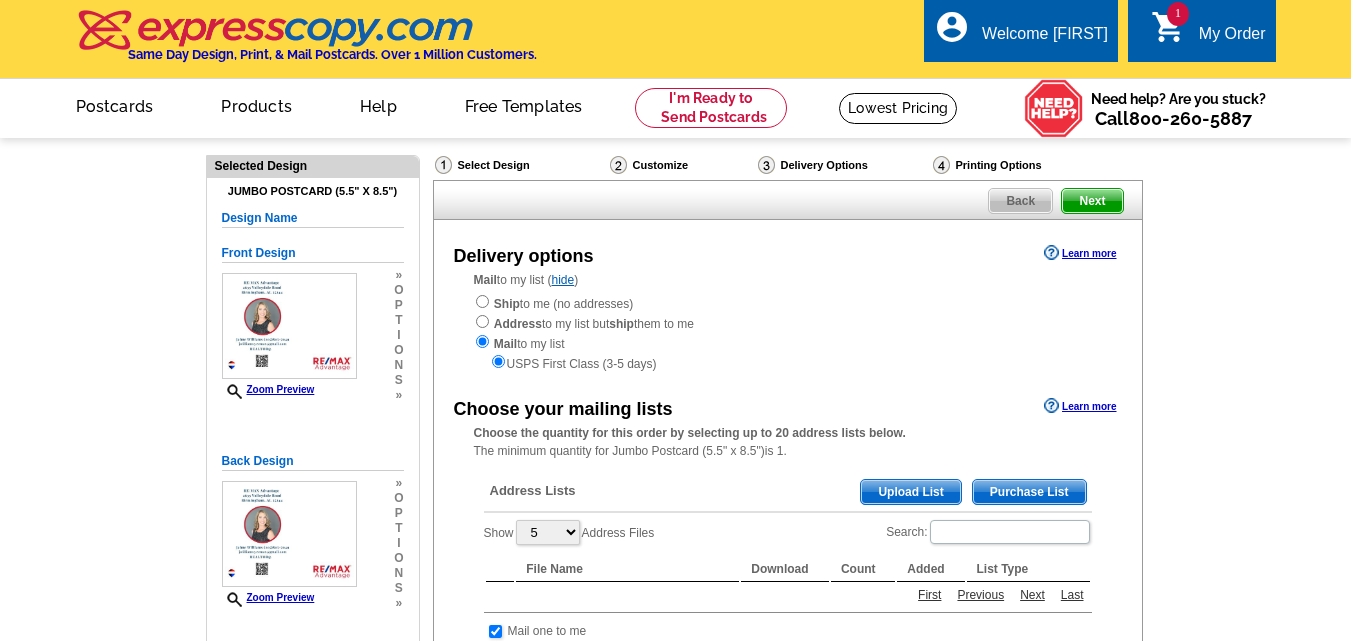 scroll, scrollTop: 0, scrollLeft: 0, axis: both 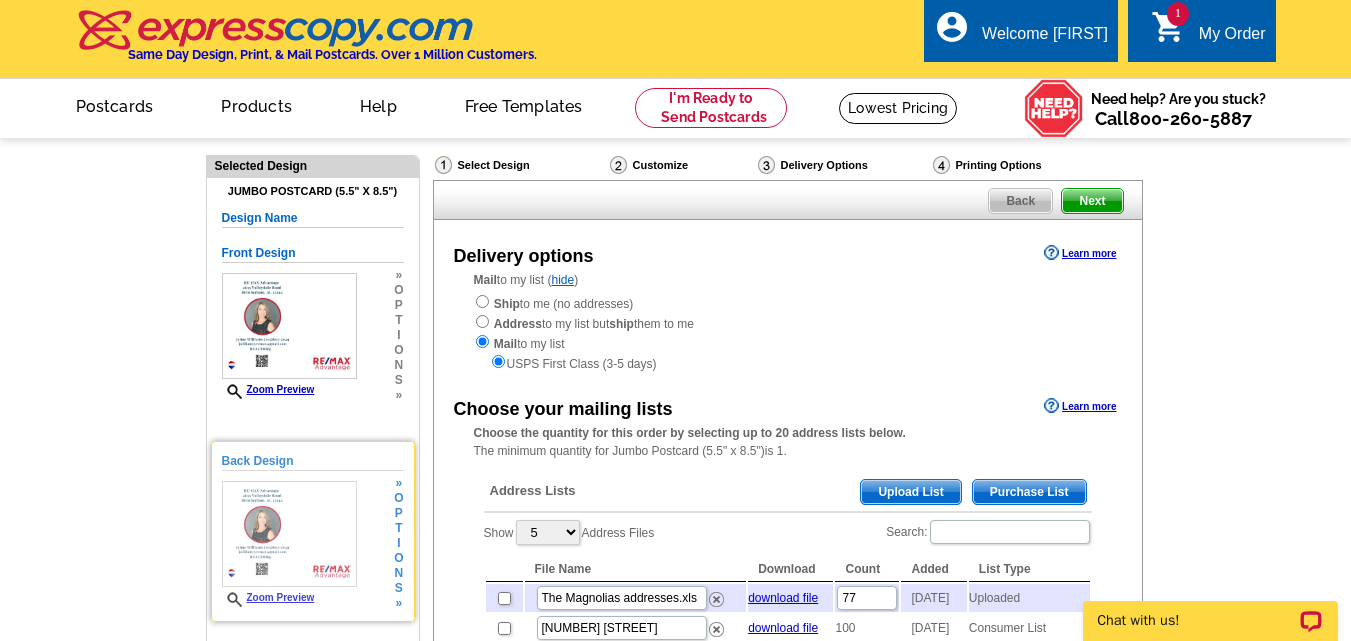 click on "»
o
p
t
i
o
n
s
»" at bounding box center [396, 543] 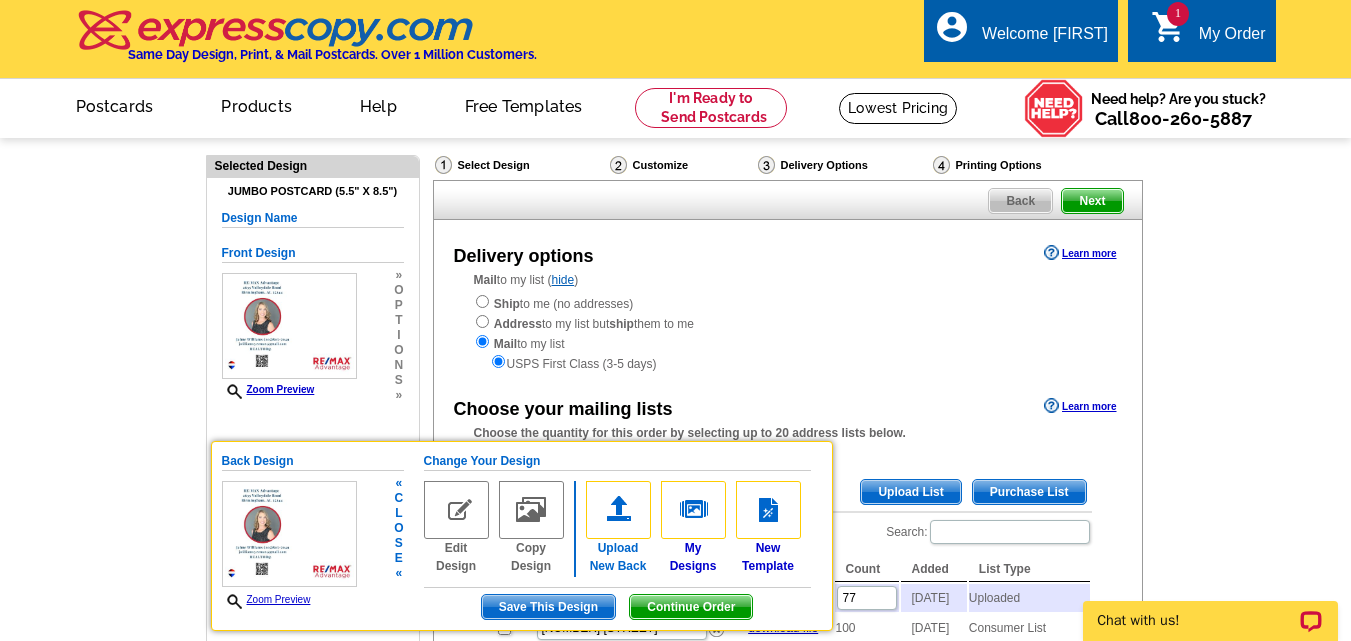 click at bounding box center (618, 510) 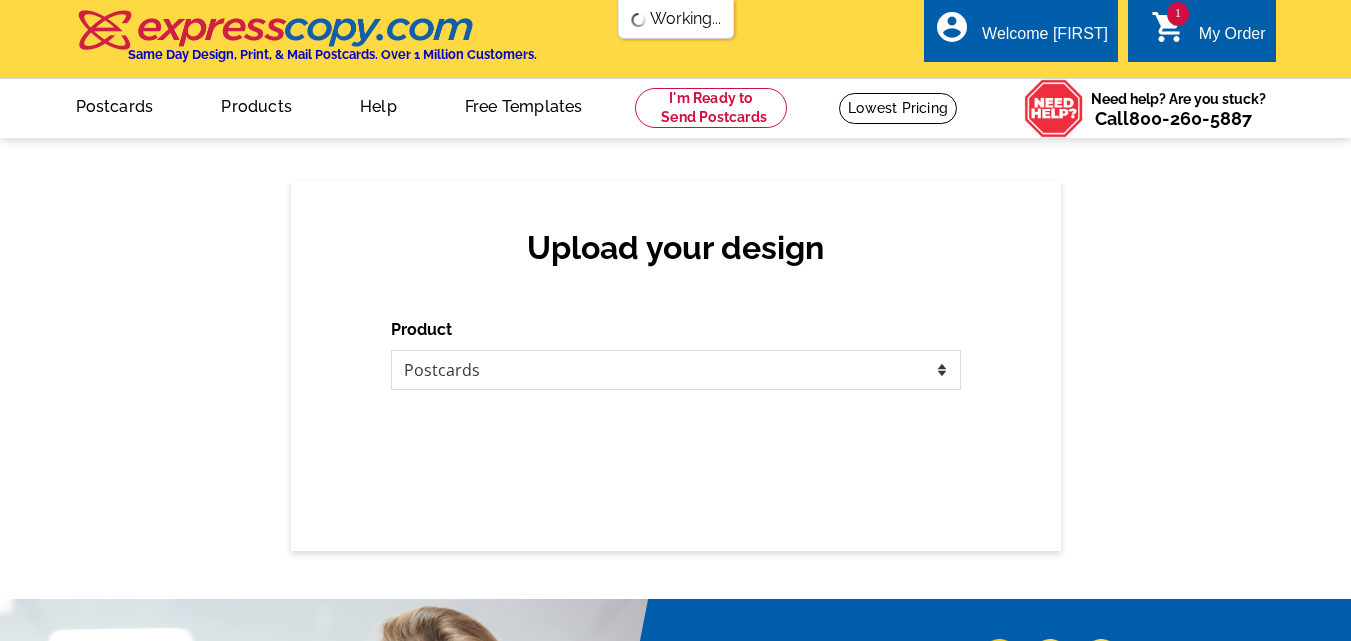 scroll, scrollTop: 0, scrollLeft: 0, axis: both 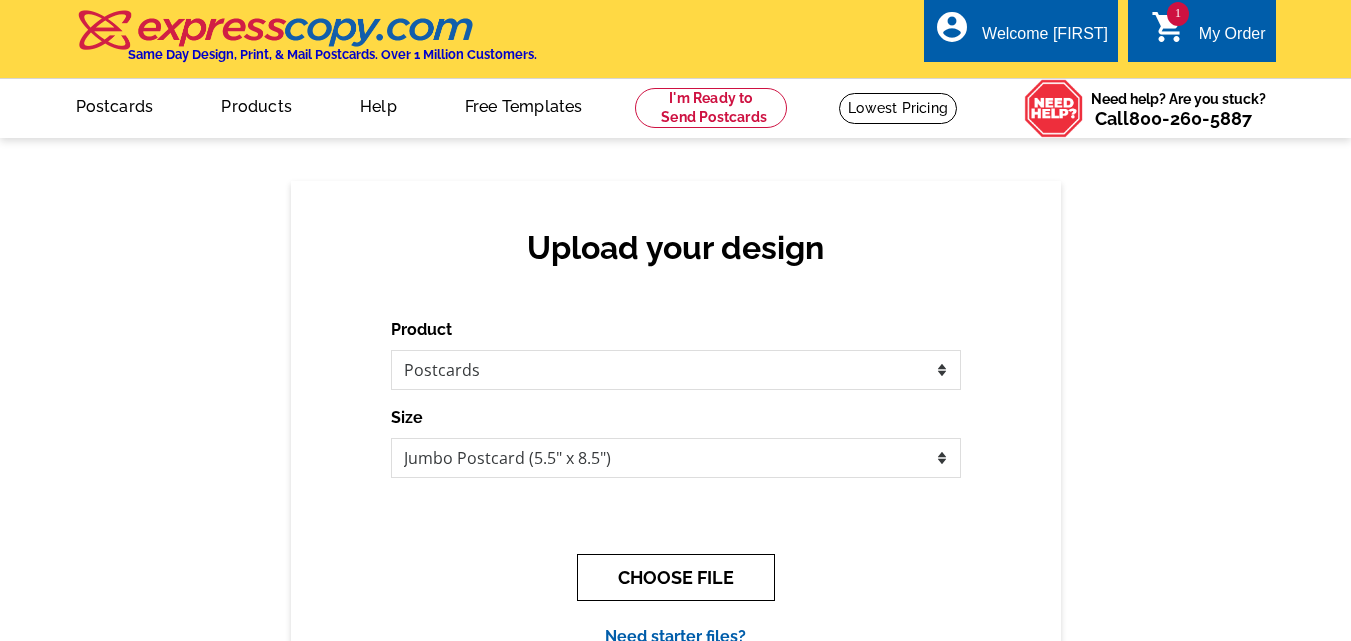 click on "CHOOSE FILE" at bounding box center (676, 577) 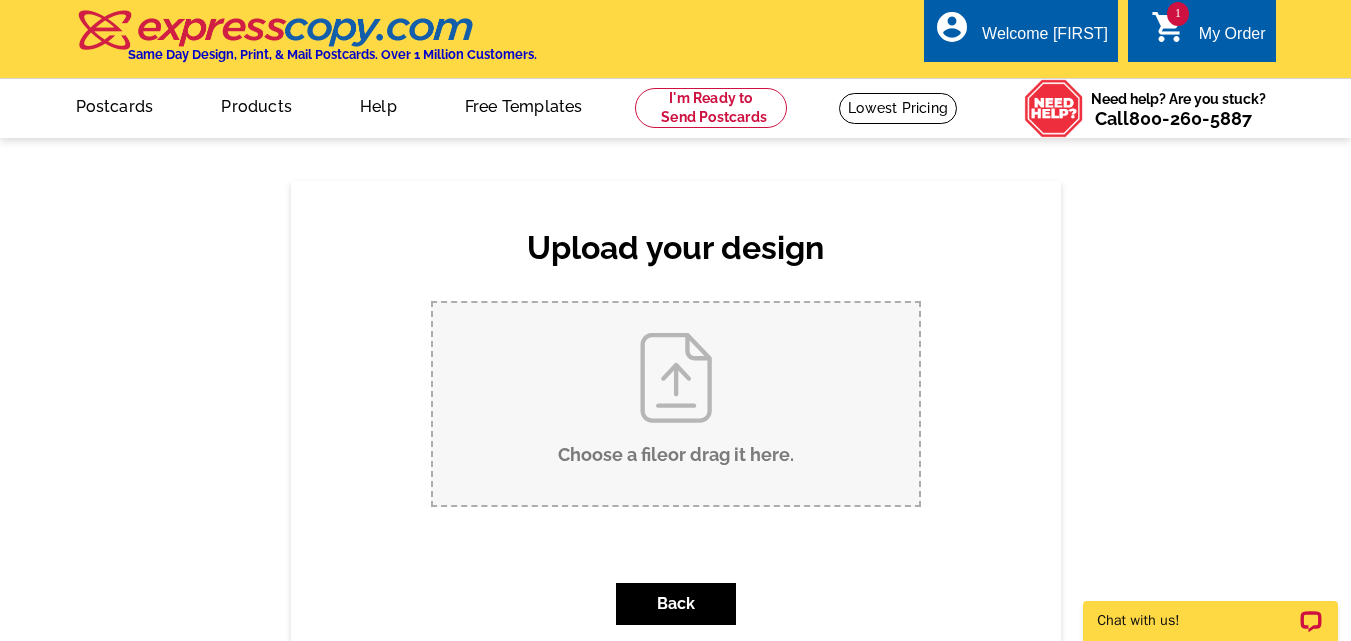 scroll, scrollTop: 0, scrollLeft: 0, axis: both 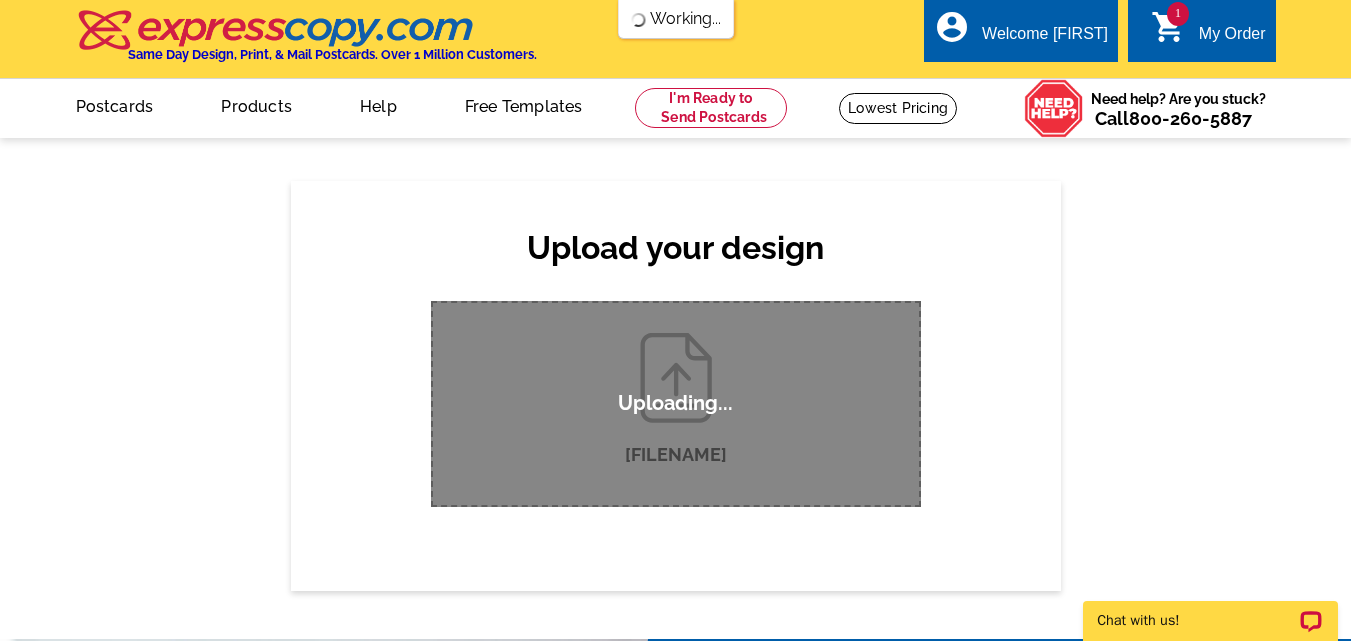 type 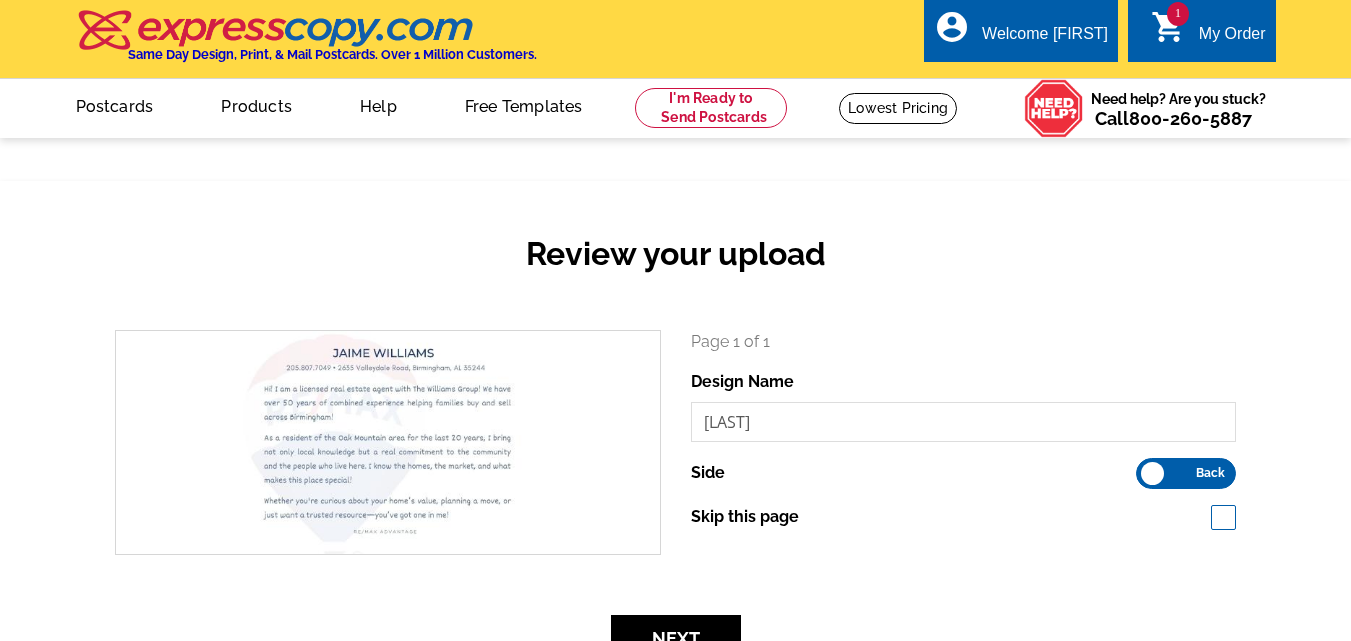 scroll, scrollTop: 0, scrollLeft: 0, axis: both 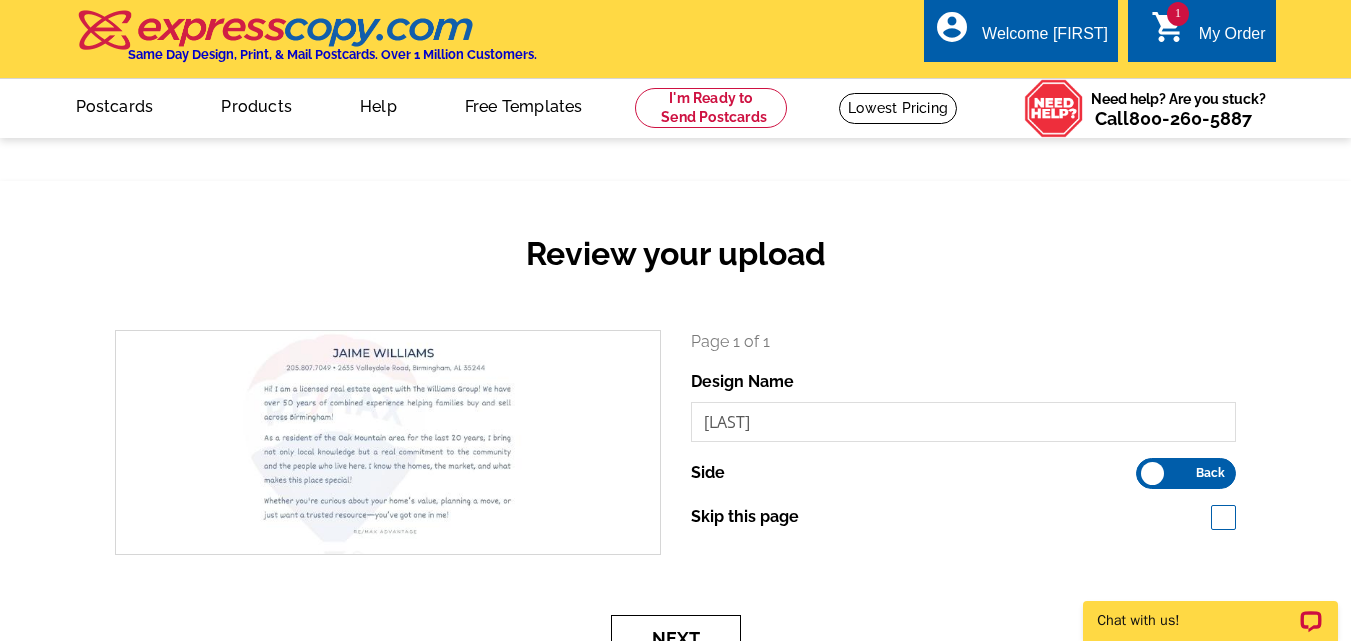 click on "Next" at bounding box center (676, 638) 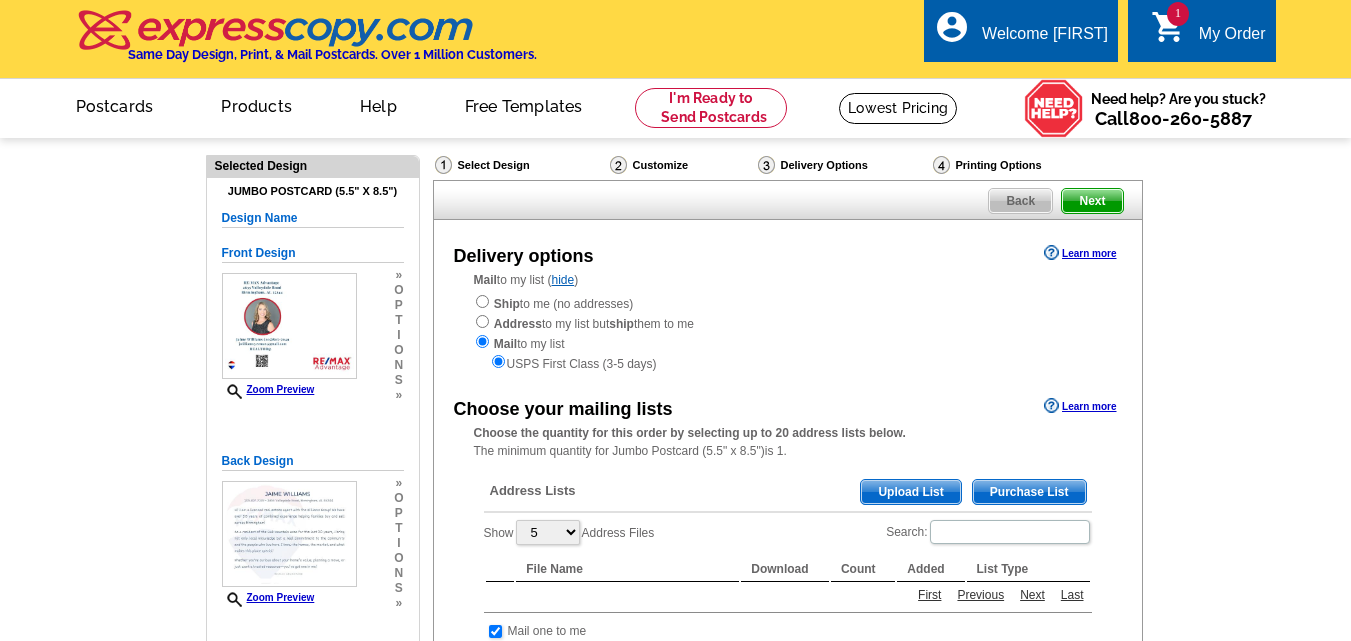 scroll, scrollTop: 0, scrollLeft: 0, axis: both 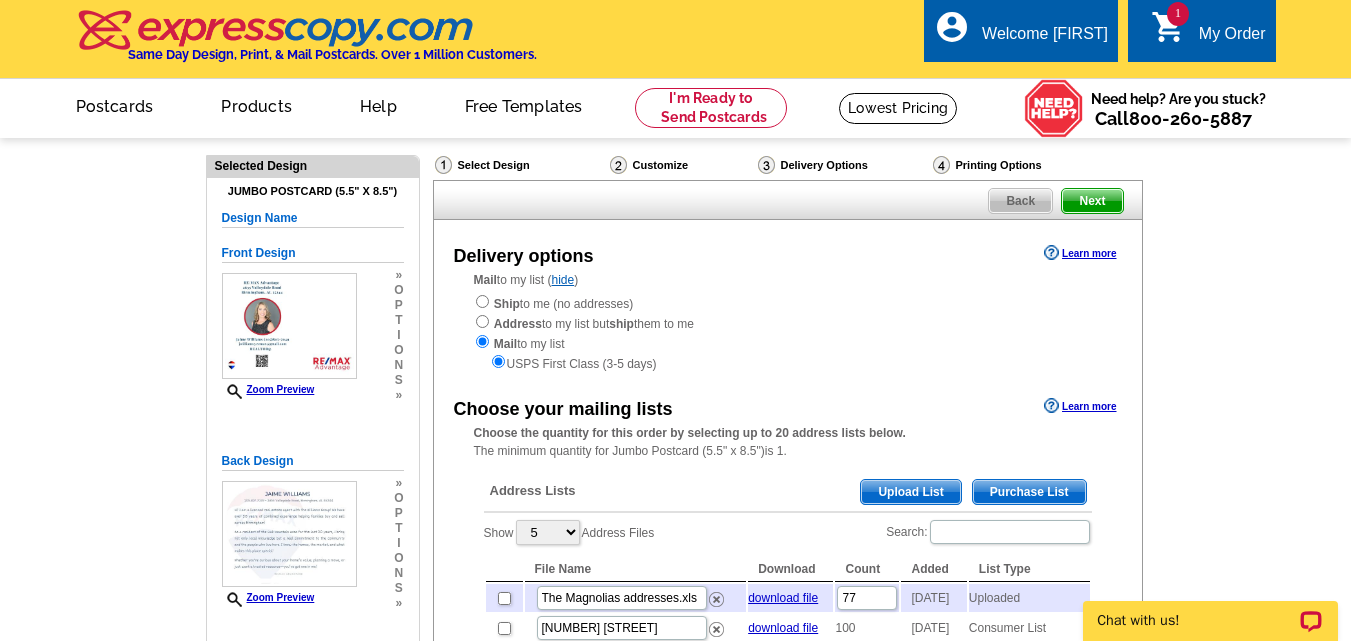 click on "Upload List" at bounding box center [910, 492] 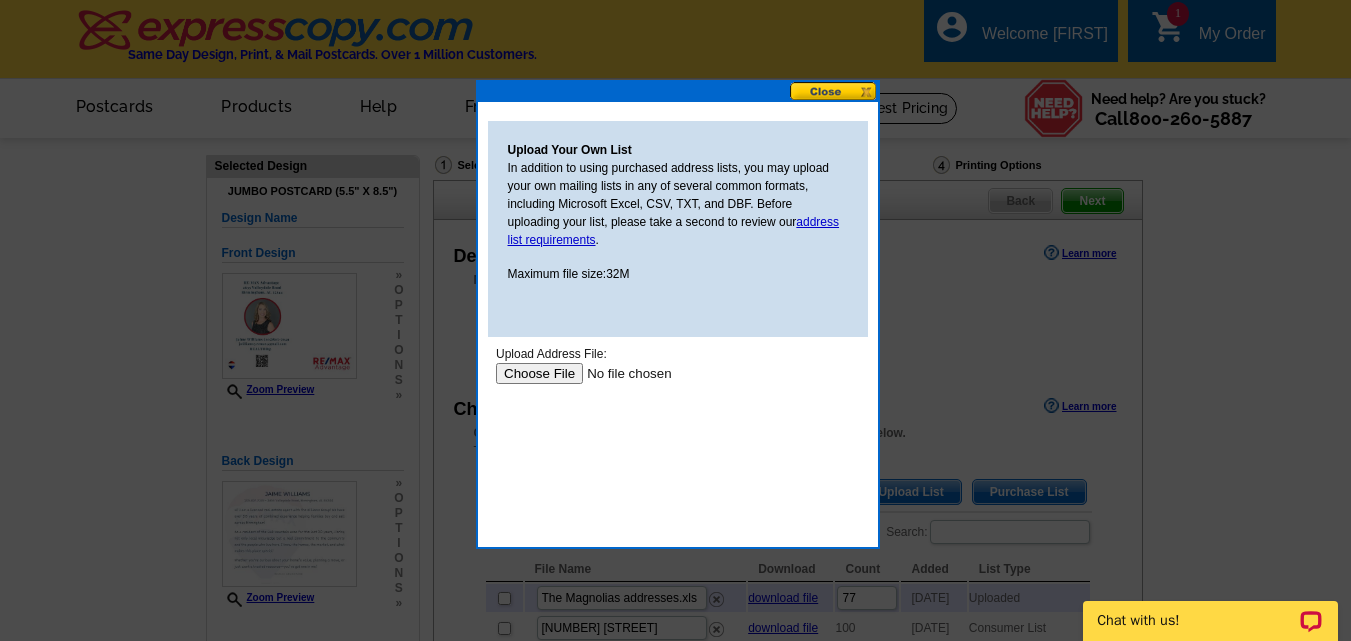 scroll, scrollTop: 0, scrollLeft: 0, axis: both 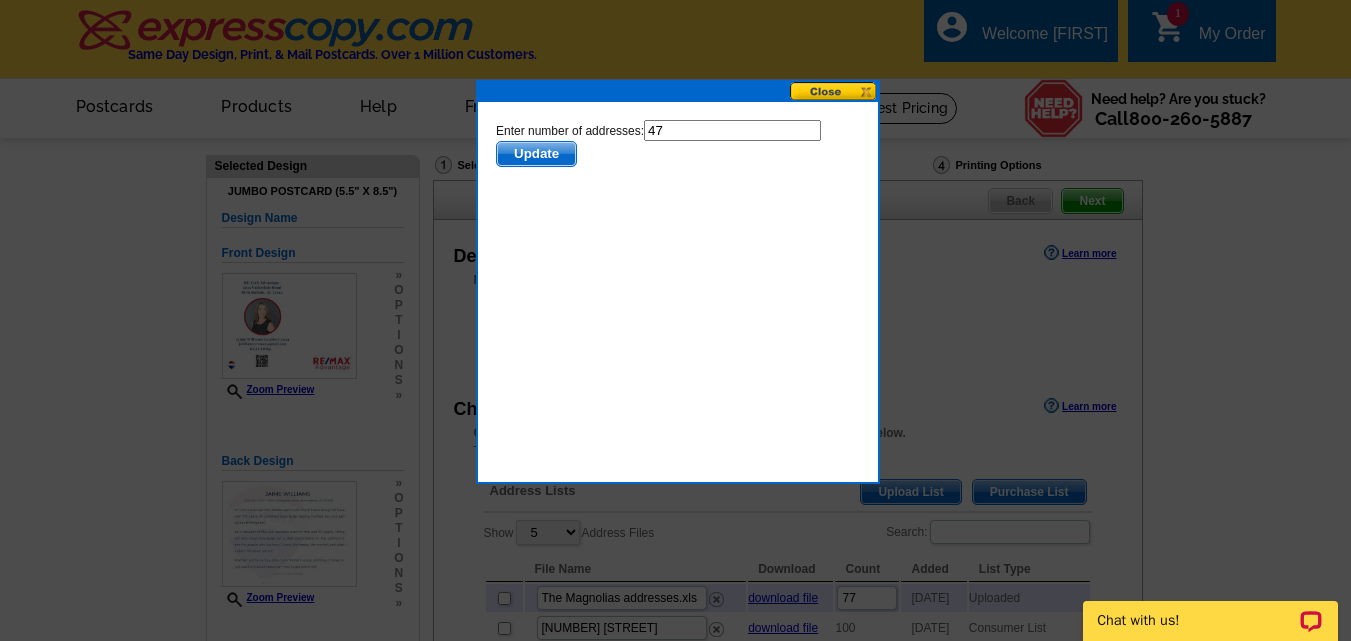click at bounding box center [834, 91] 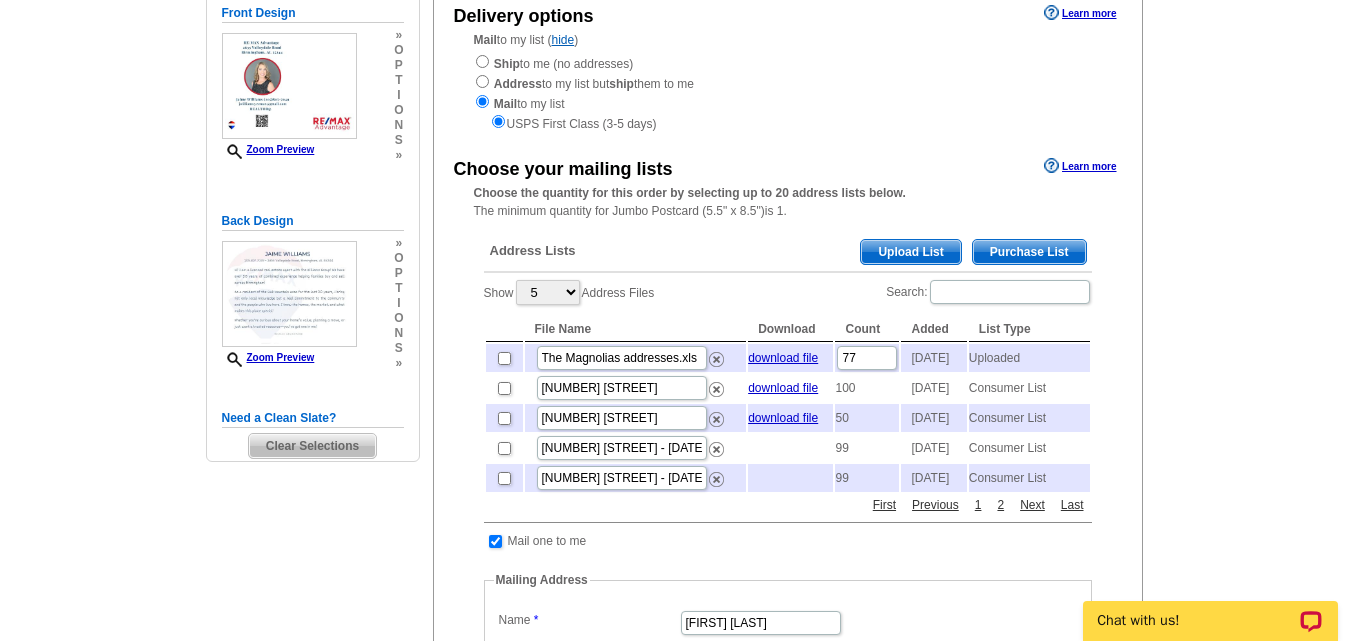 scroll, scrollTop: 243, scrollLeft: 0, axis: vertical 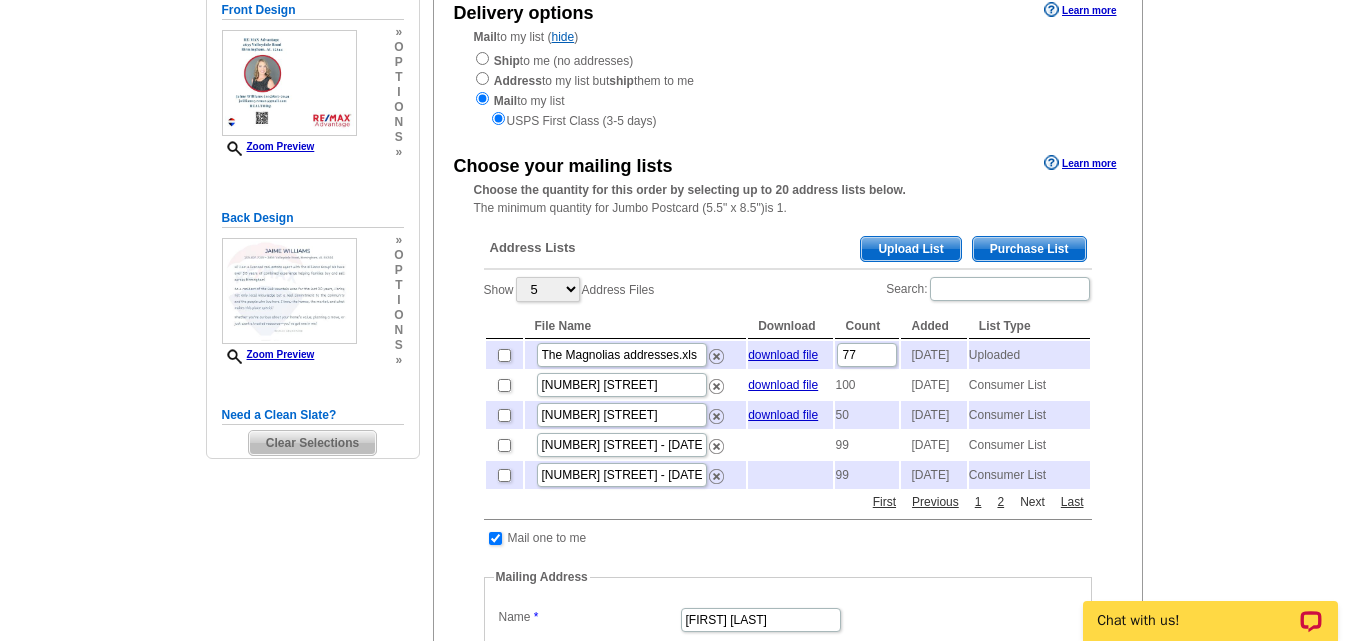 click on "Next" at bounding box center (1032, 502) 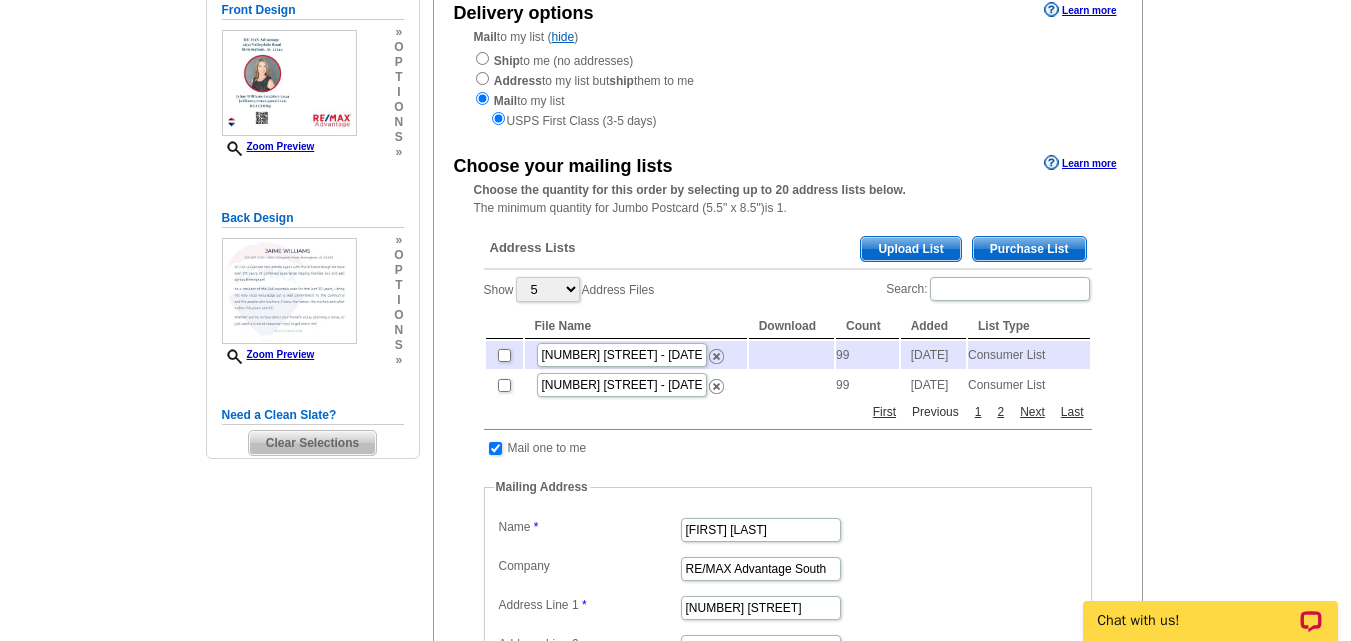 click on "Previous" at bounding box center [935, 412] 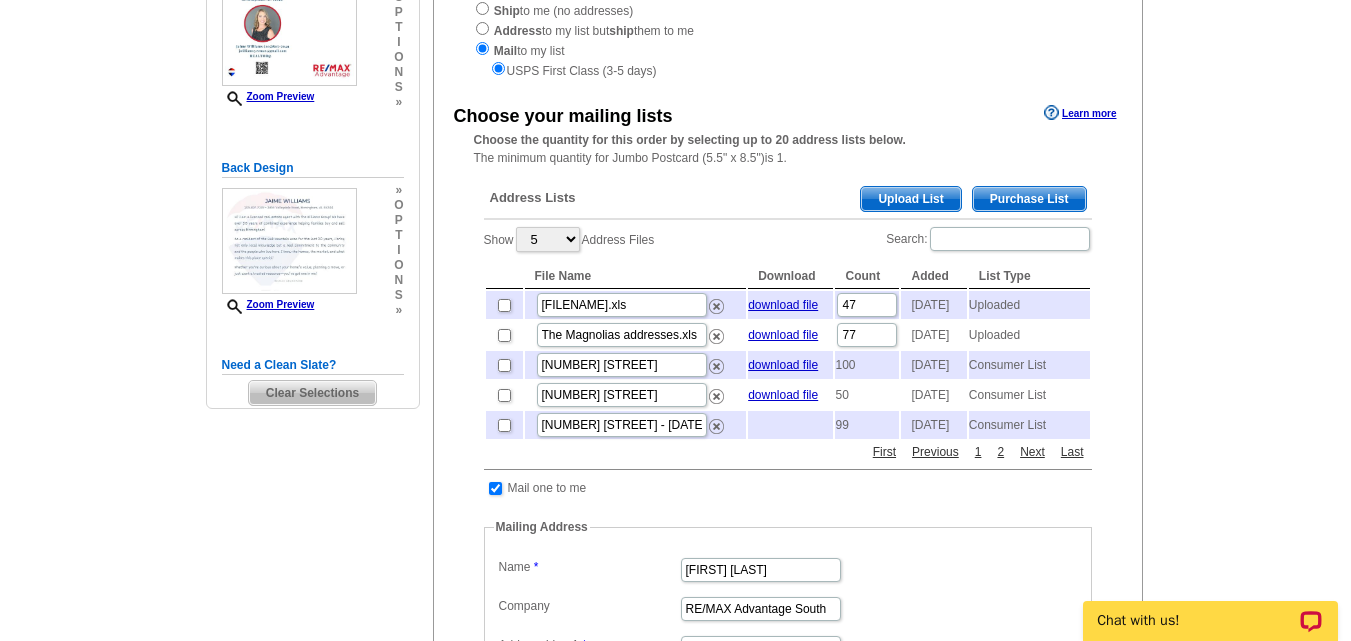 scroll, scrollTop: 309, scrollLeft: 0, axis: vertical 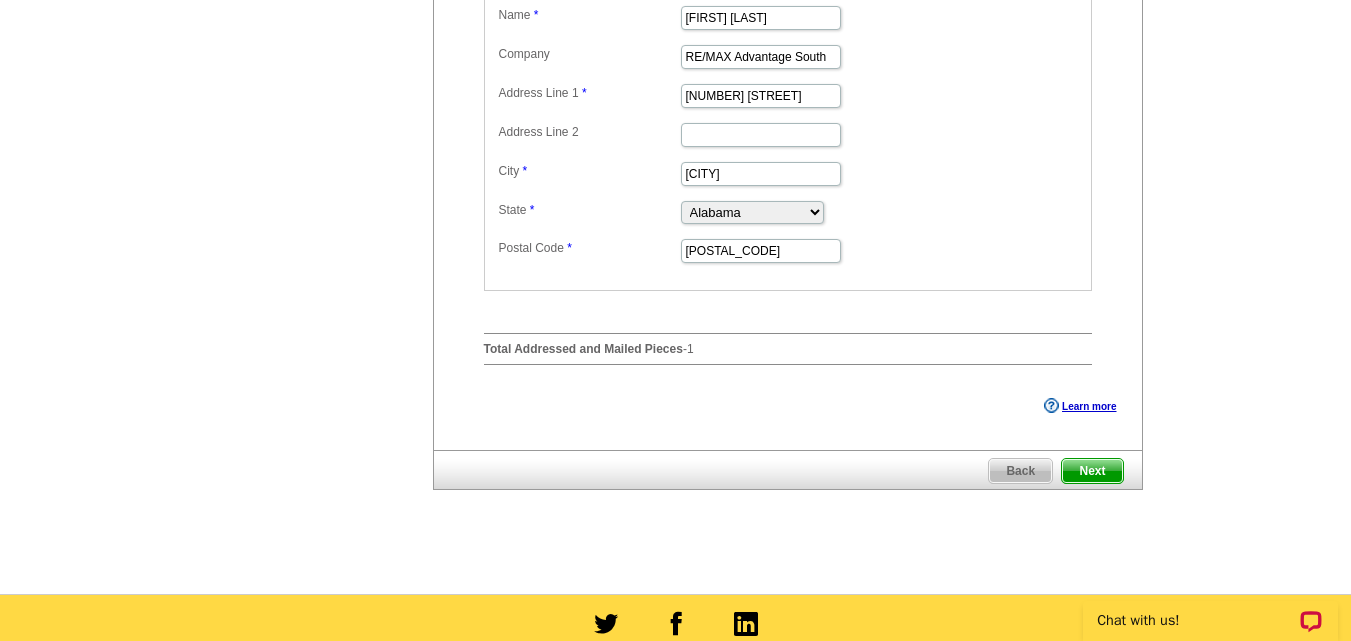click on "Next" at bounding box center [1092, 471] 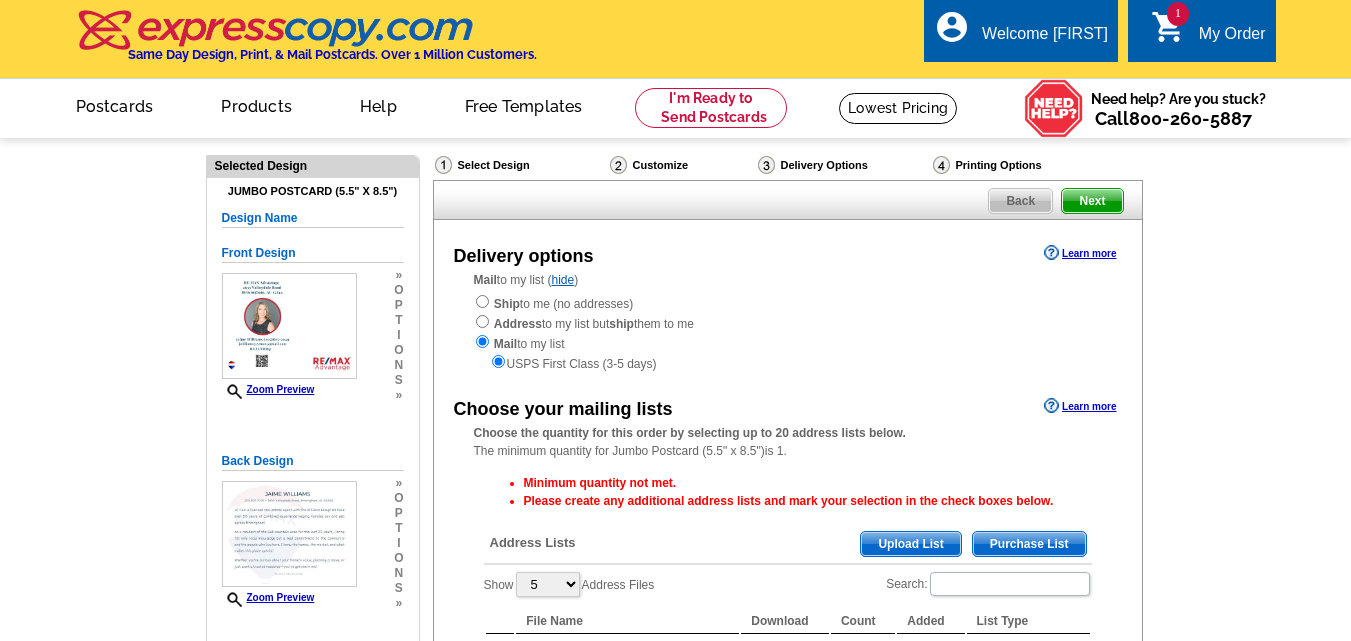 scroll, scrollTop: 0, scrollLeft: 0, axis: both 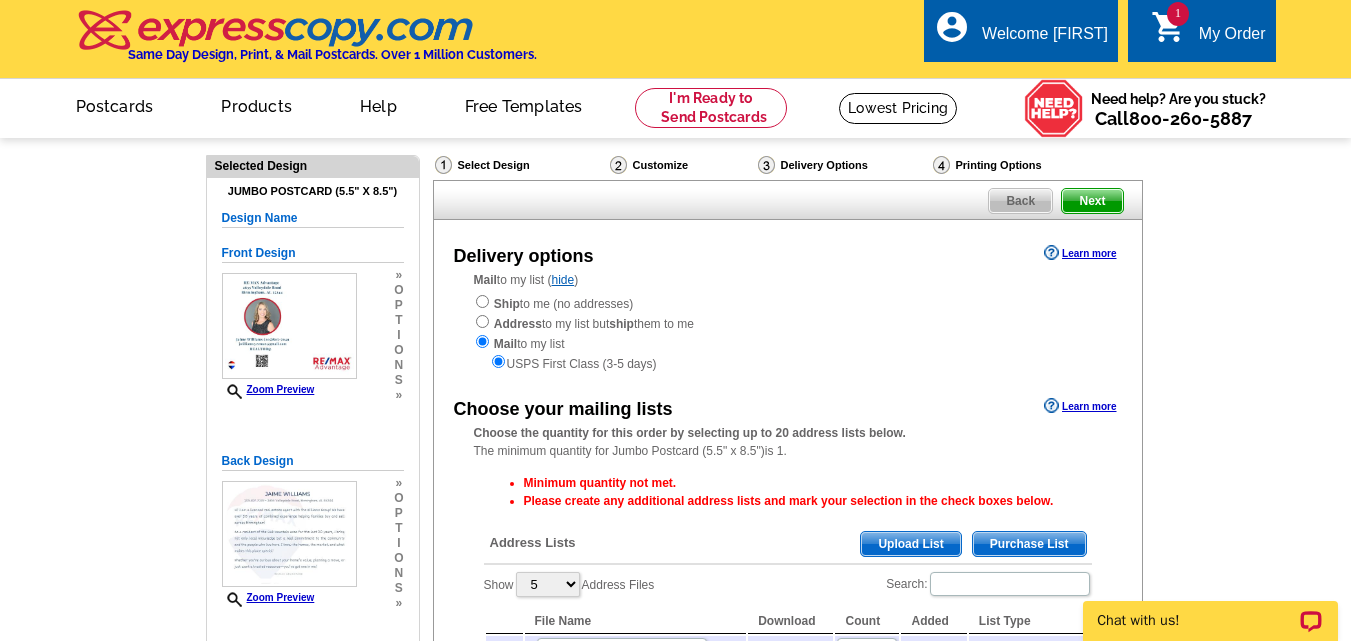 click on "Next" at bounding box center [1092, 201] 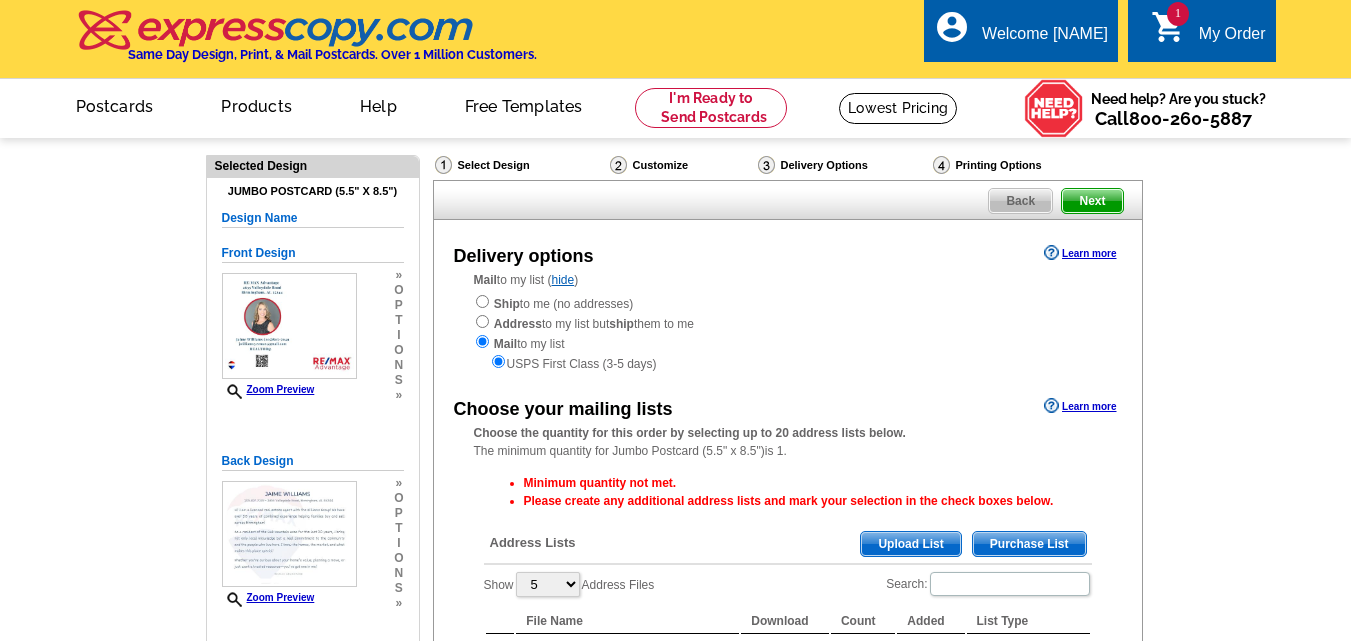 scroll, scrollTop: 0, scrollLeft: 0, axis: both 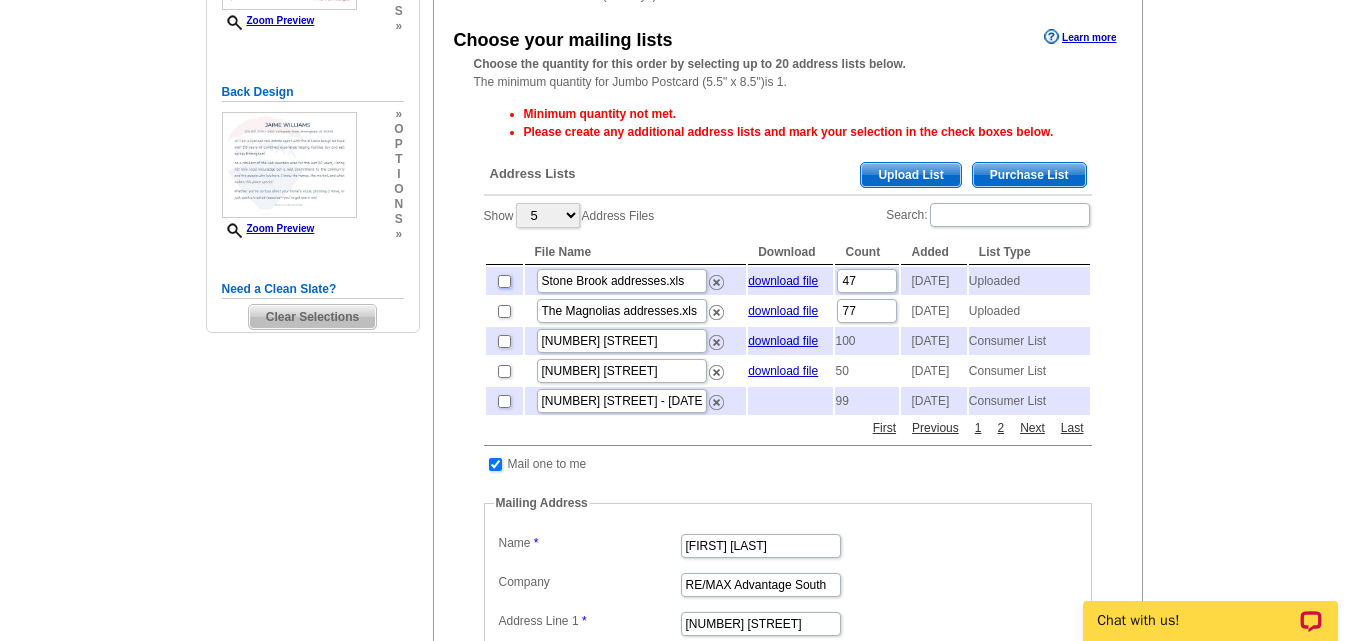click at bounding box center [504, 281] 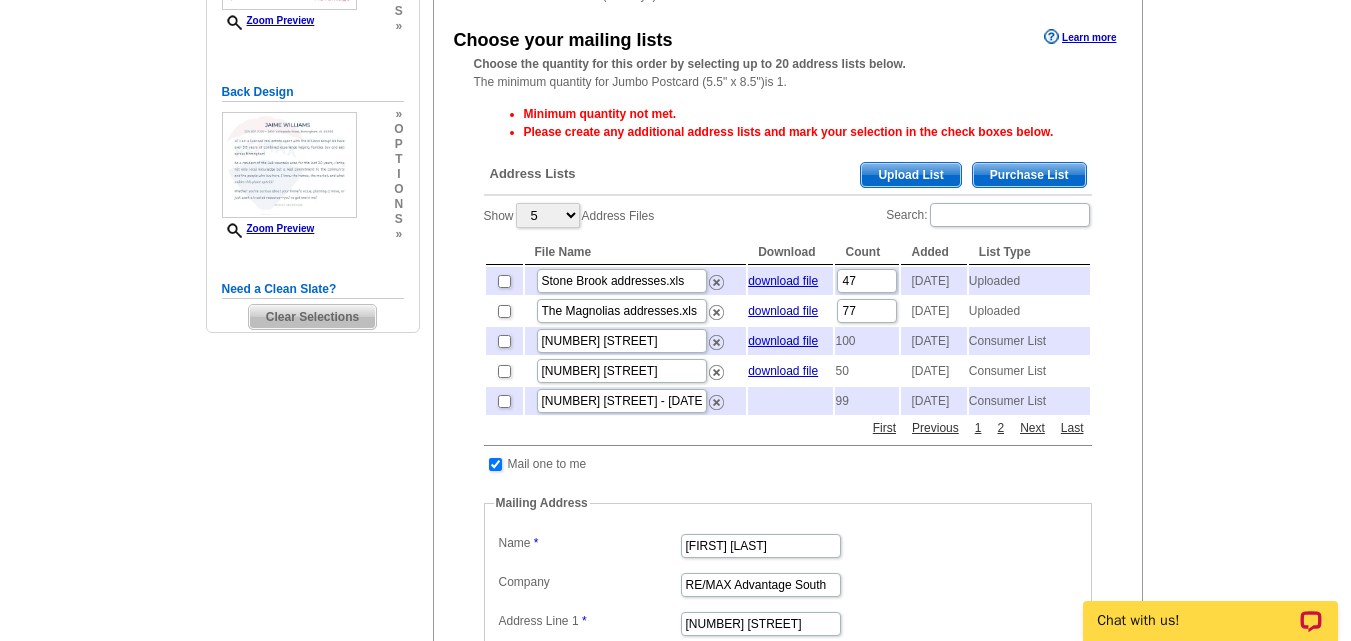 checkbox on "true" 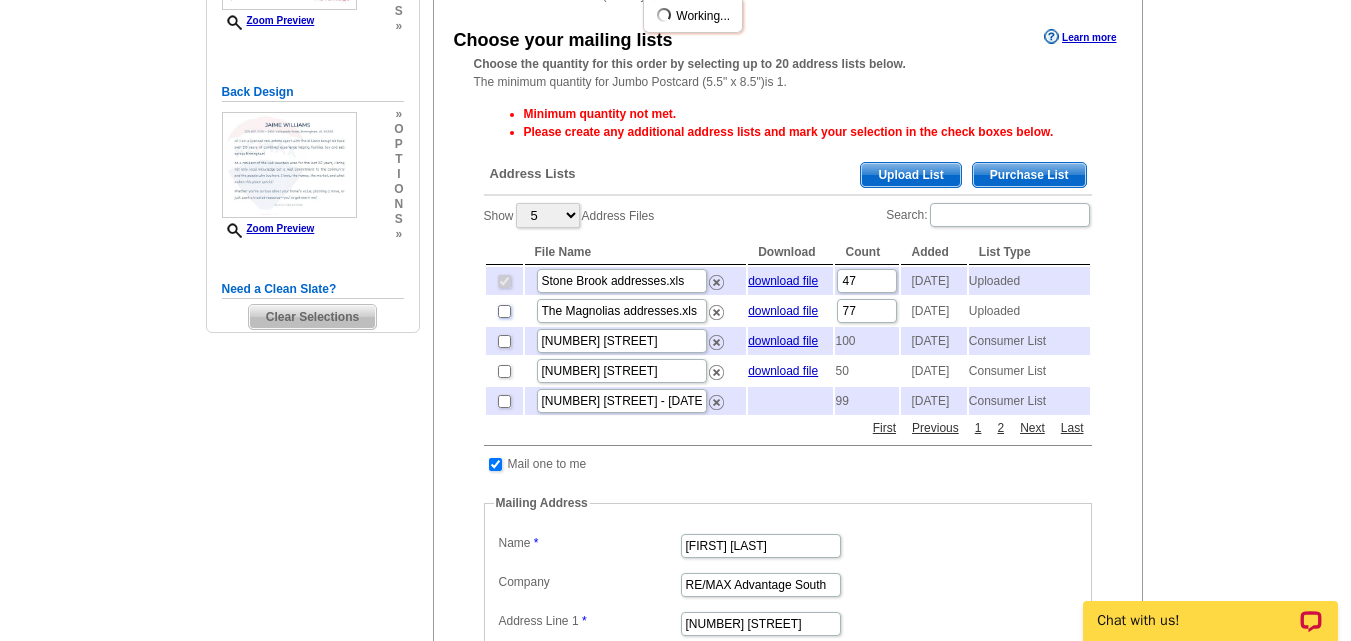click at bounding box center (504, 311) 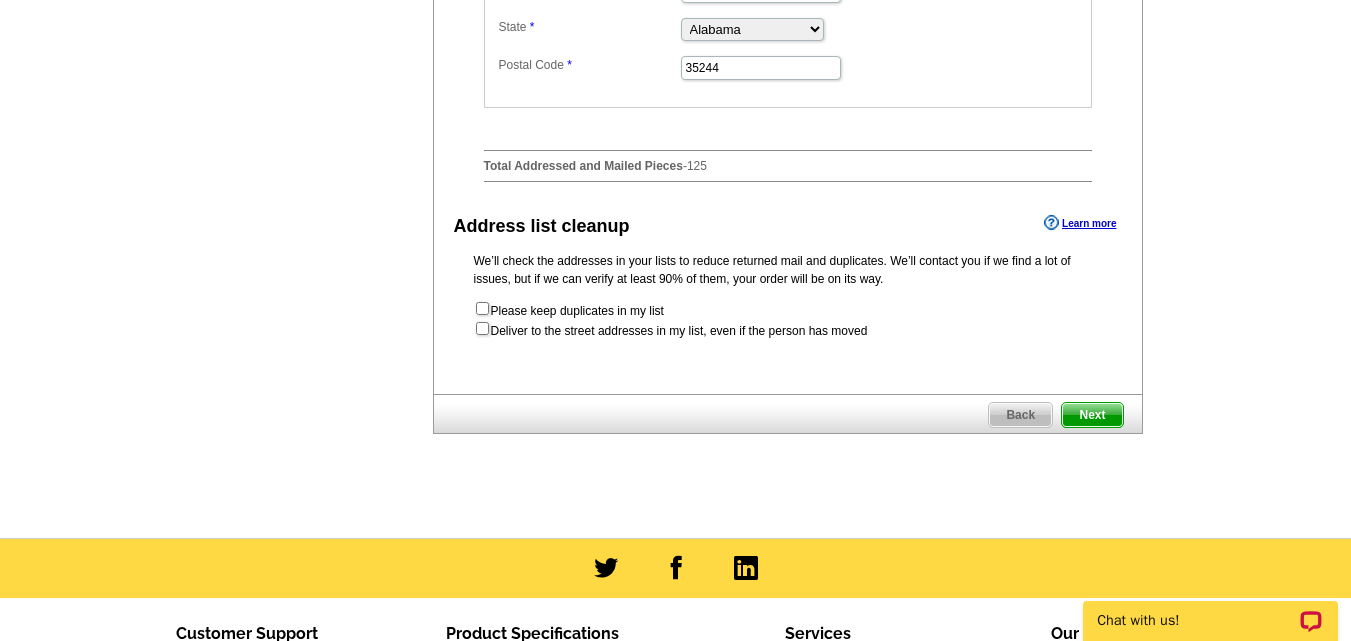 scroll, scrollTop: 1087, scrollLeft: 0, axis: vertical 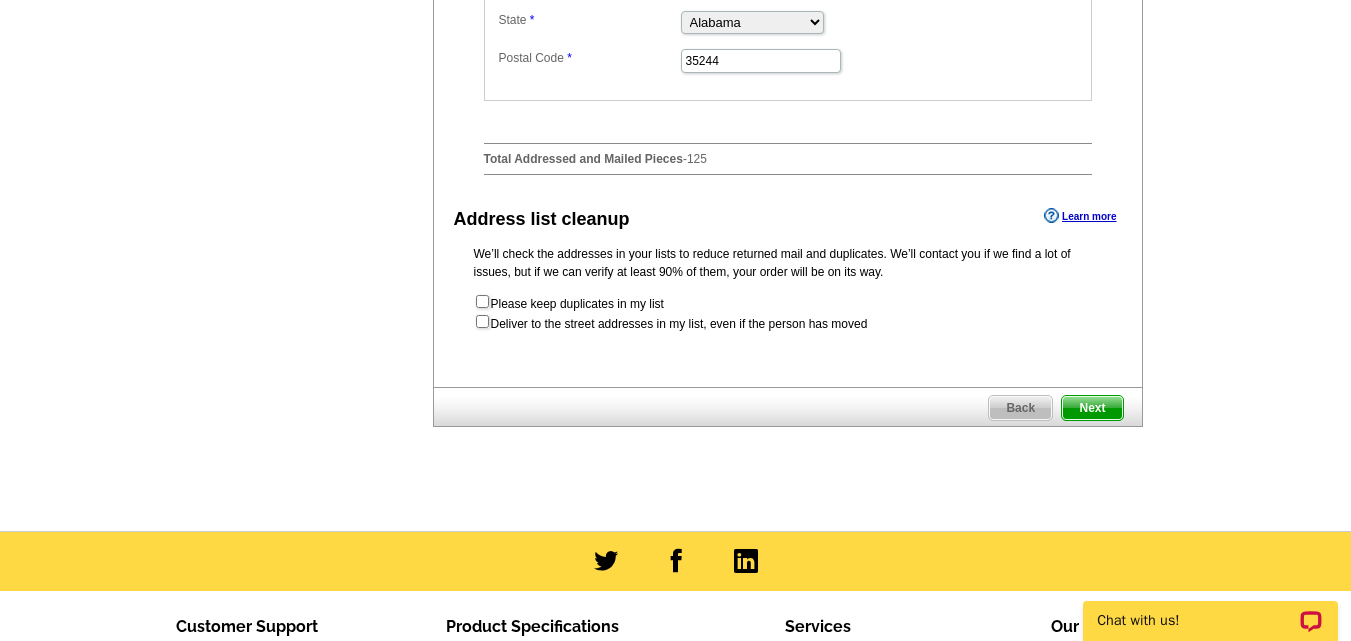 click on "Next" at bounding box center (1092, 408) 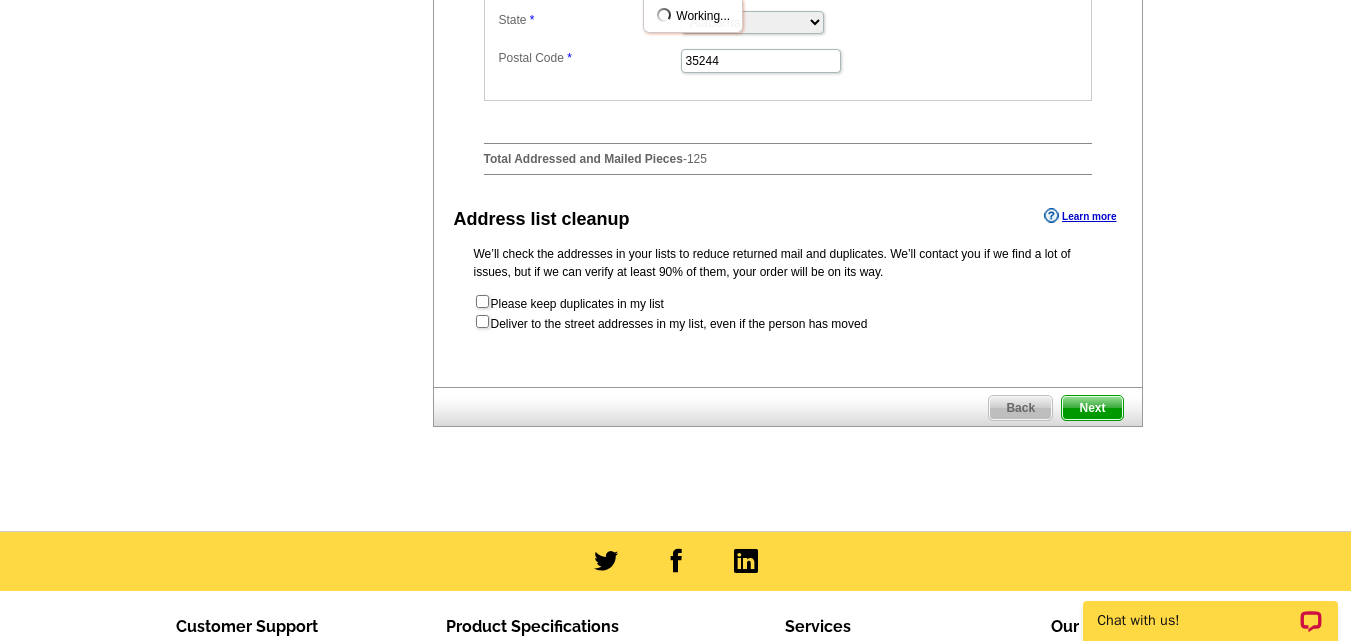 scroll, scrollTop: 0, scrollLeft: 0, axis: both 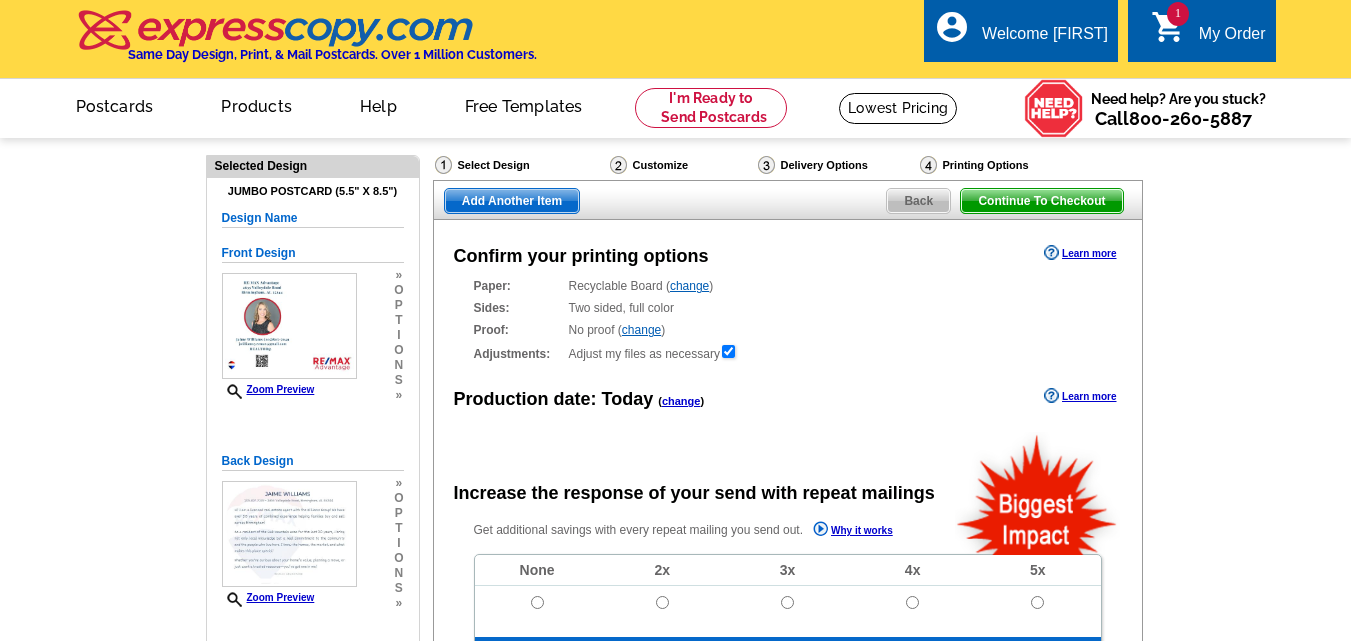 radio on "false" 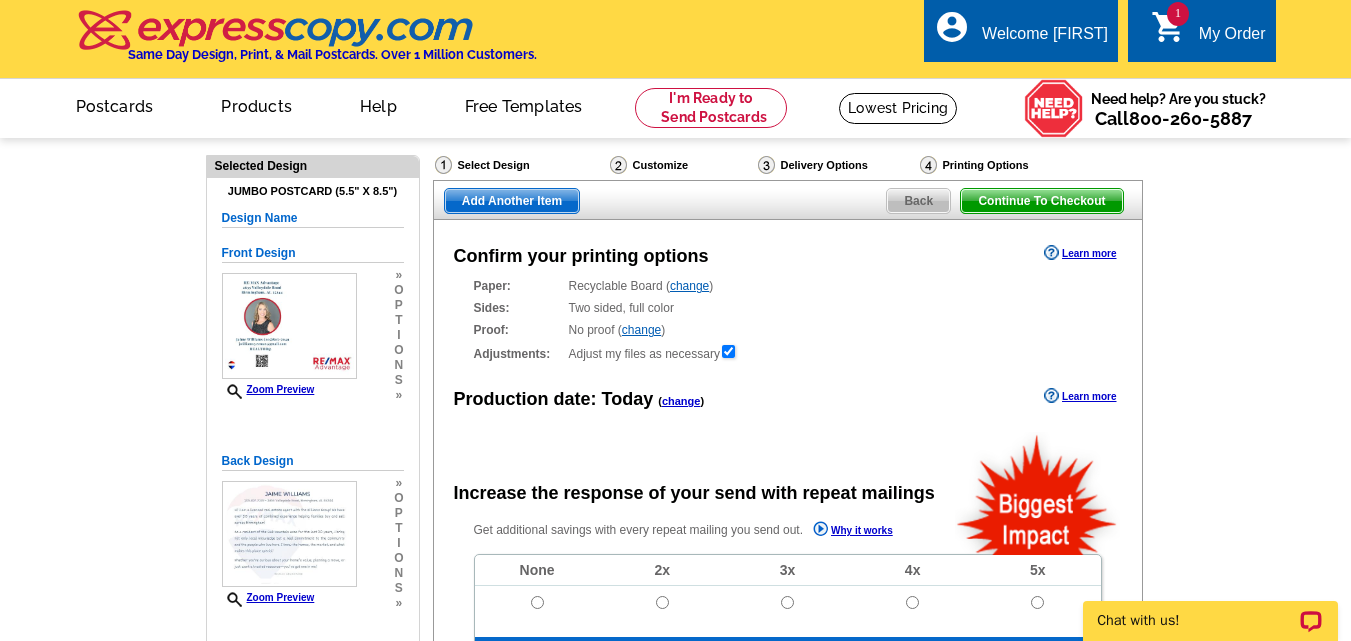 scroll, scrollTop: 0, scrollLeft: 0, axis: both 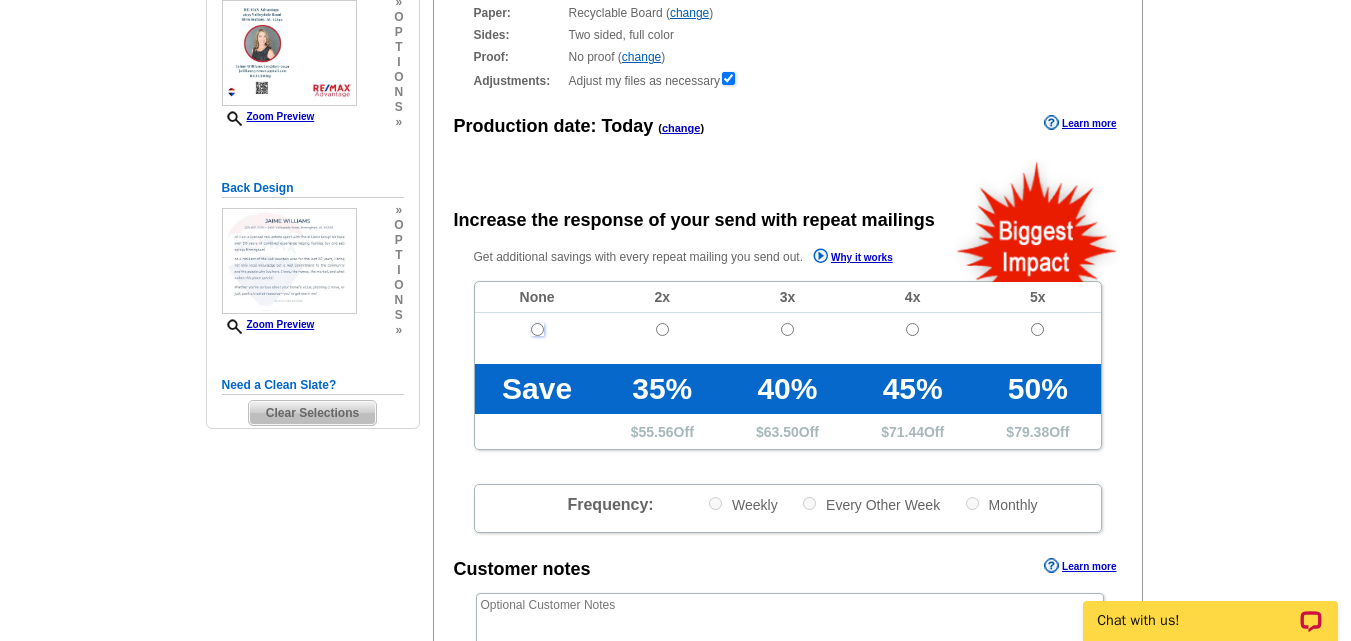 click at bounding box center [537, 329] 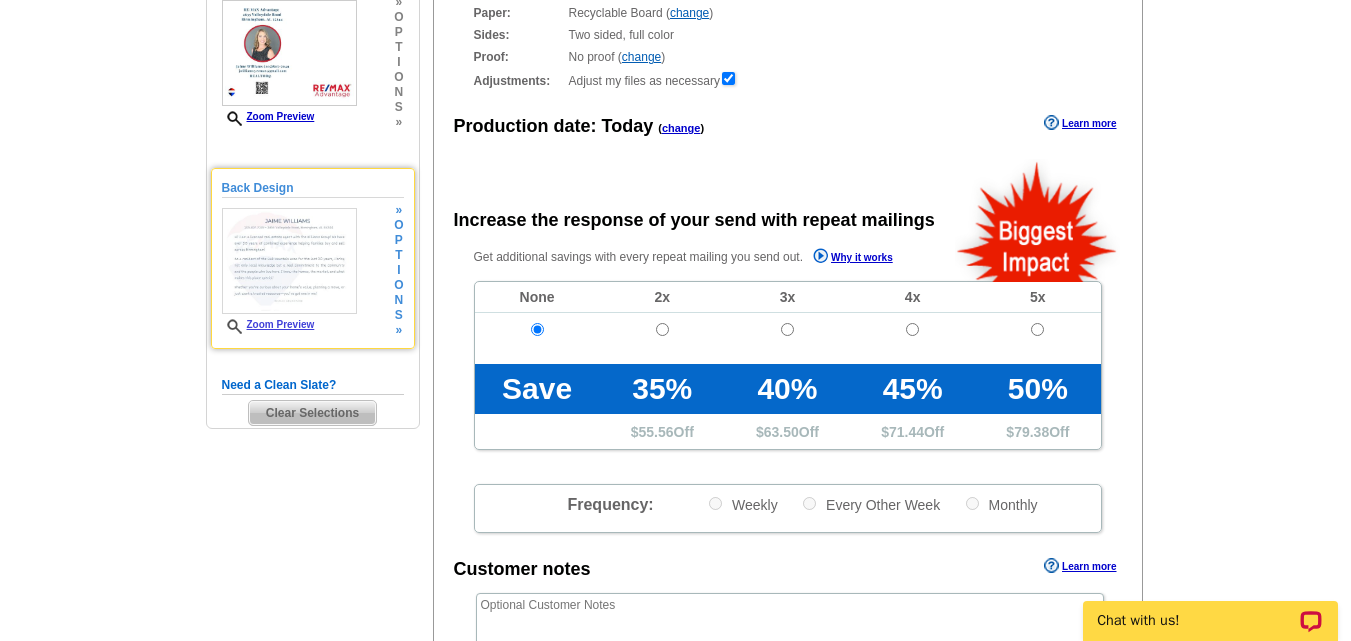 click on "Zoom Preview" at bounding box center (268, 324) 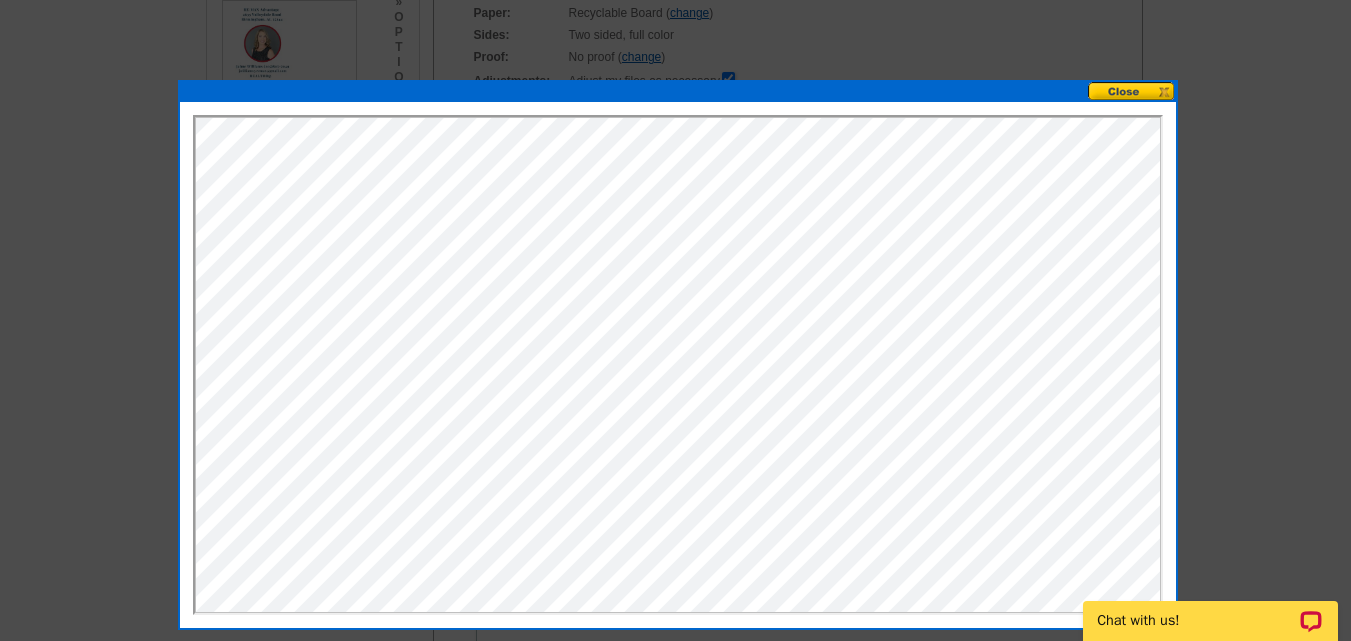 scroll, scrollTop: 0, scrollLeft: 0, axis: both 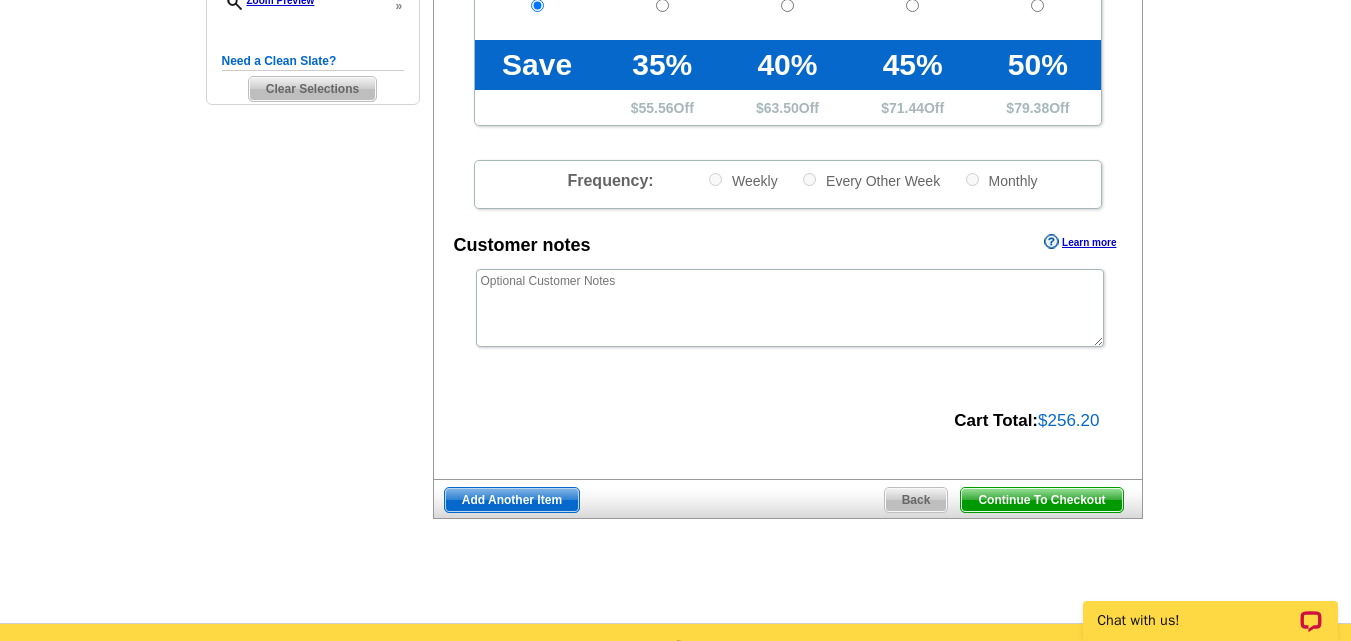 click on "Continue To Checkout" at bounding box center (1041, 500) 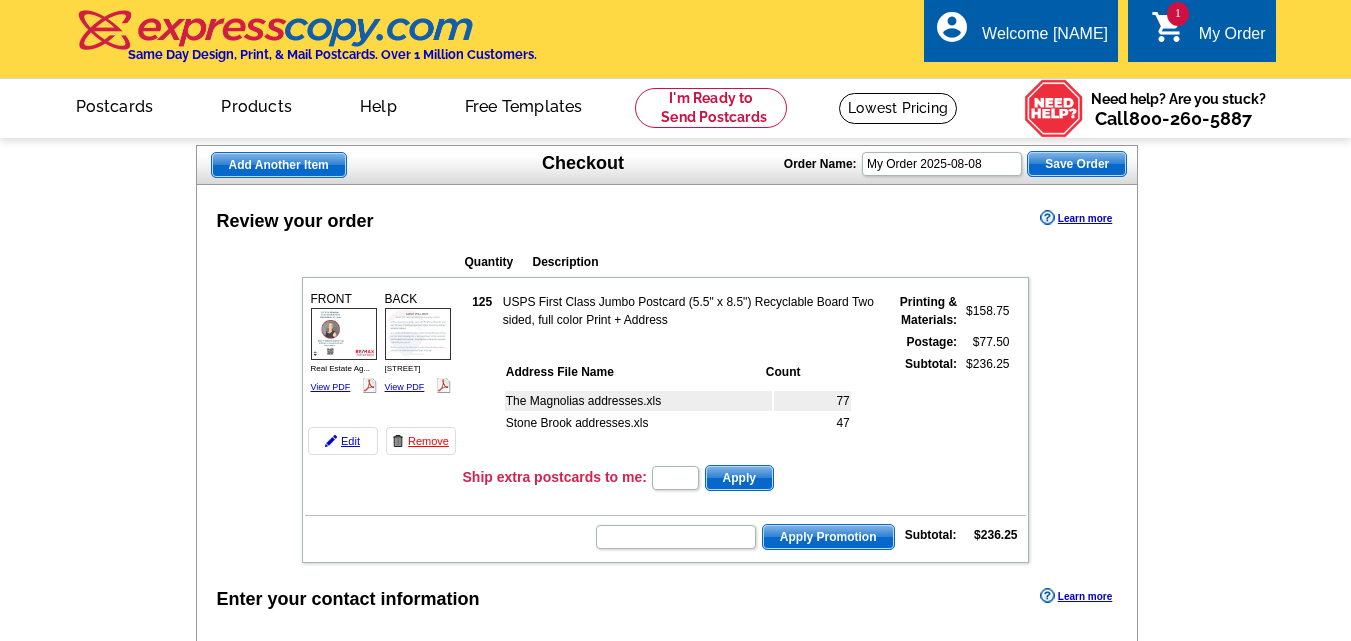 scroll, scrollTop: 0, scrollLeft: 0, axis: both 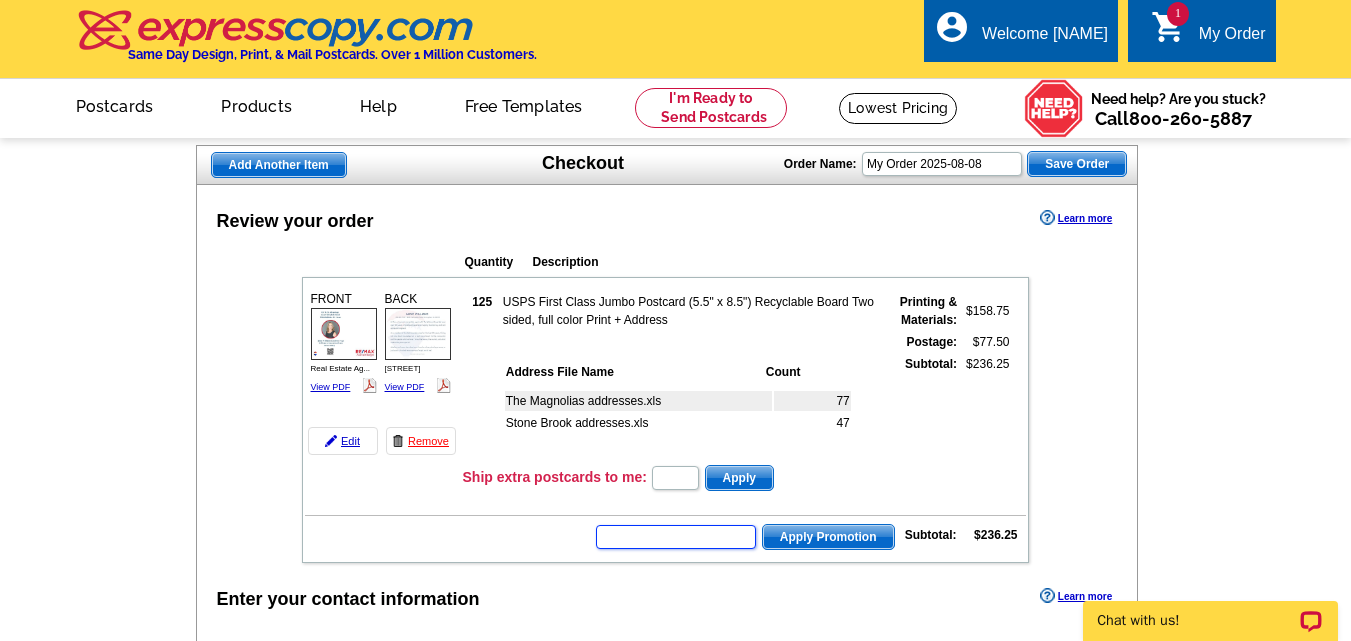 click at bounding box center [676, 537] 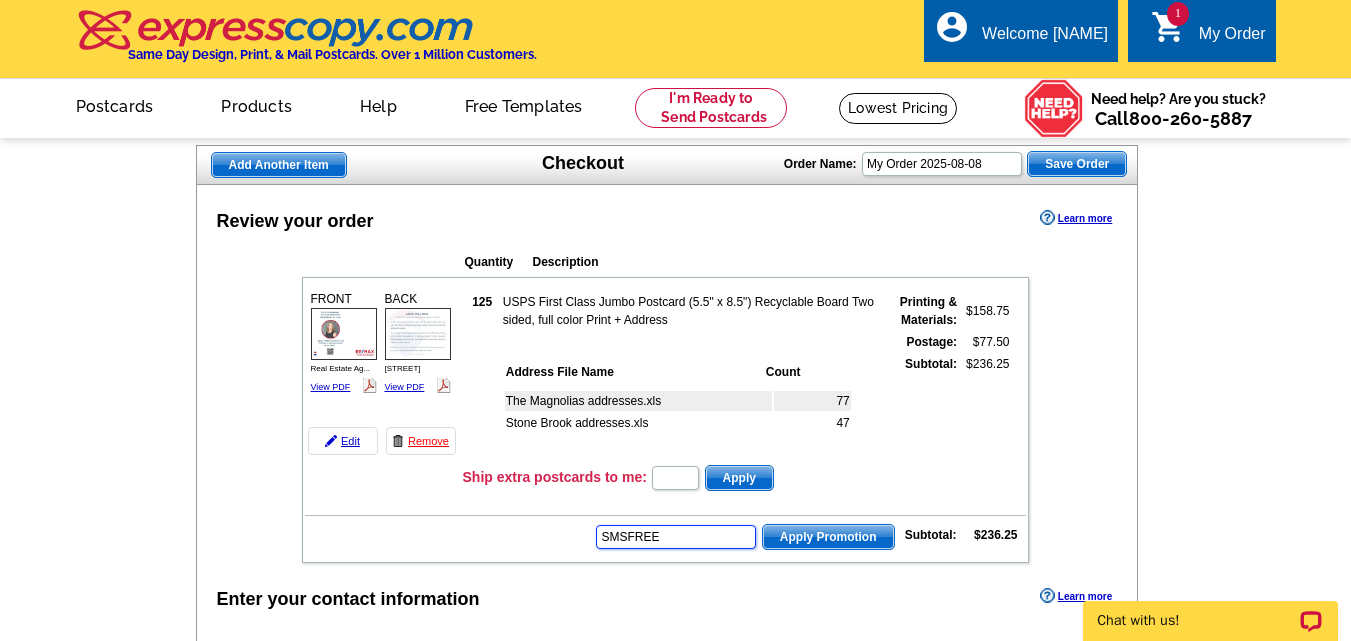 type on "SMSFREE" 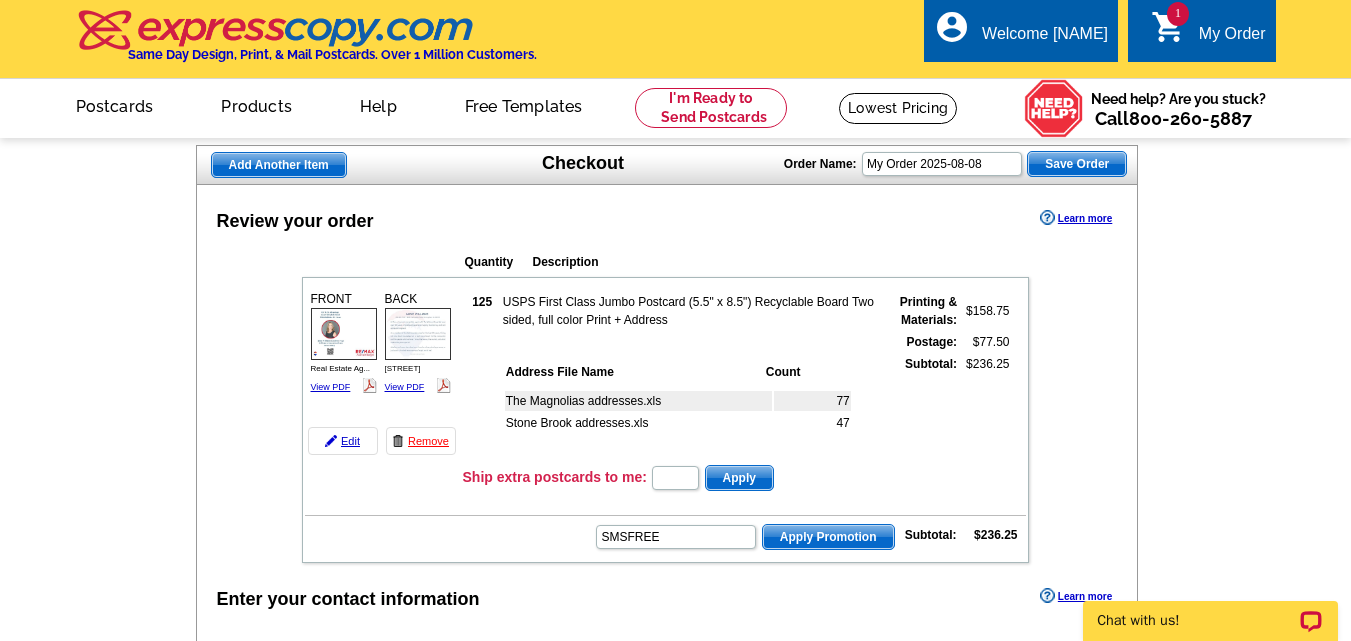 click on "Apply Promotion" at bounding box center (828, 537) 